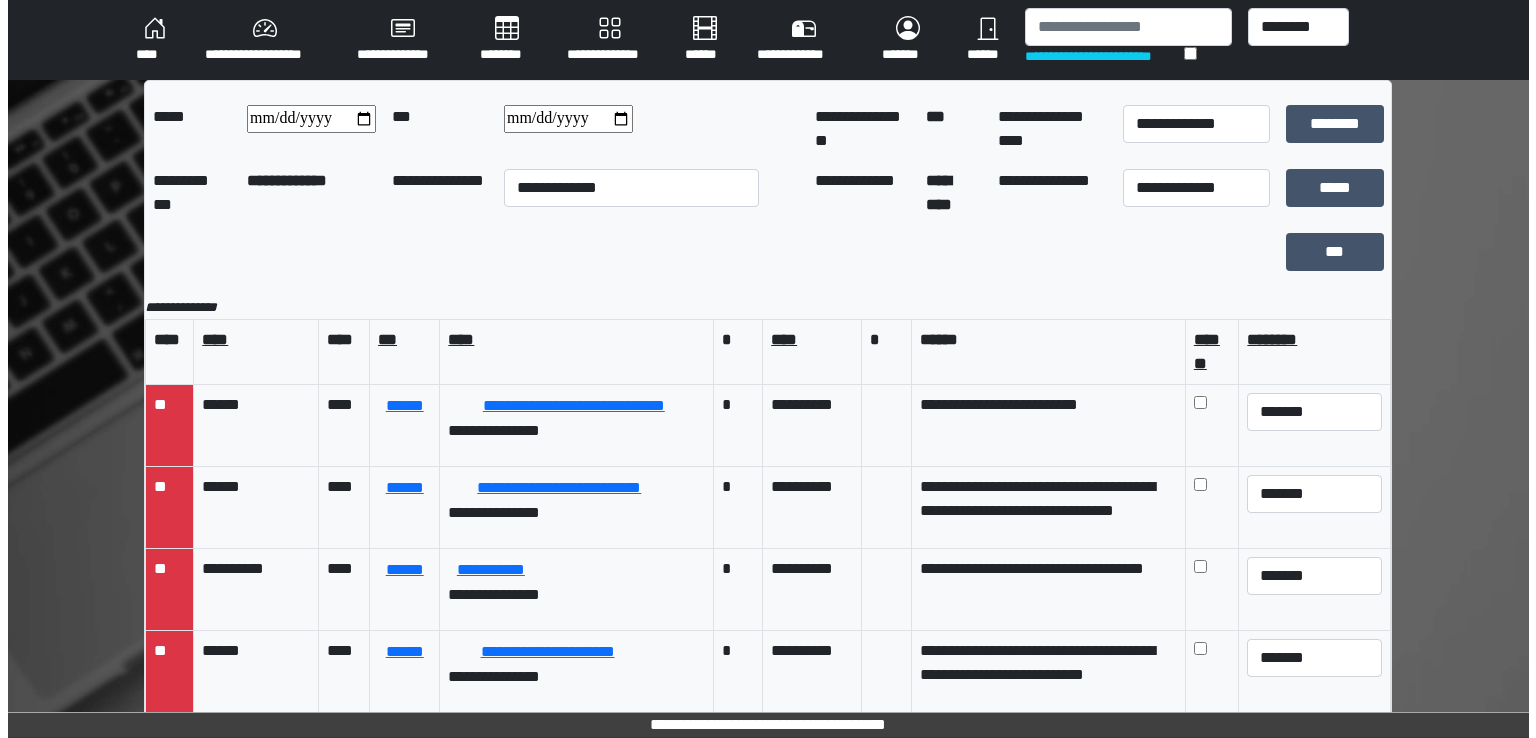 scroll, scrollTop: 0, scrollLeft: 0, axis: both 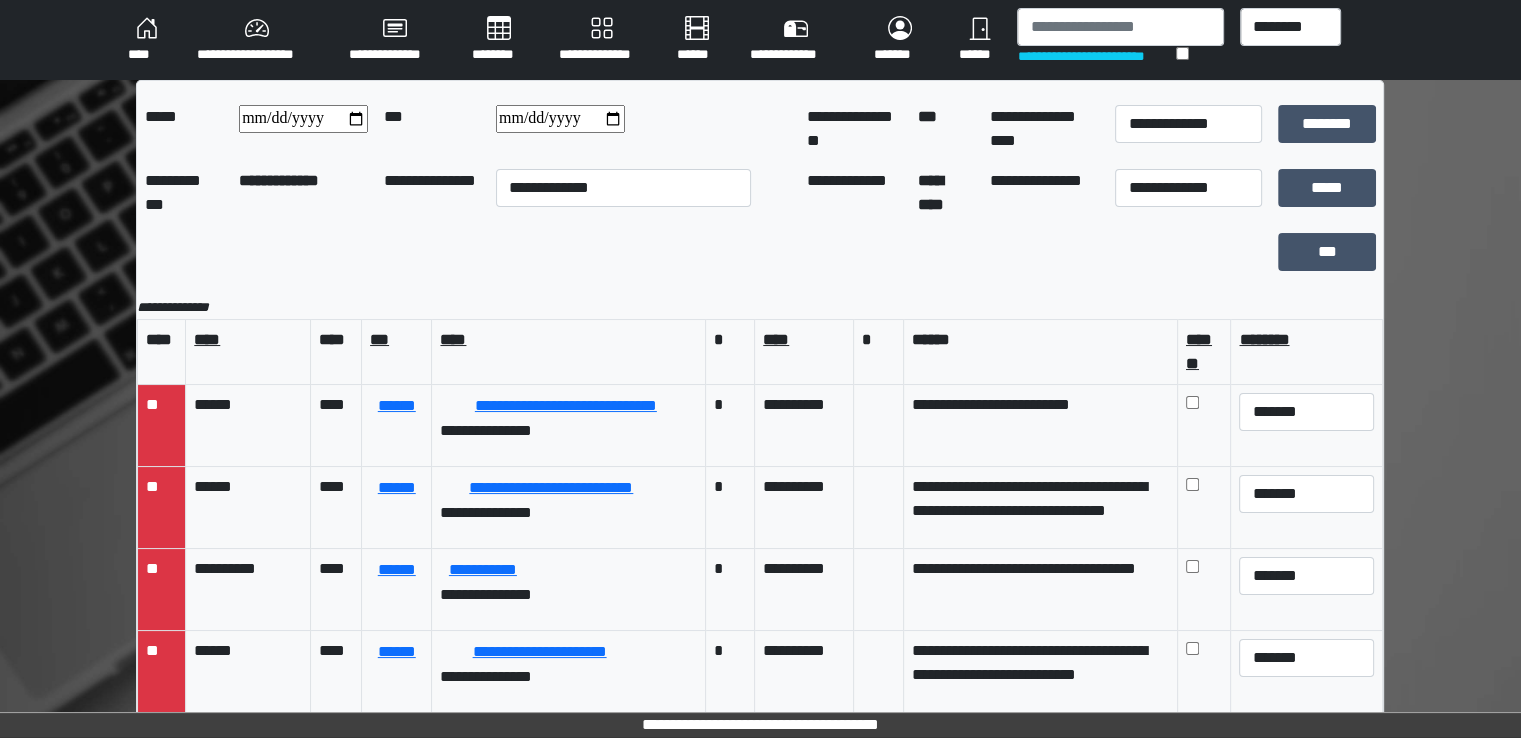 type on "*" 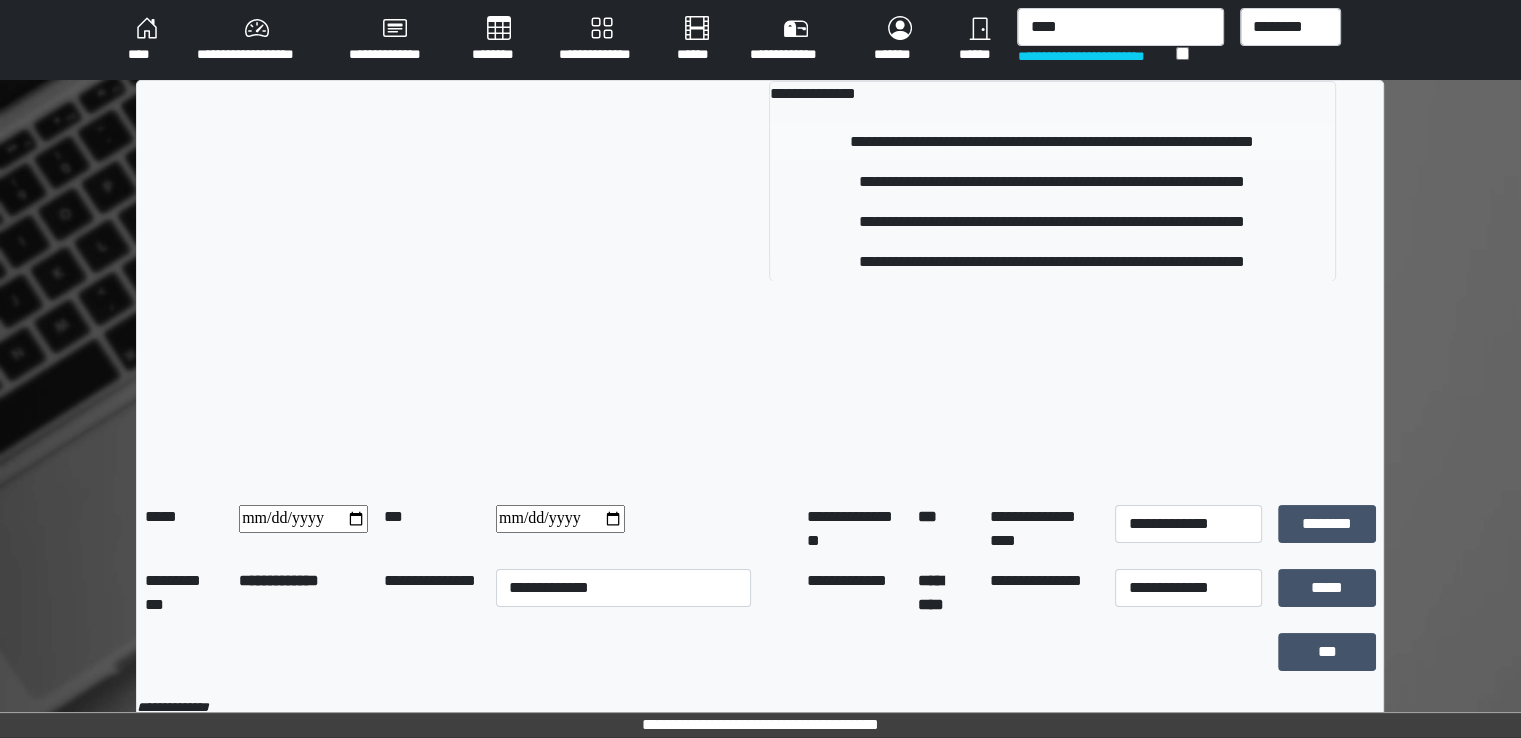 type on "****" 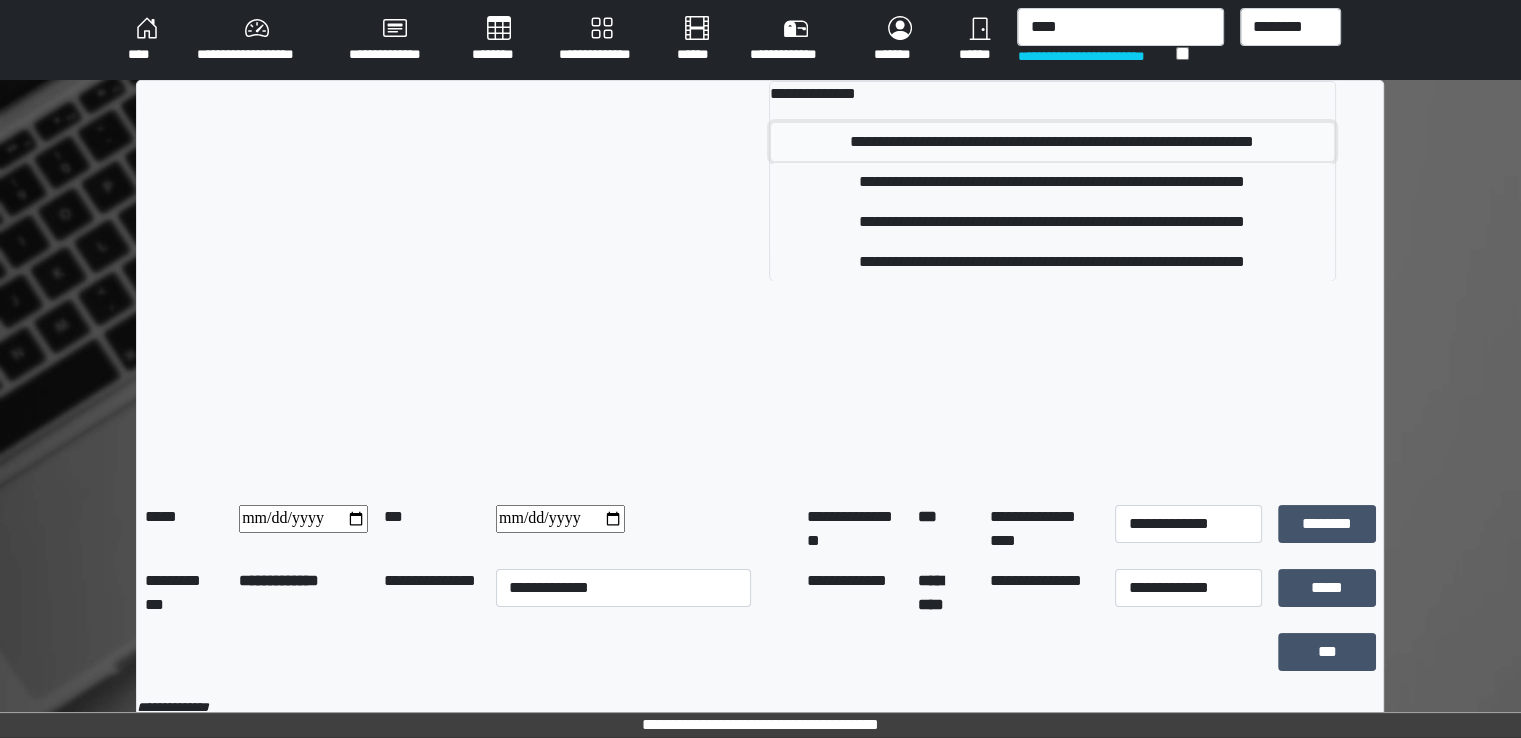 click on "**********" at bounding box center (1052, 142) 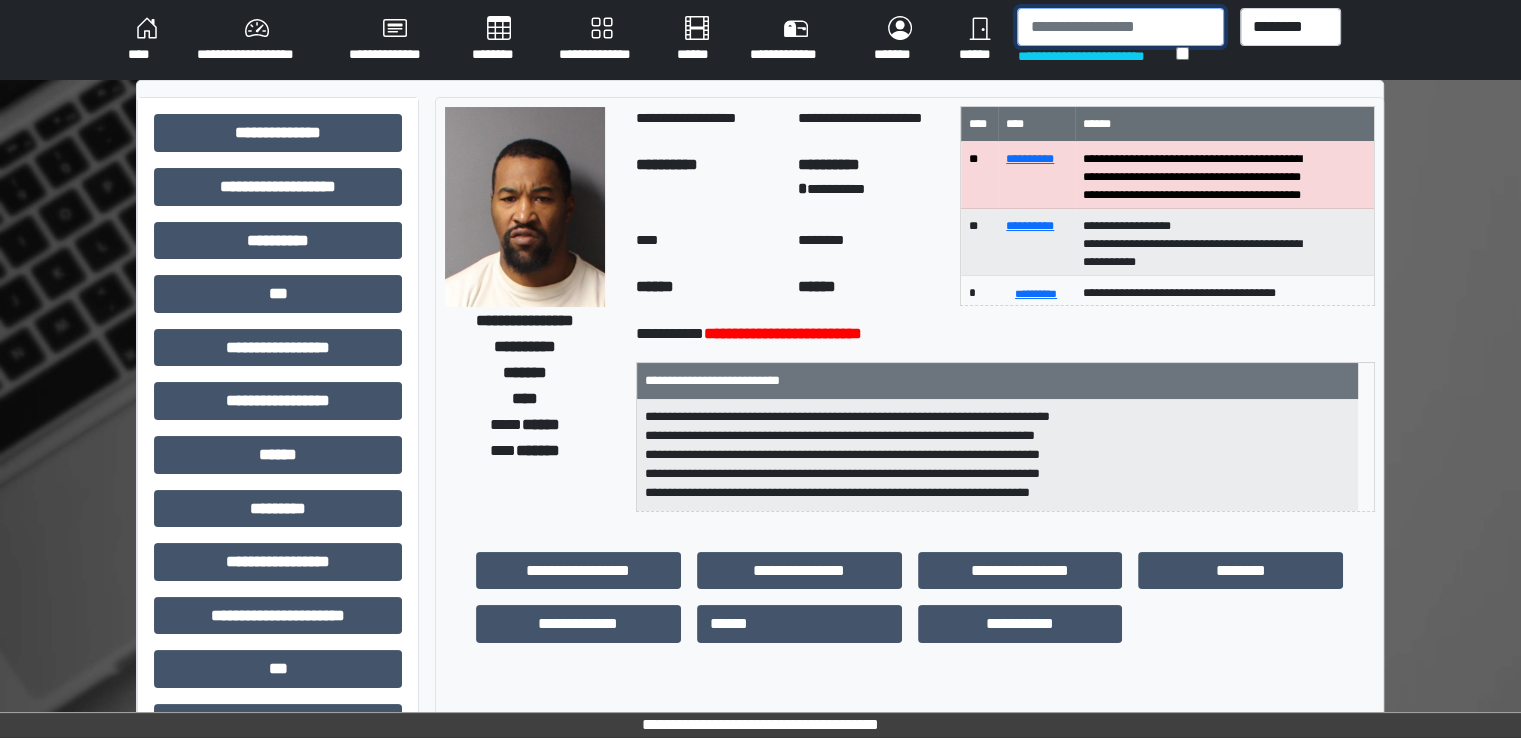 click at bounding box center (1120, 27) 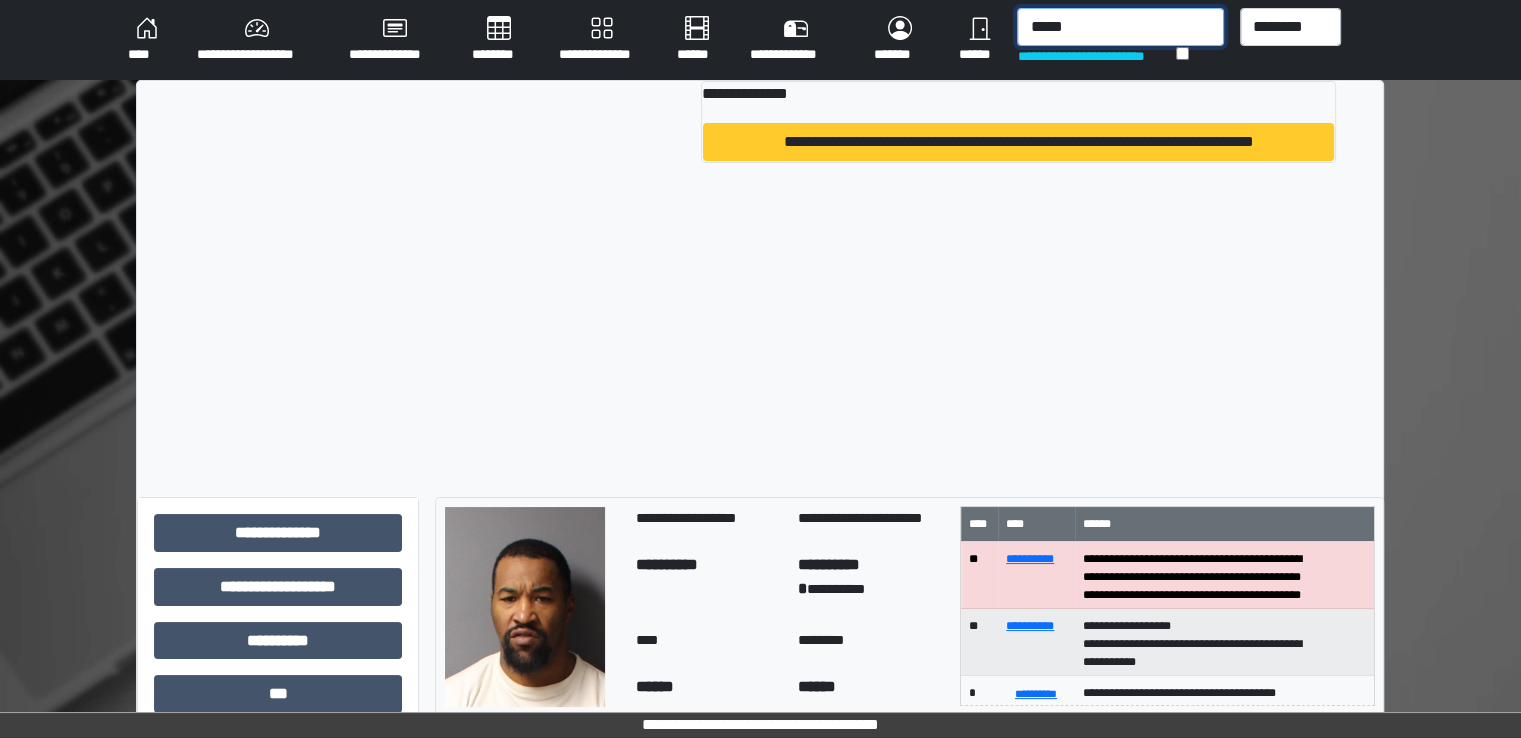 type on "*****" 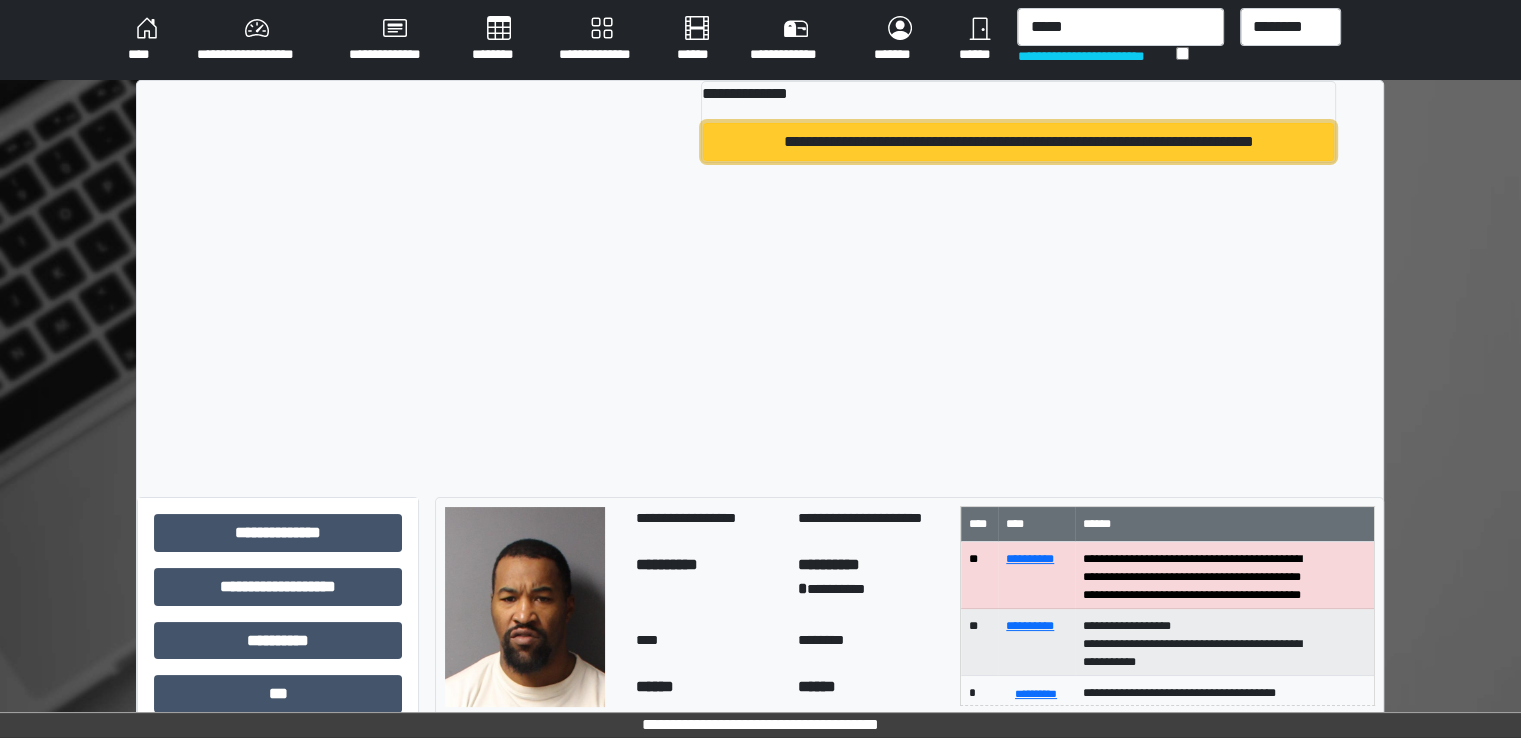click on "**********" at bounding box center [1018, 142] 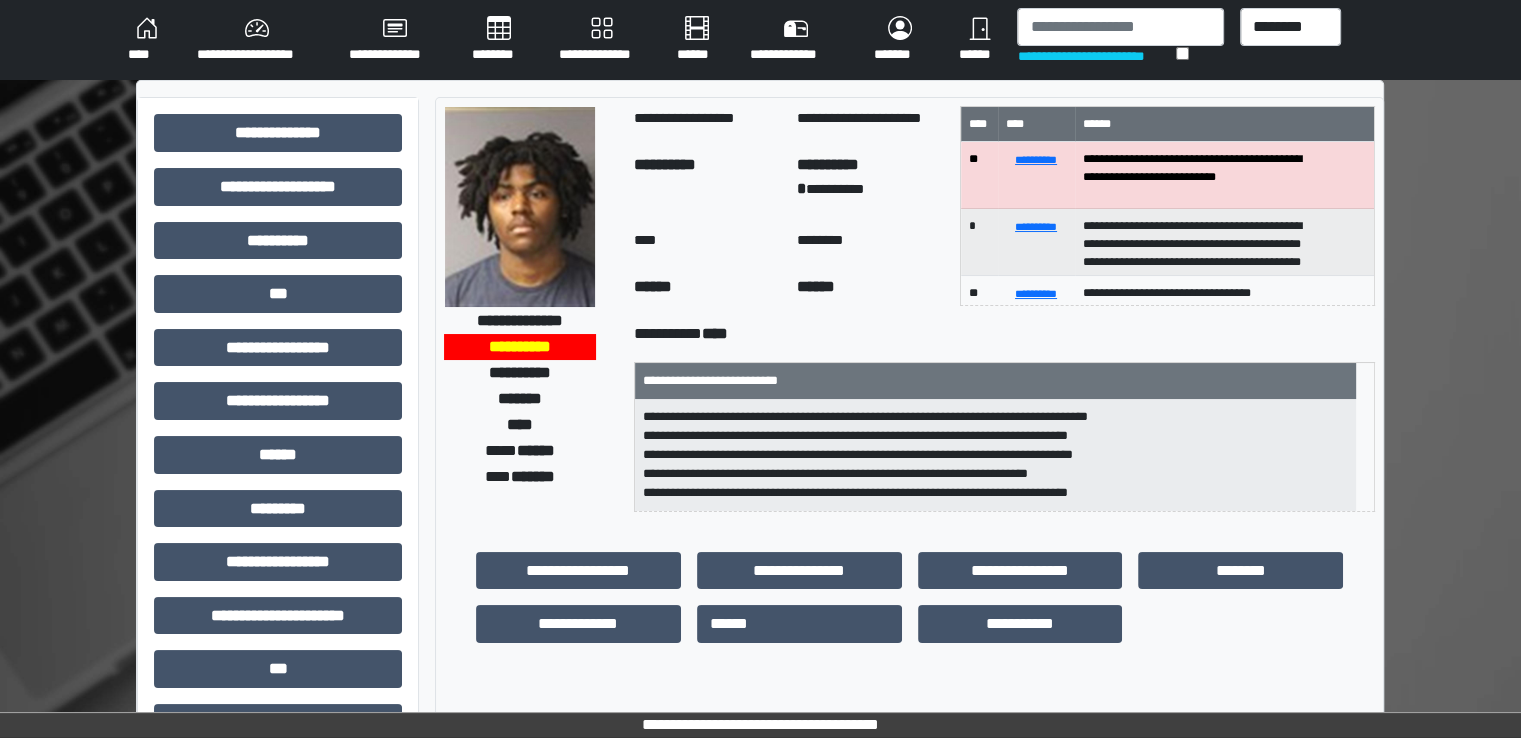 click on "********" at bounding box center (499, 40) 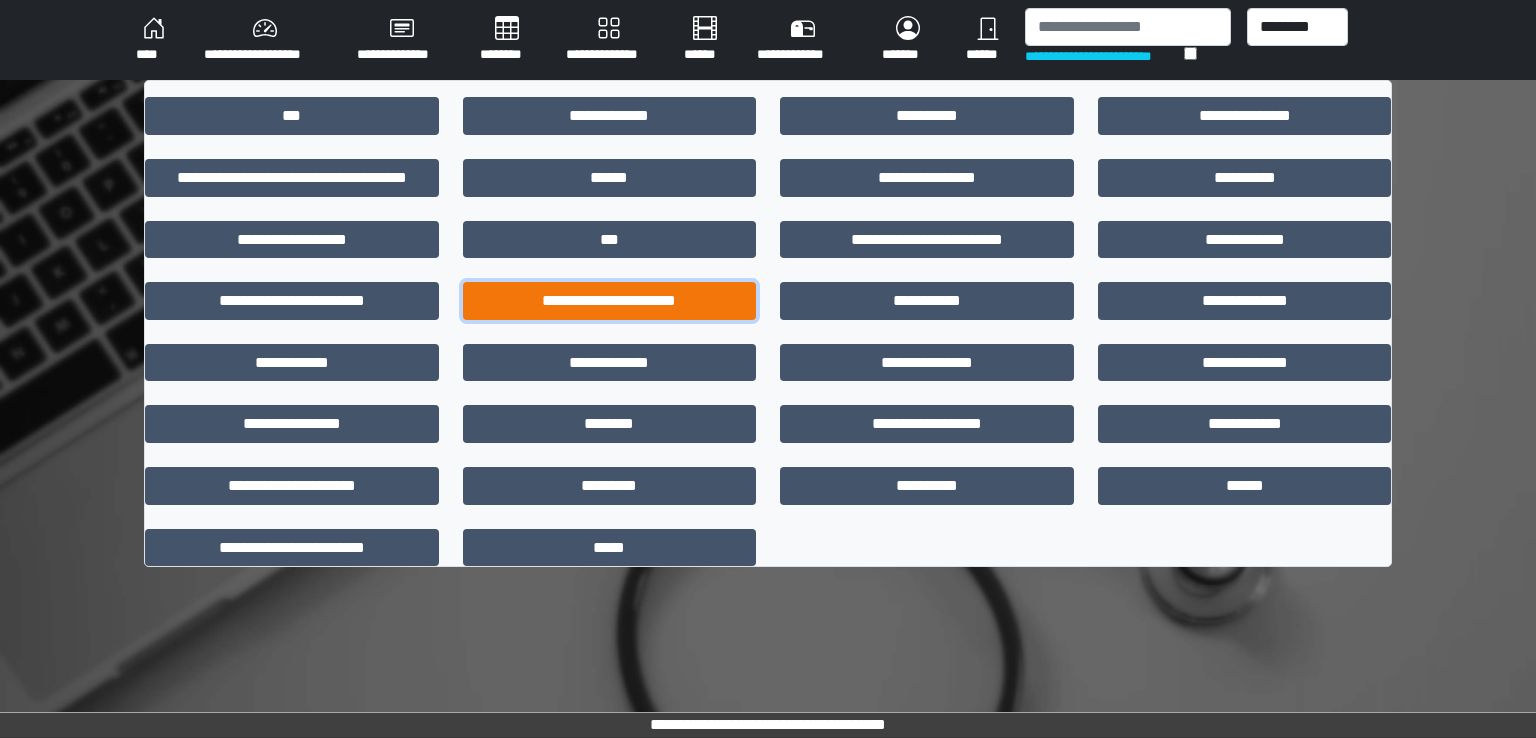 click on "**********" at bounding box center (610, 301) 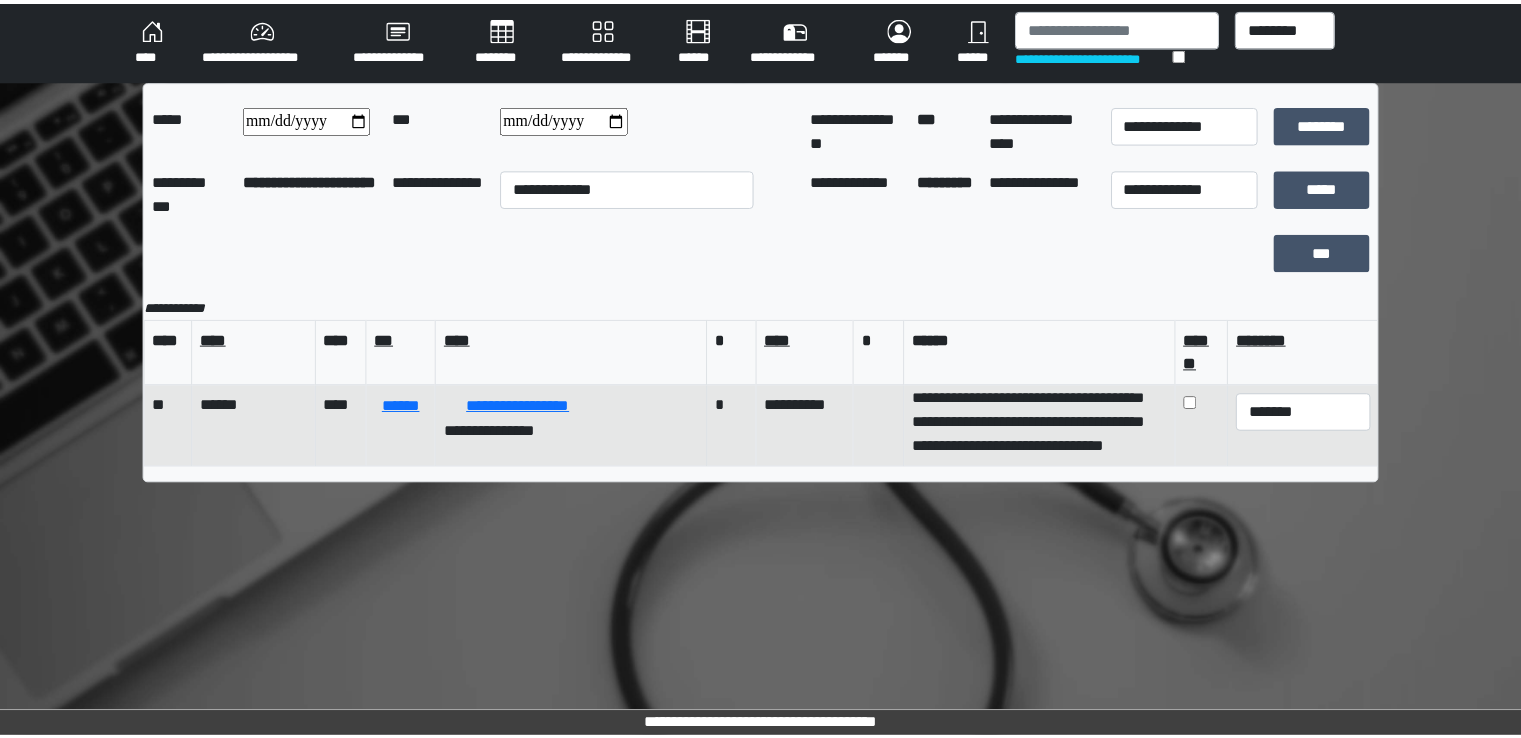 scroll, scrollTop: 55, scrollLeft: 0, axis: vertical 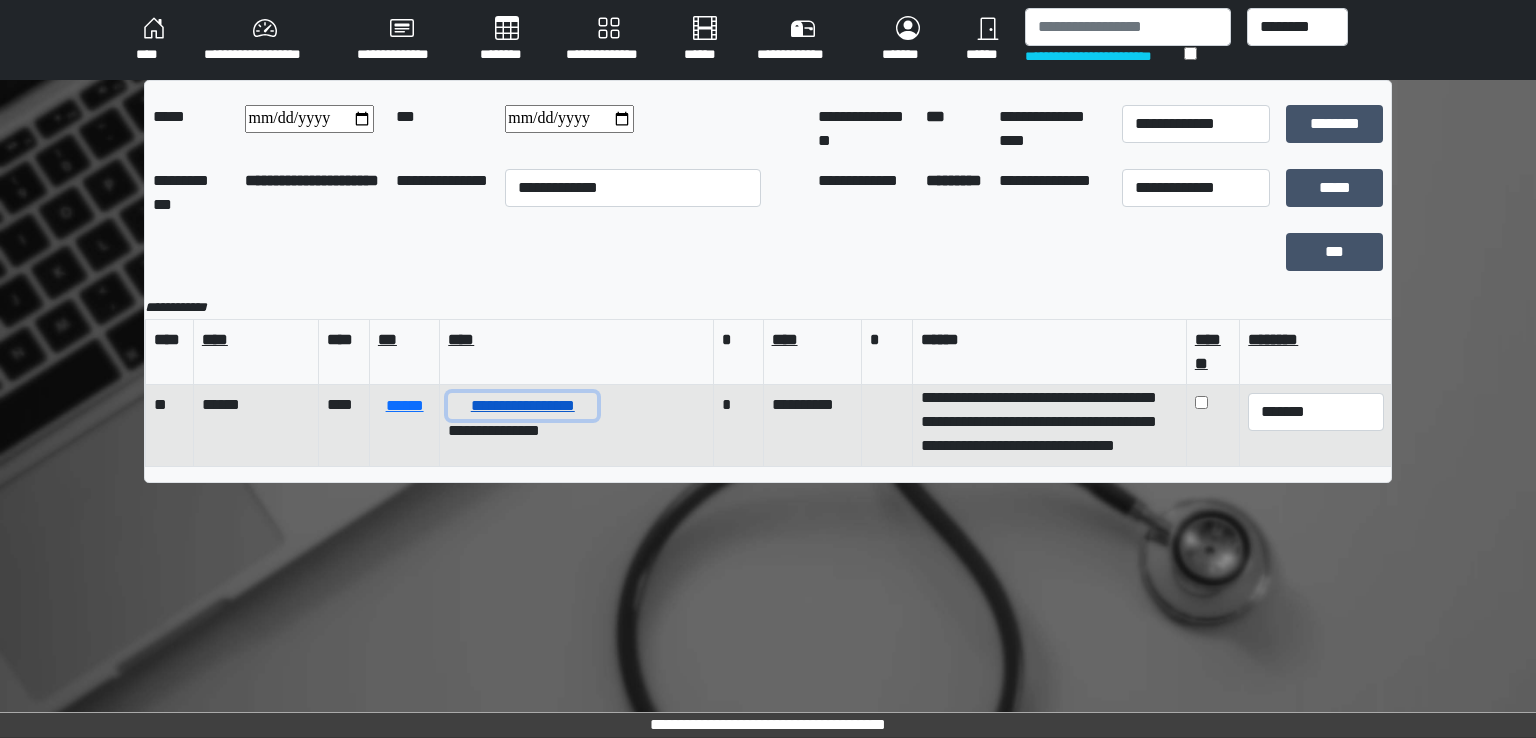 click on "**********" at bounding box center [522, 406] 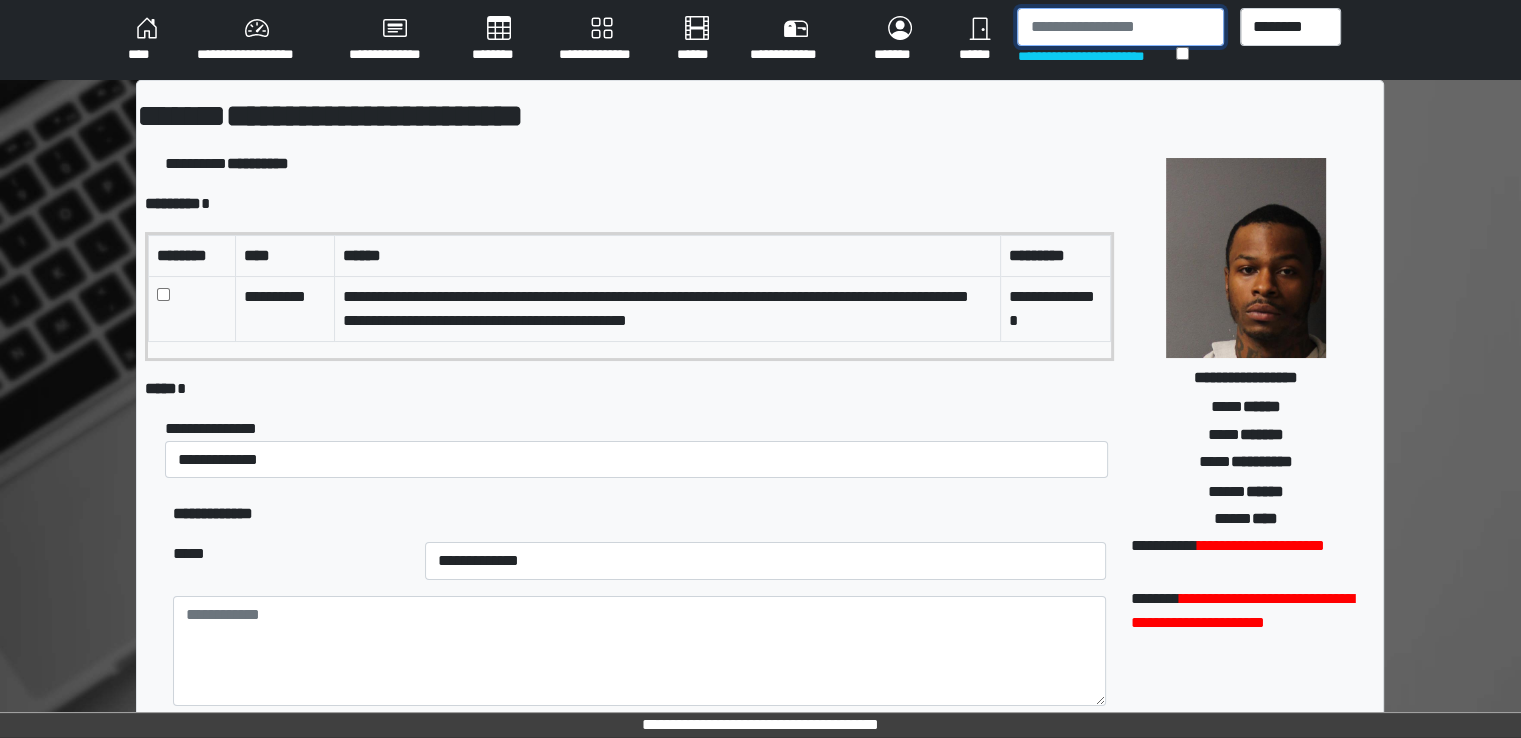 click at bounding box center [1120, 27] 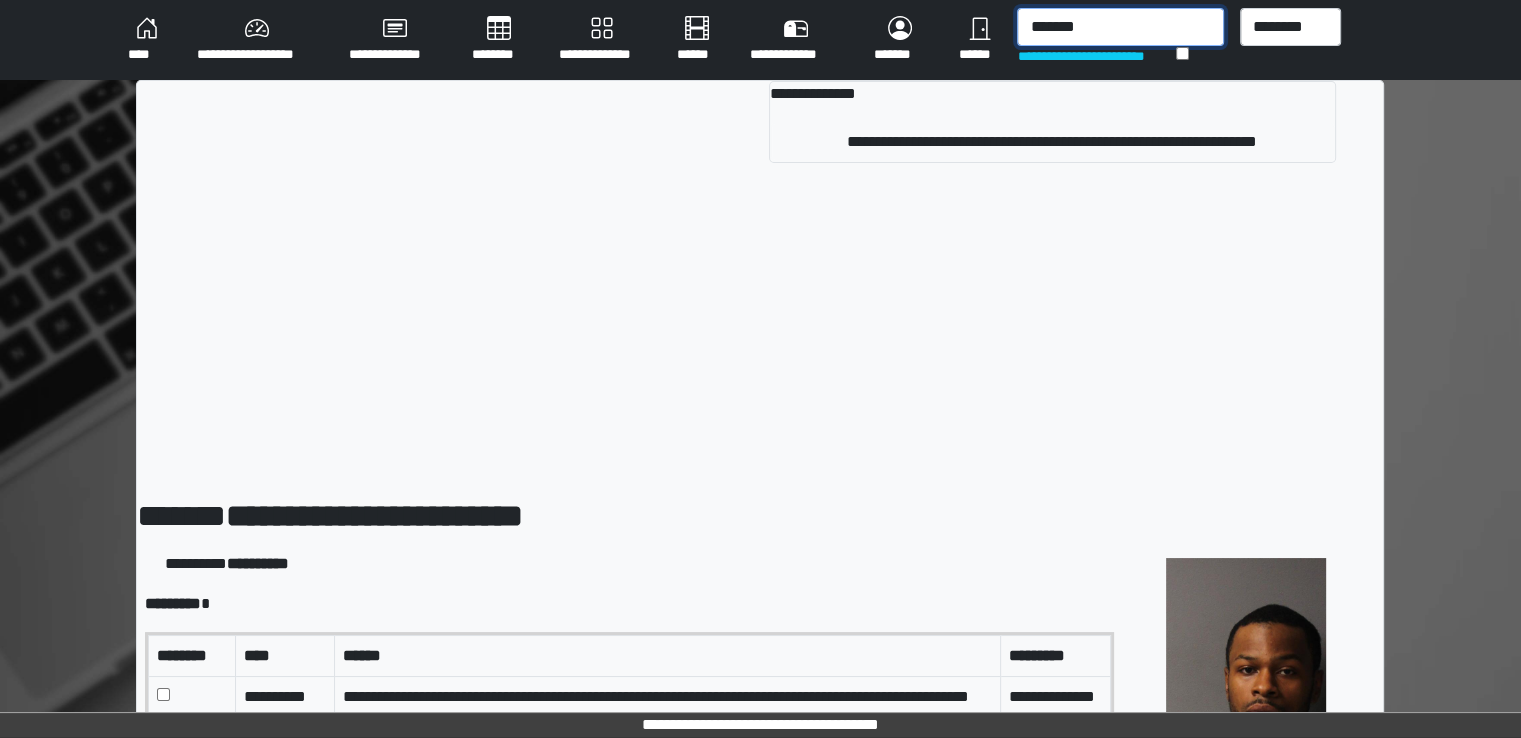type on "*******" 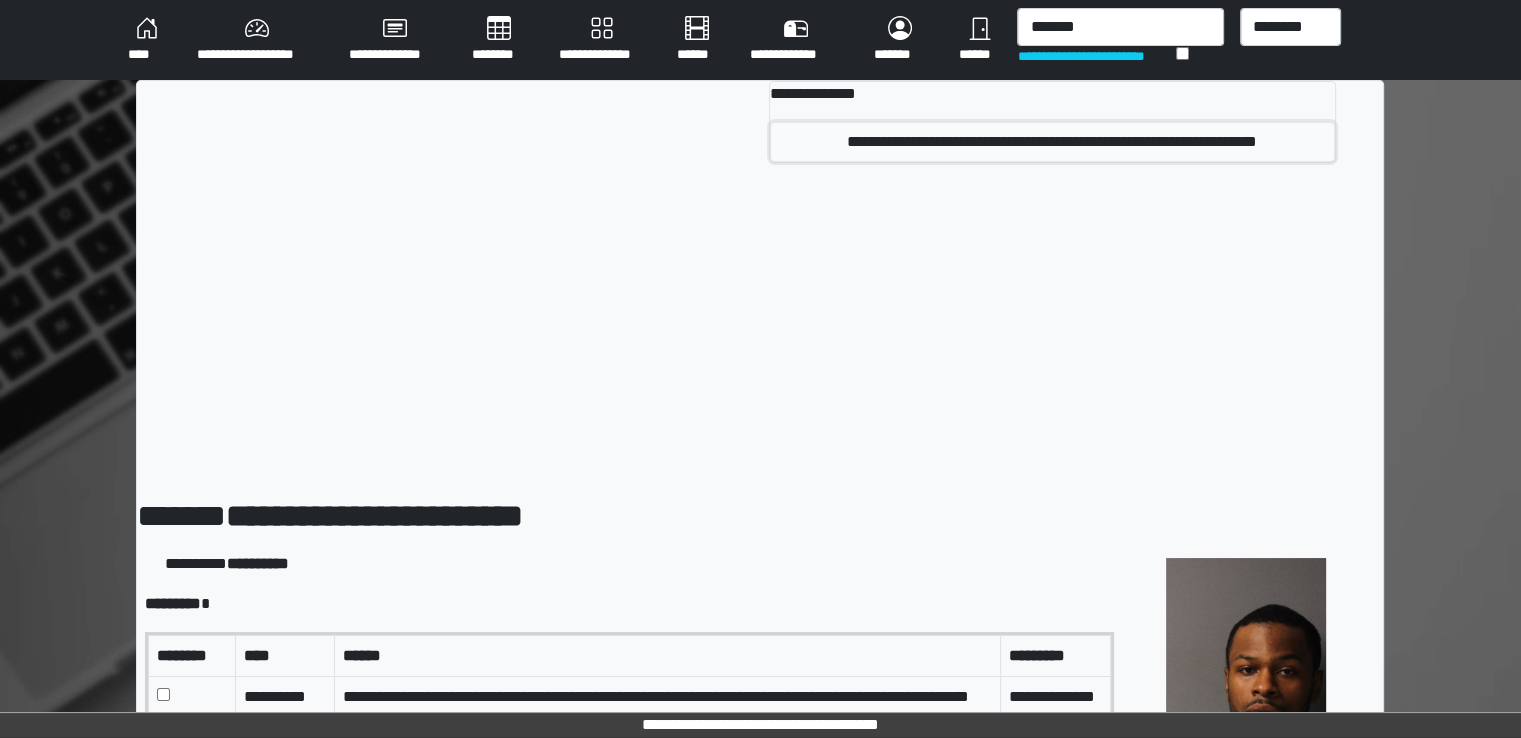 click on "**********" at bounding box center [1052, 142] 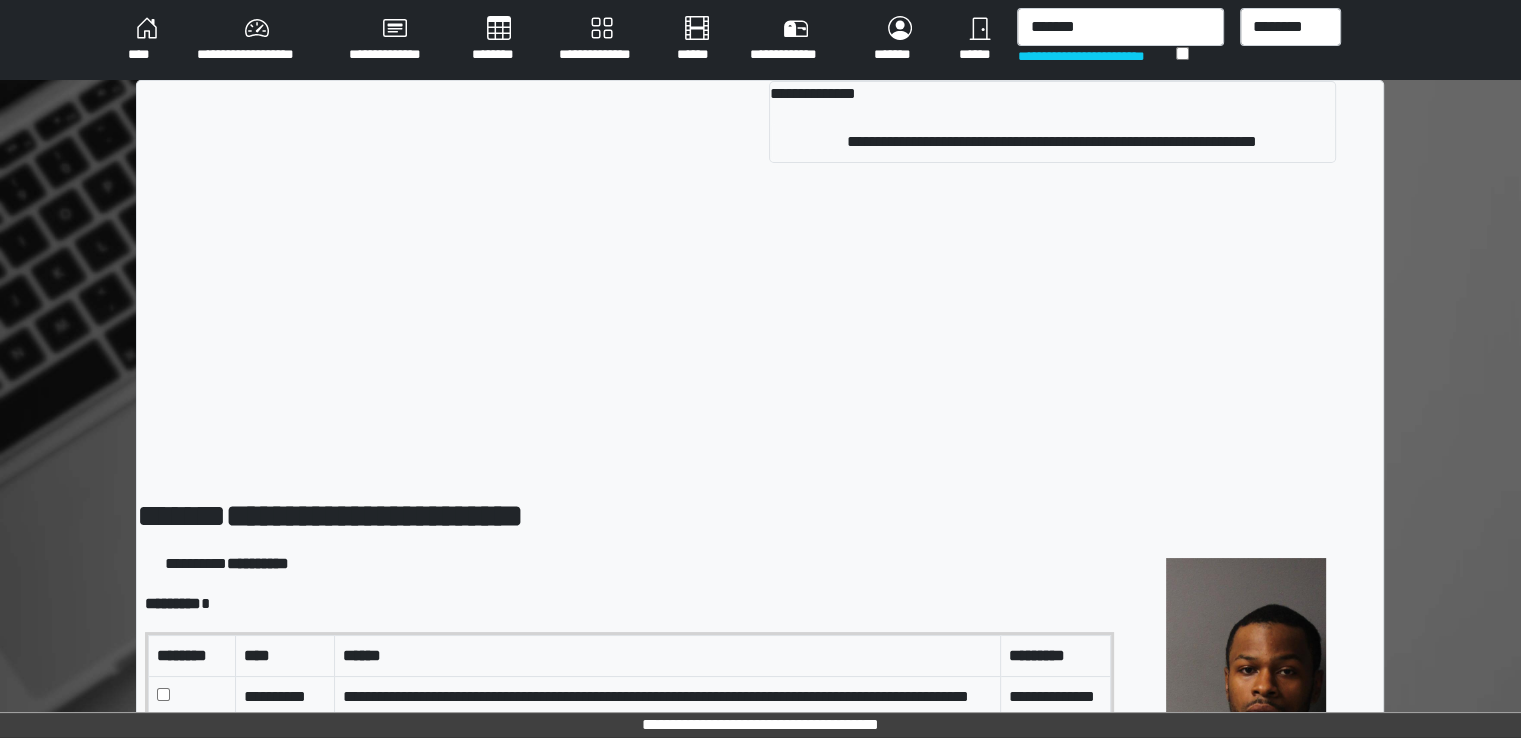 type 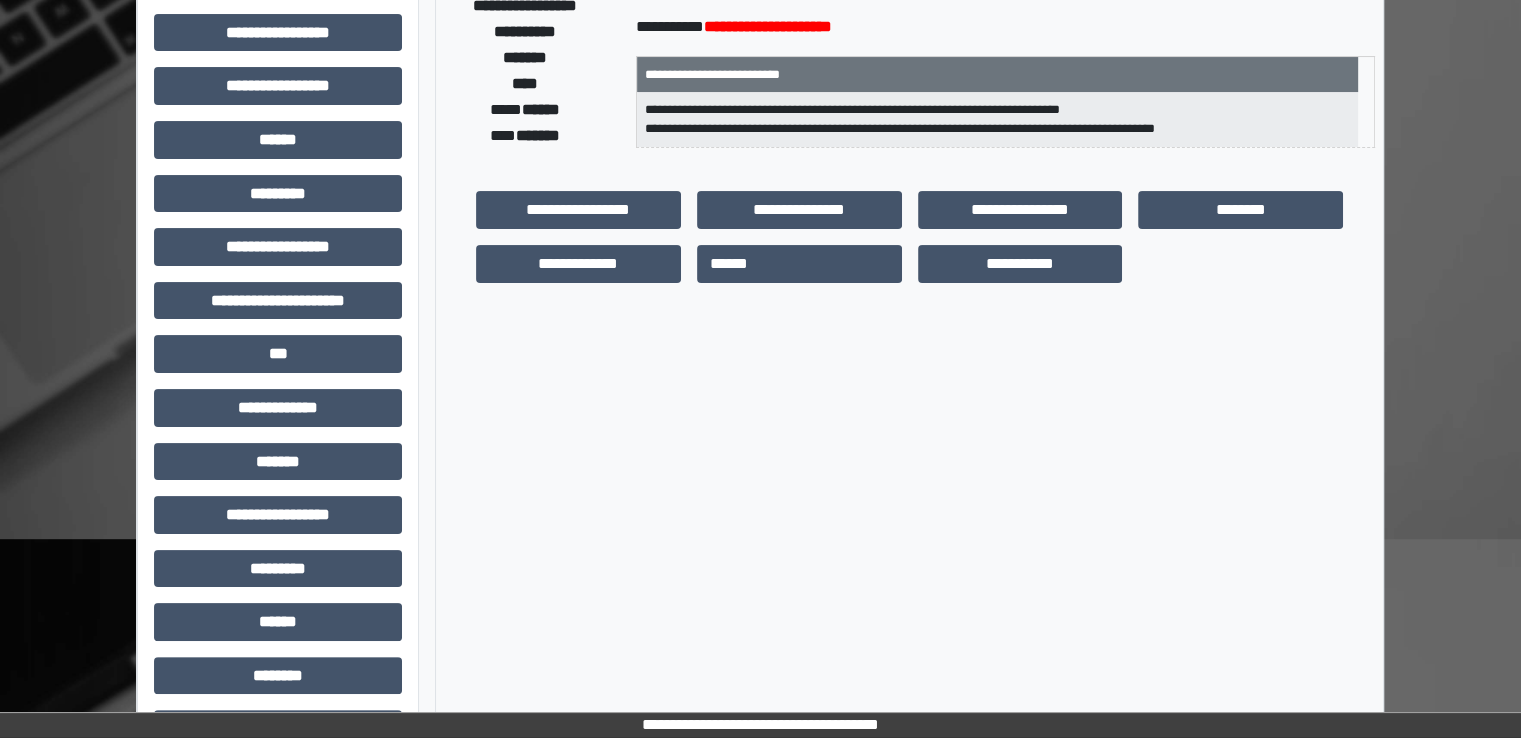 scroll, scrollTop: 428, scrollLeft: 0, axis: vertical 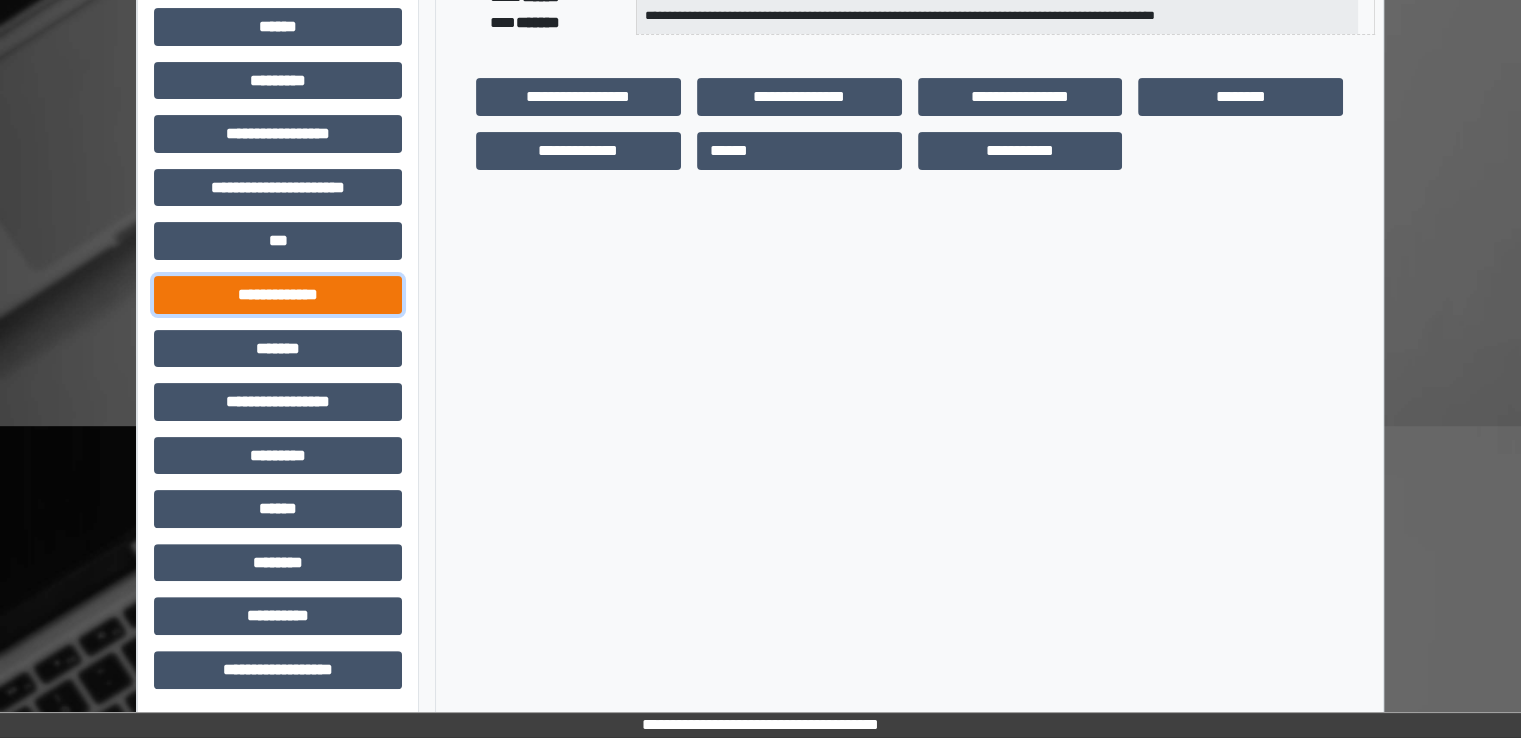click on "**********" at bounding box center (278, 295) 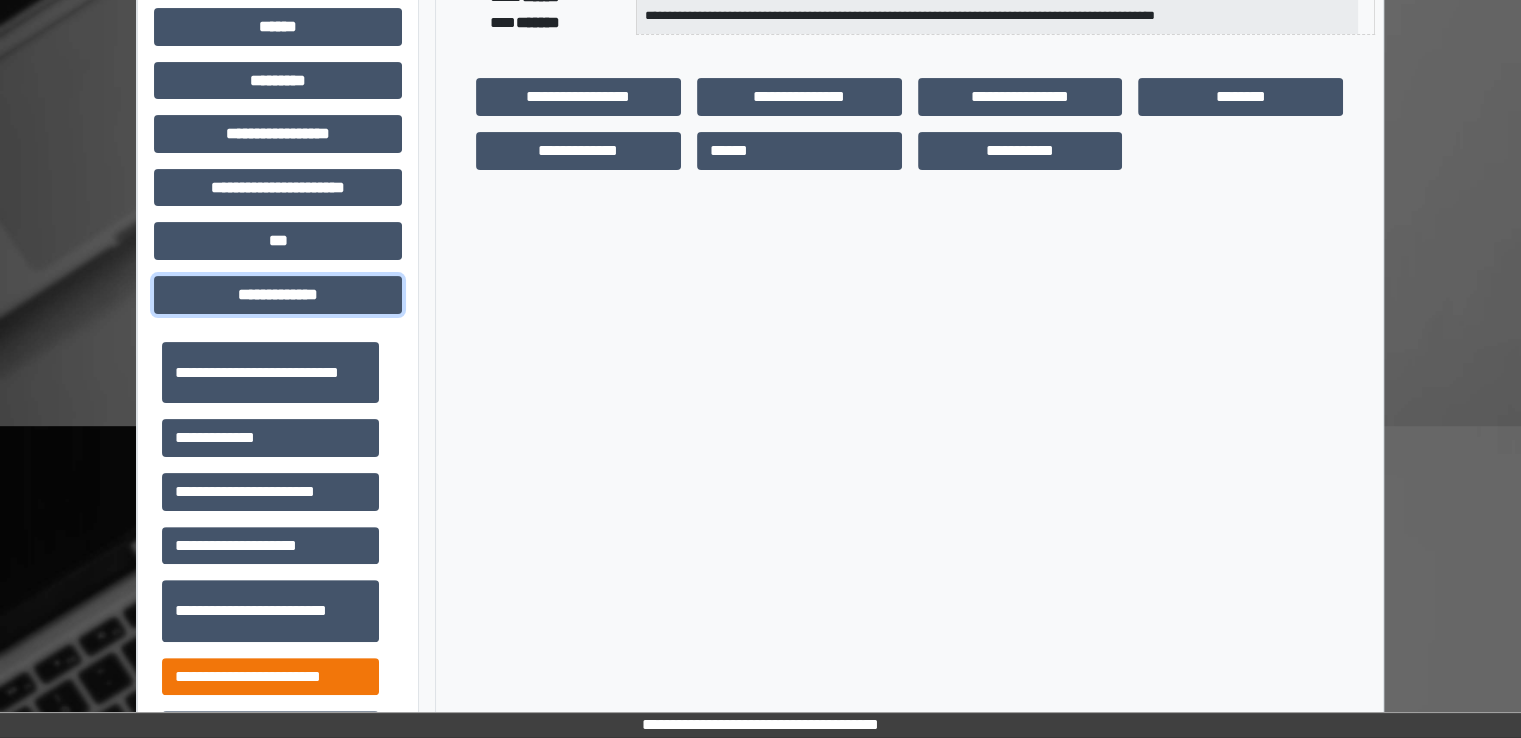 scroll, scrollTop: 500, scrollLeft: 0, axis: vertical 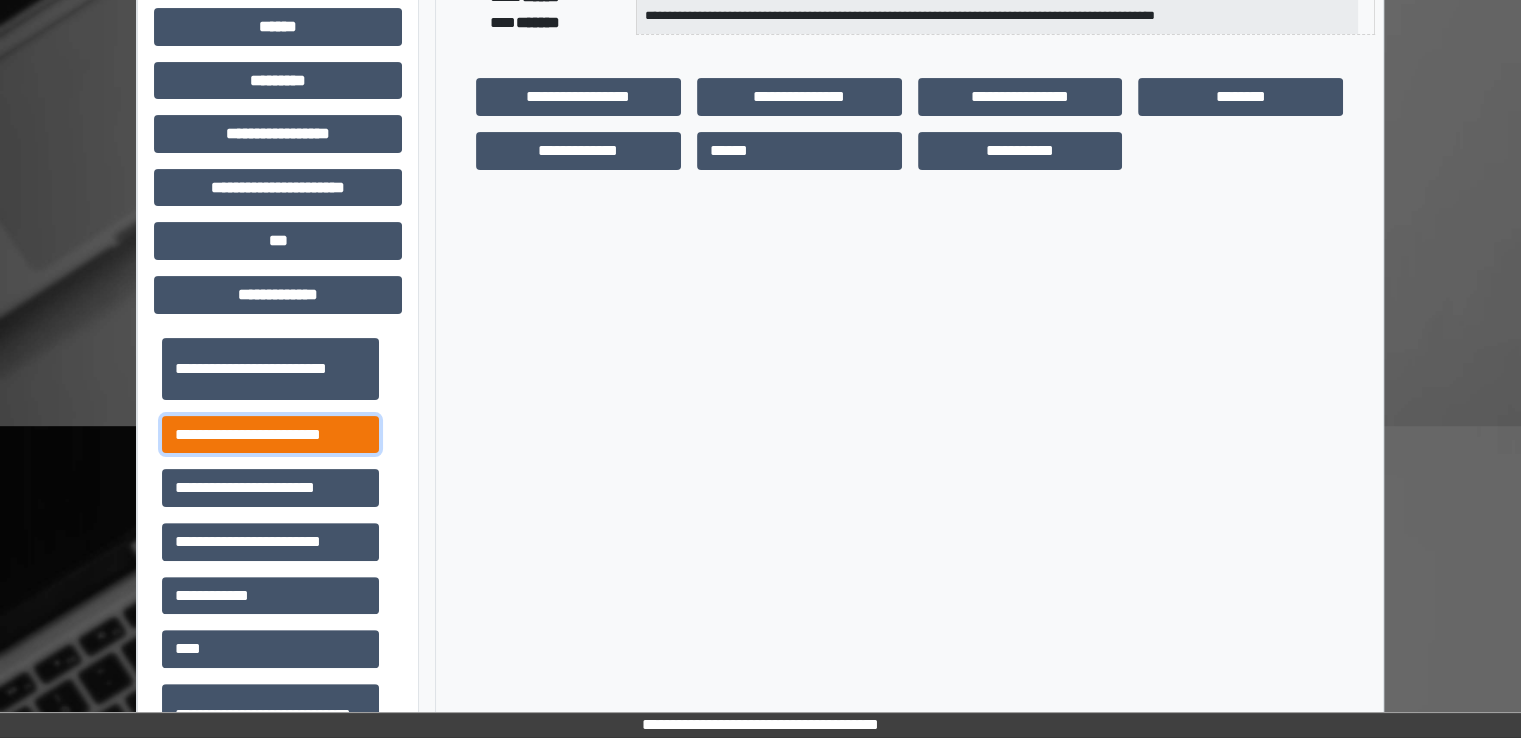 click on "**********" at bounding box center (270, 435) 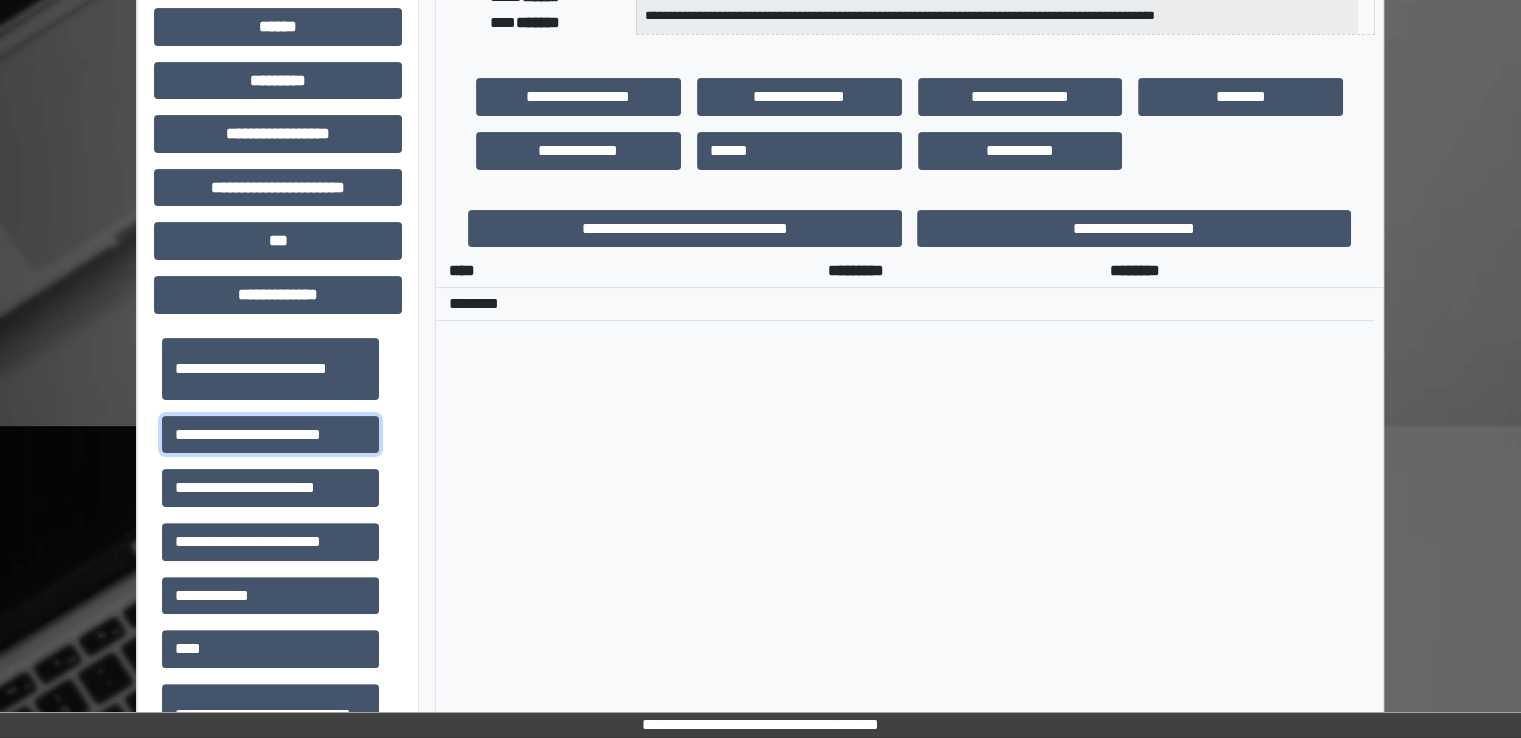 scroll, scrollTop: 0, scrollLeft: 0, axis: both 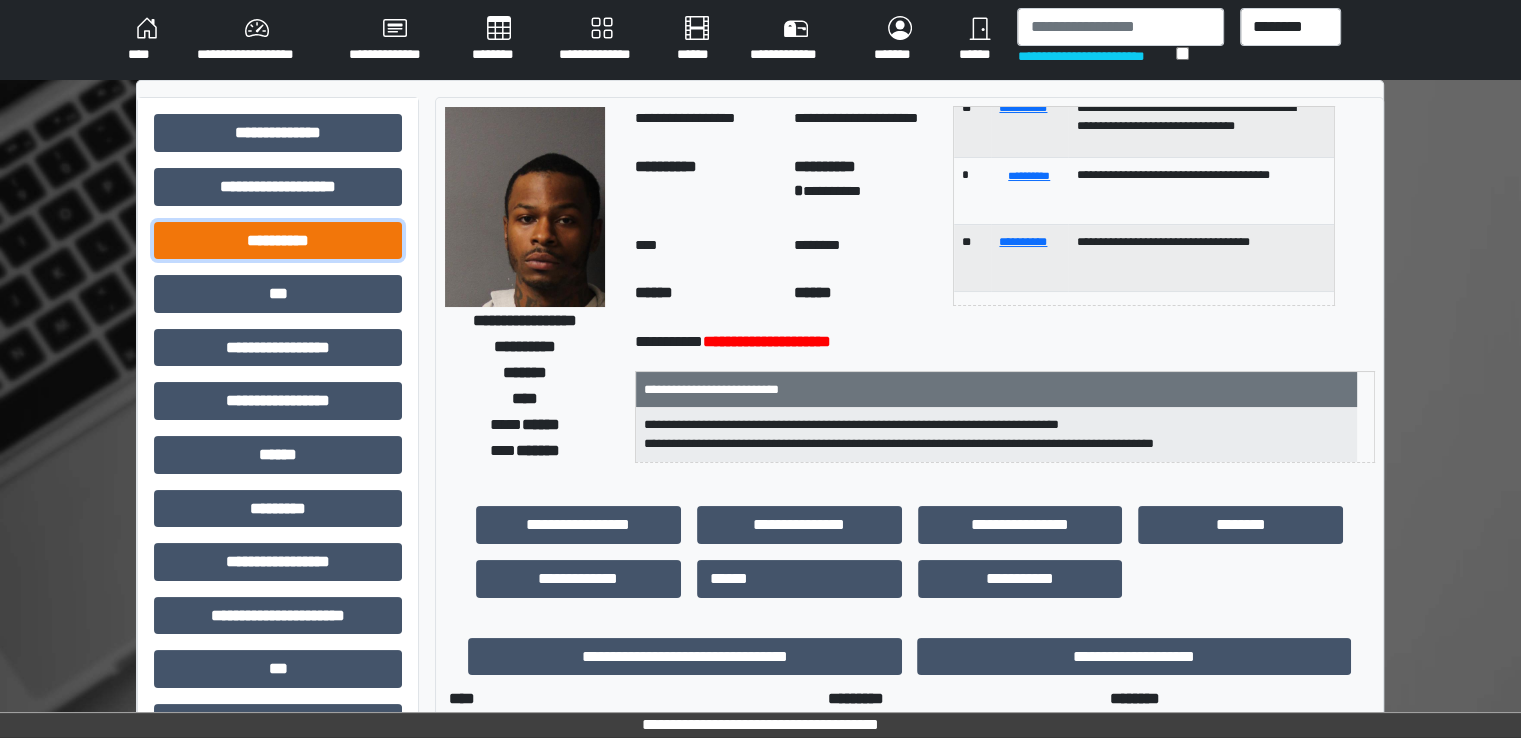 click on "**********" at bounding box center [278, 241] 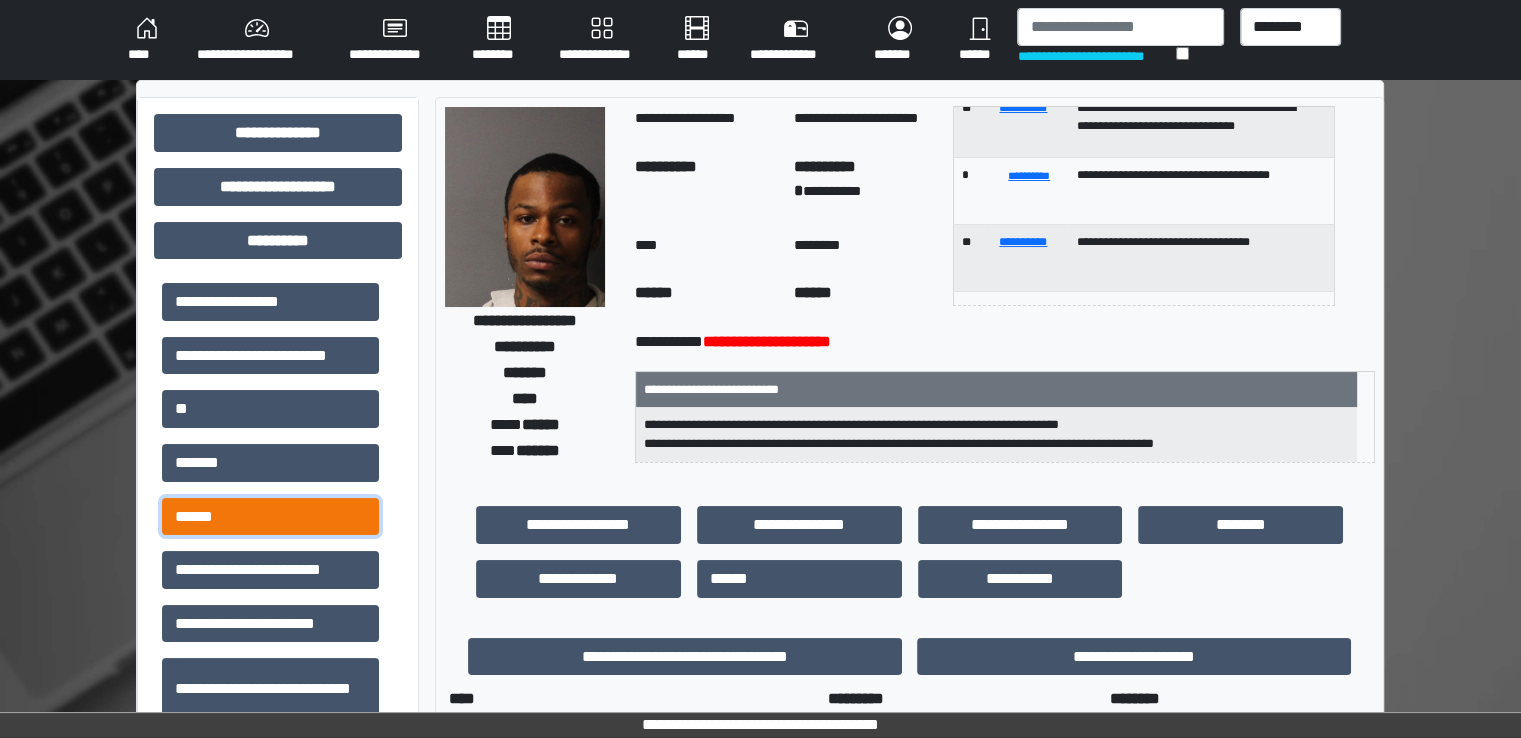click on "******" at bounding box center (270, 517) 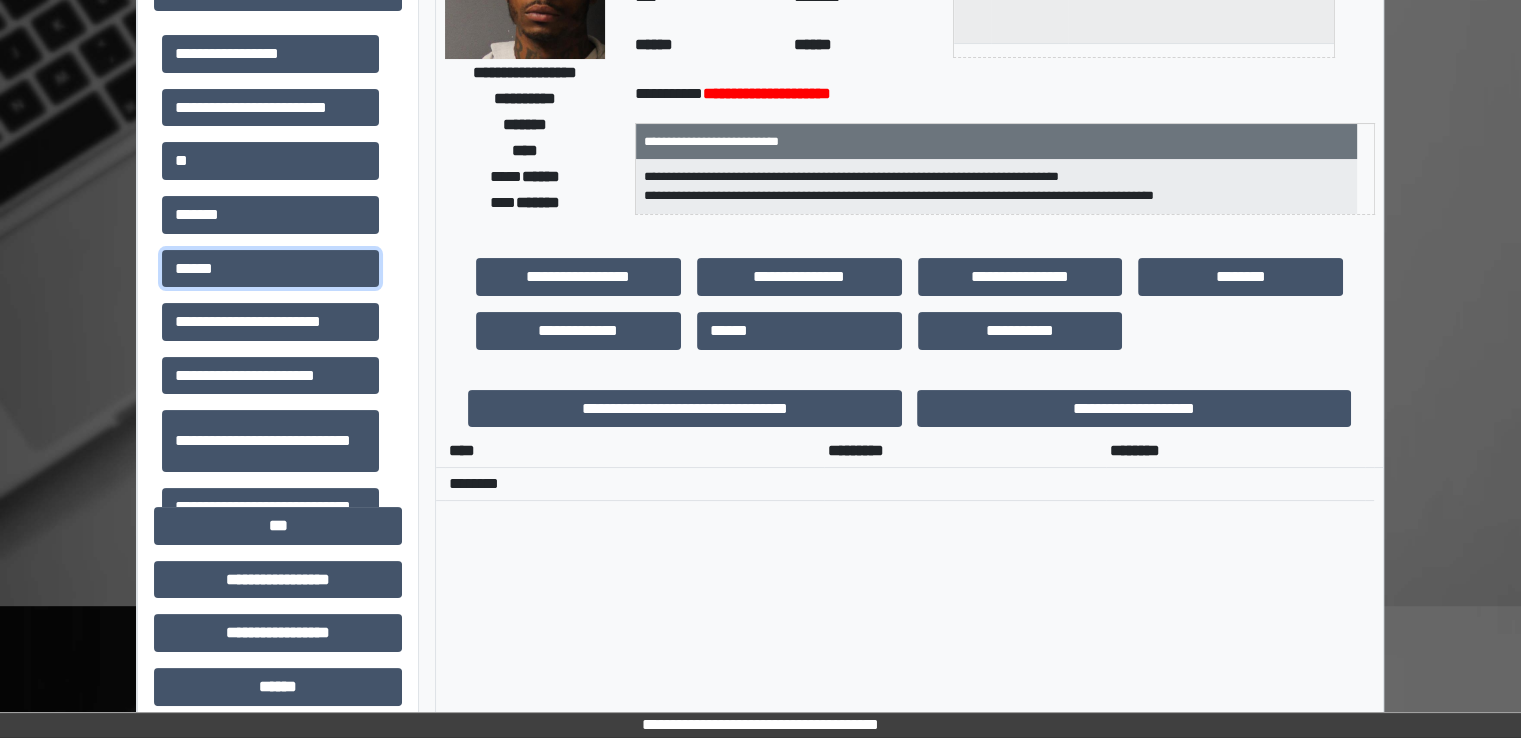 scroll, scrollTop: 300, scrollLeft: 0, axis: vertical 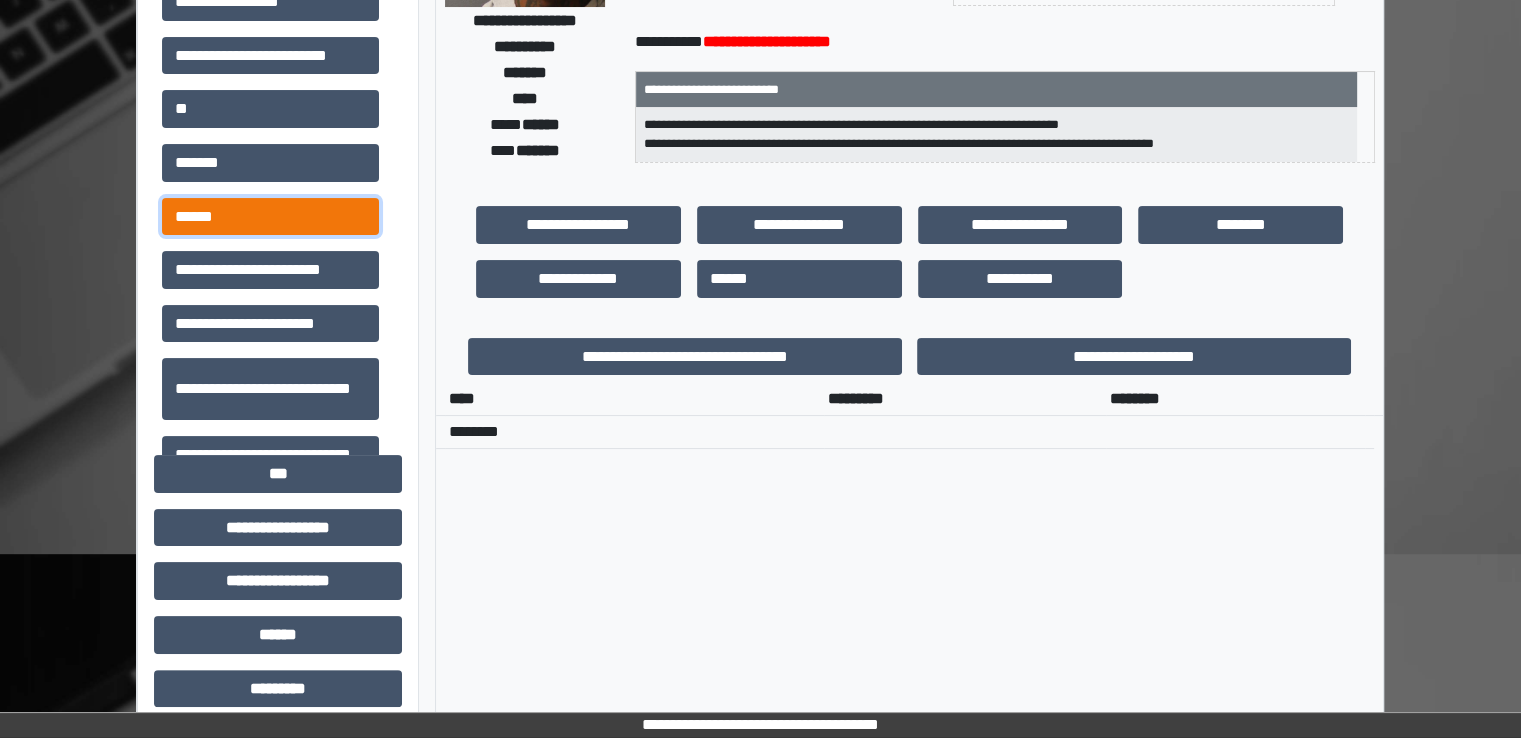 click on "******" at bounding box center (270, 217) 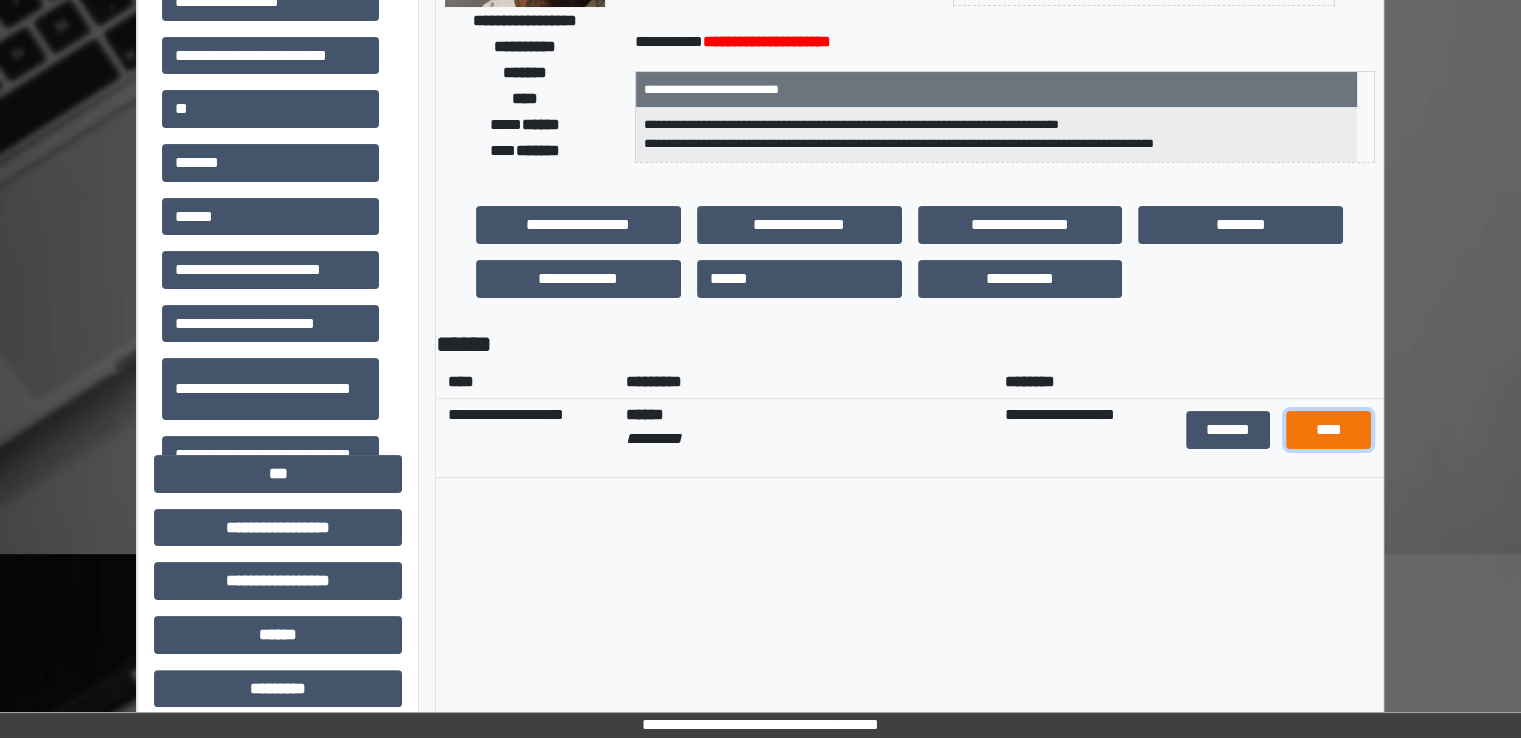 click on "****" at bounding box center (1328, 430) 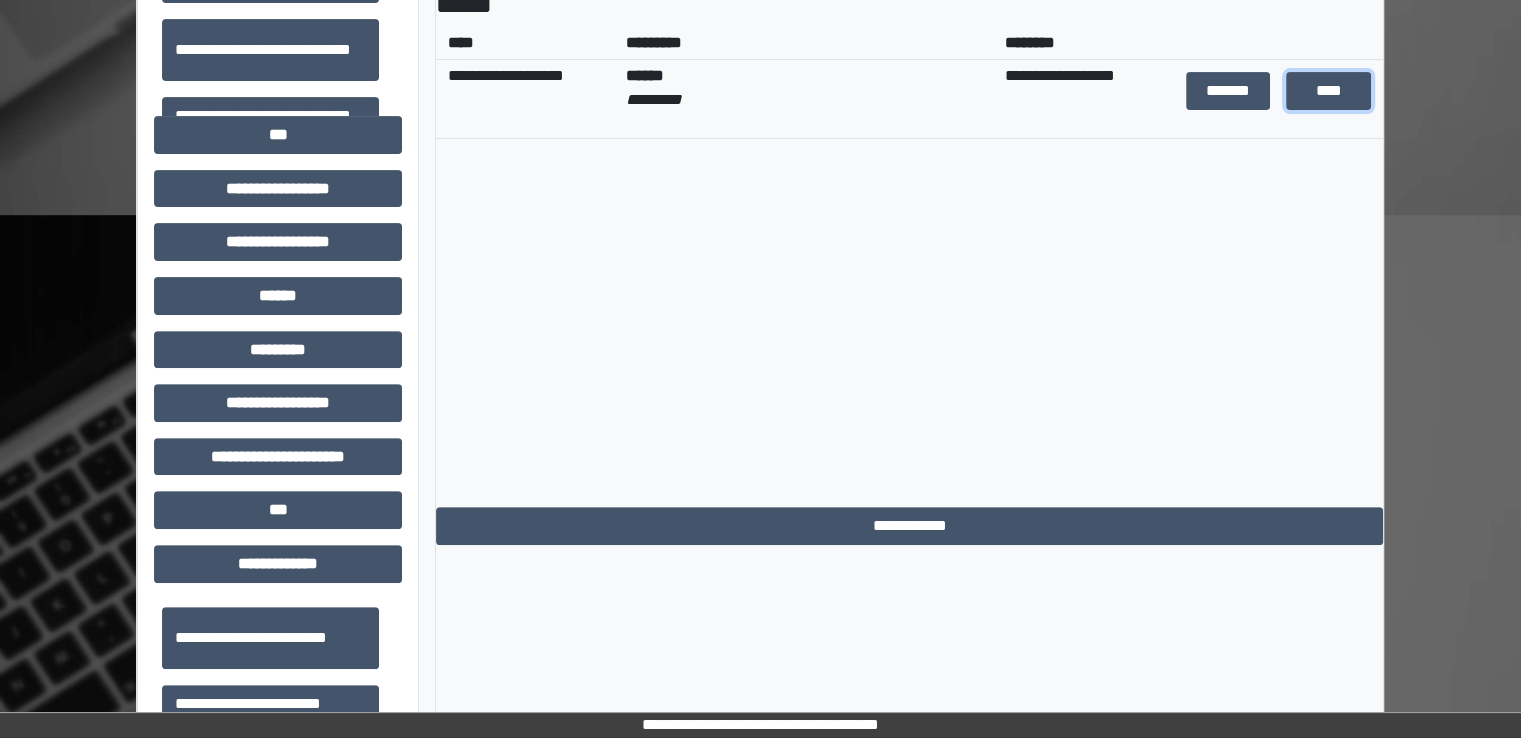 scroll, scrollTop: 900, scrollLeft: 0, axis: vertical 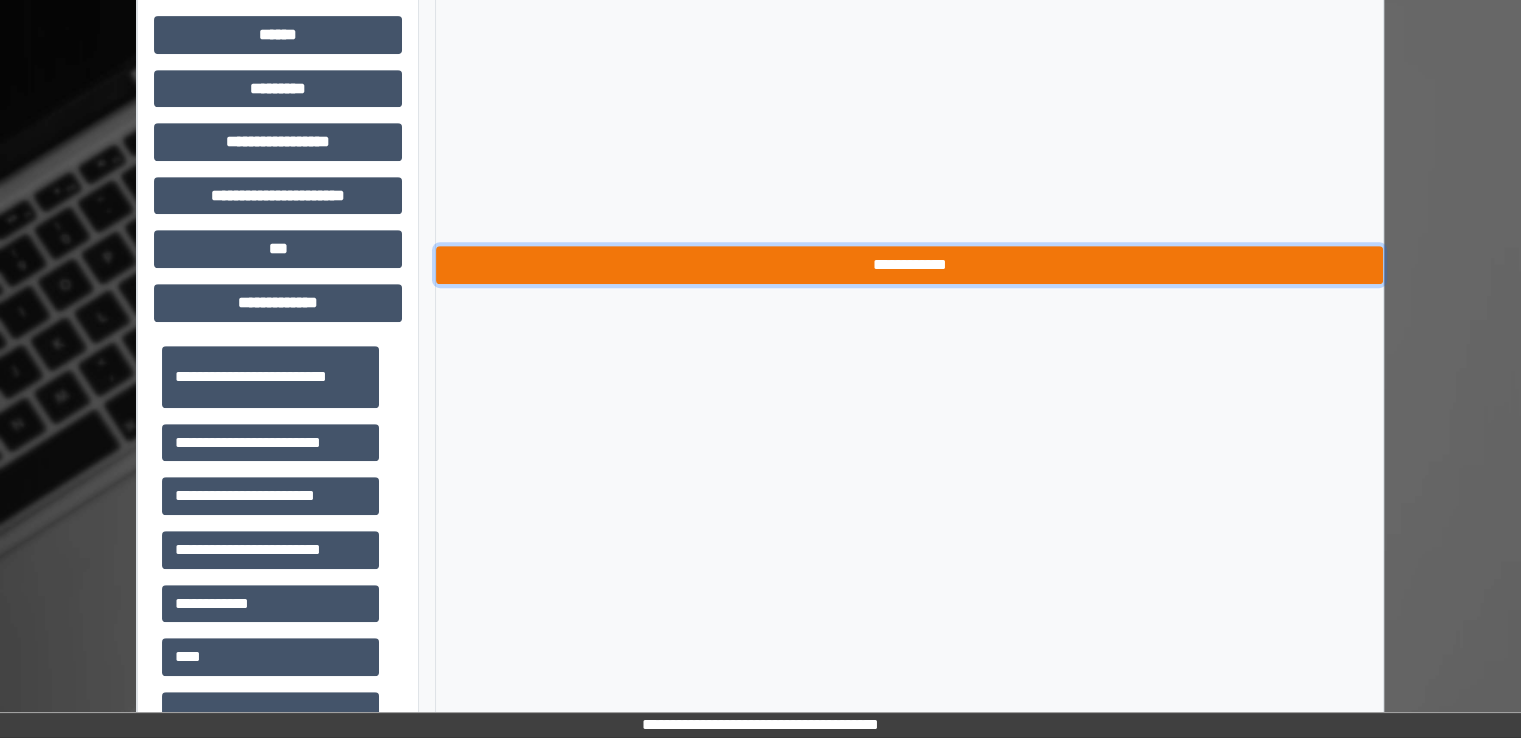 click on "**********" at bounding box center [909, 265] 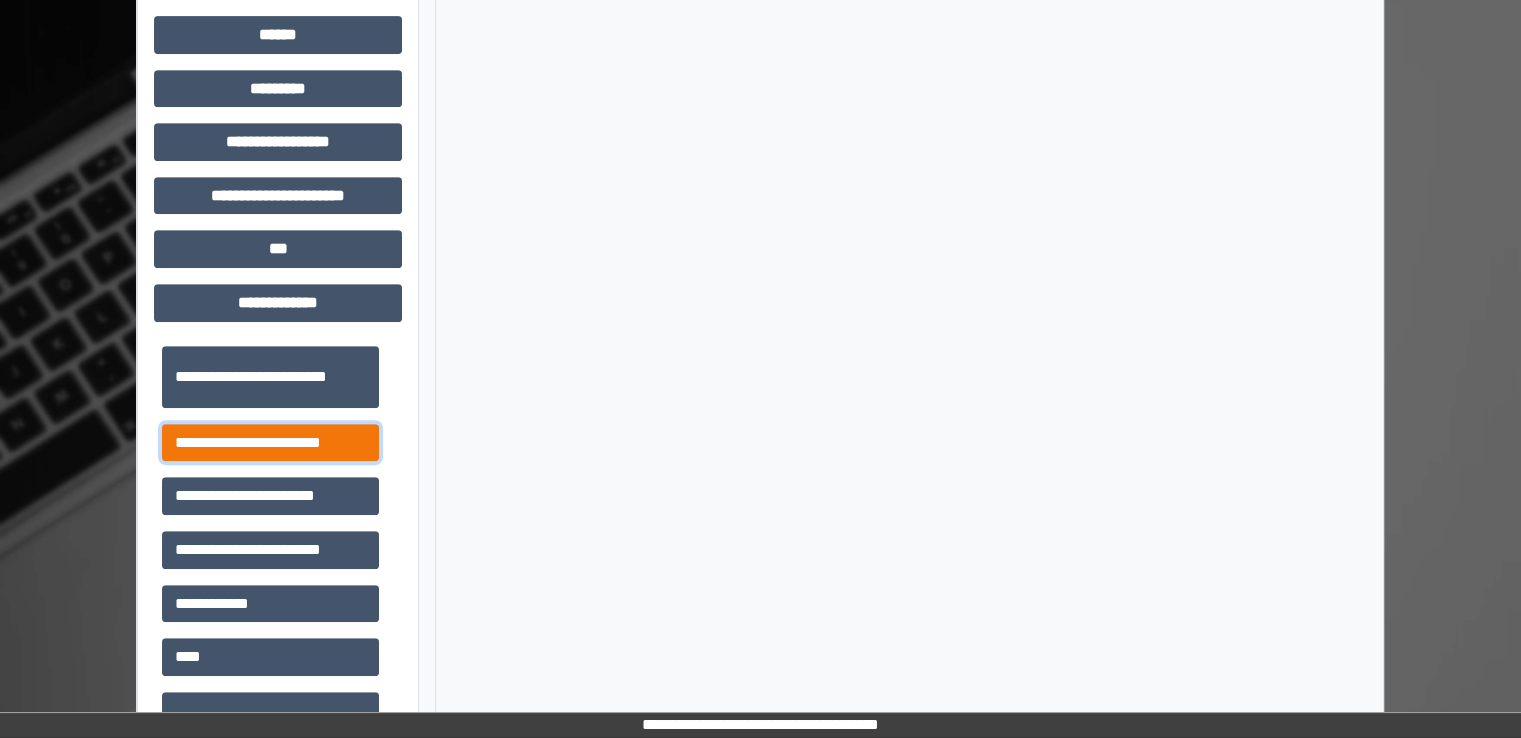 click on "**********" at bounding box center [270, 443] 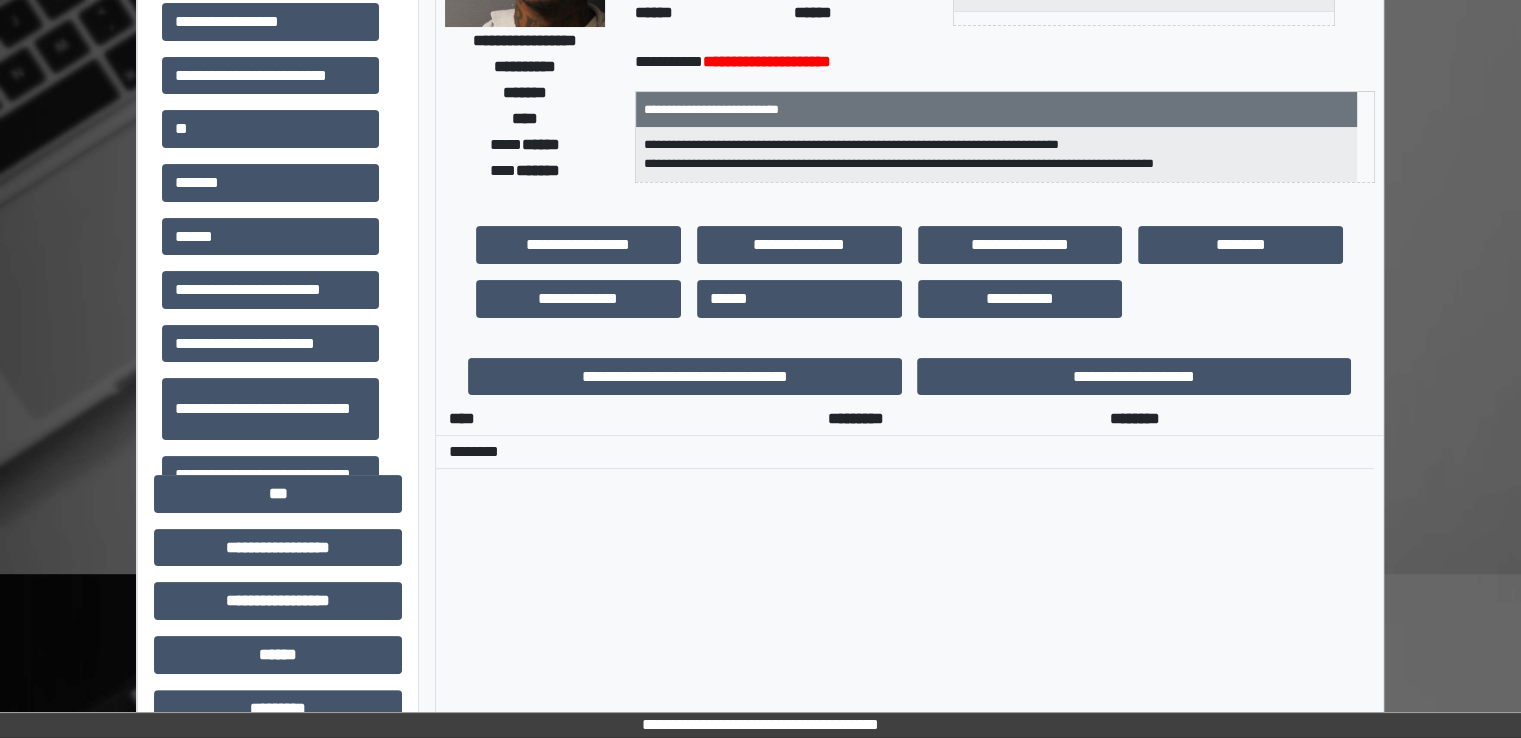 scroll, scrollTop: 0, scrollLeft: 0, axis: both 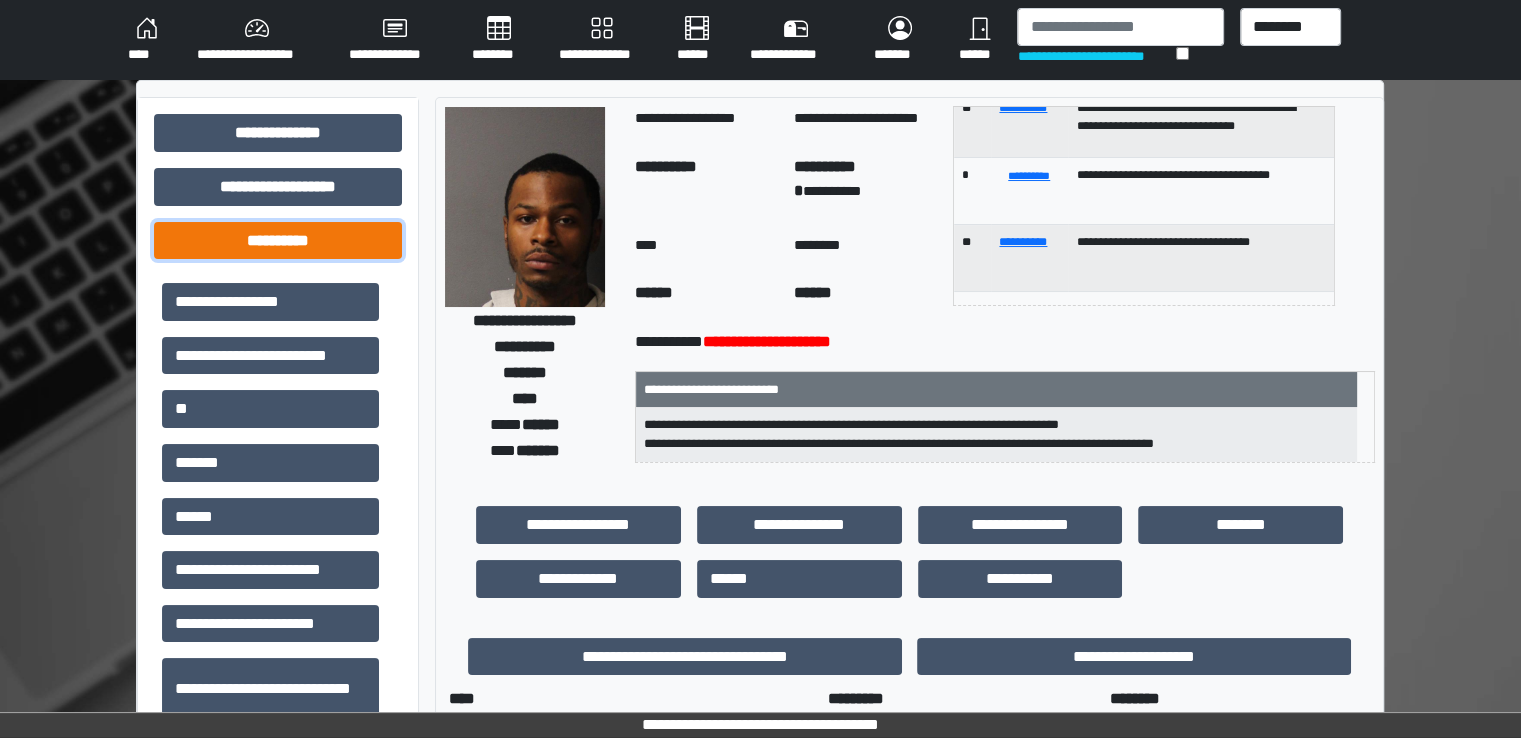 click on "**********" at bounding box center [278, 241] 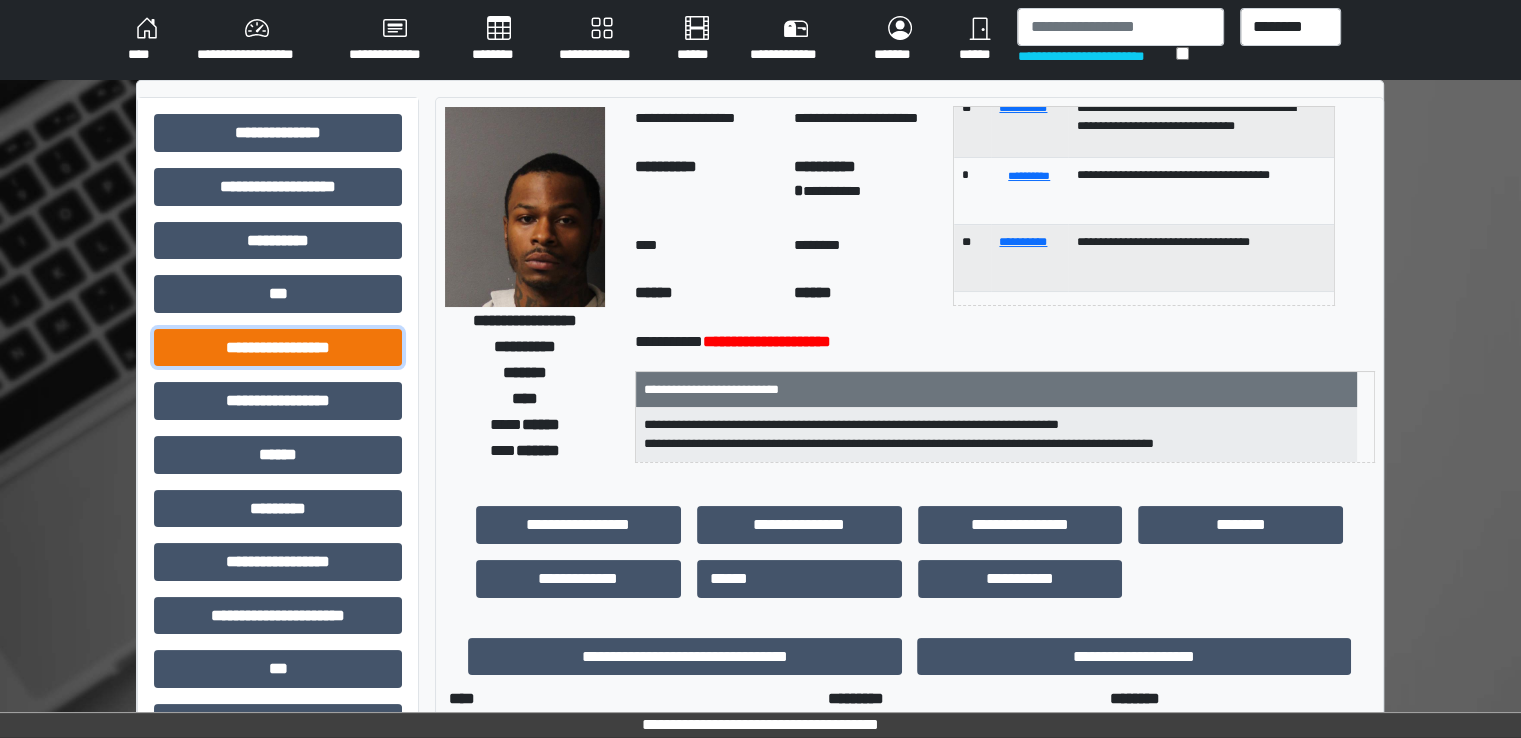 click on "**********" at bounding box center [278, 348] 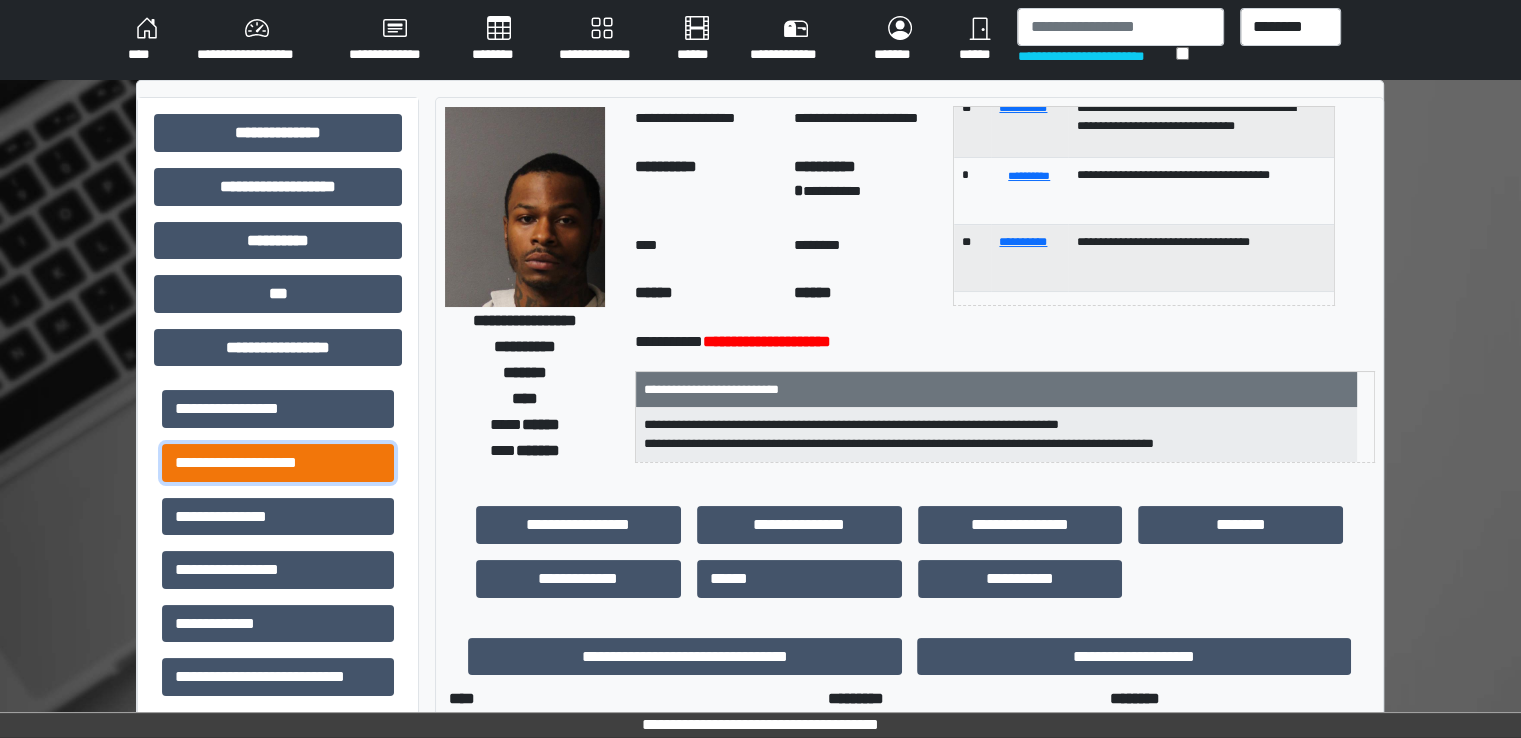 click on "**********" at bounding box center (278, 463) 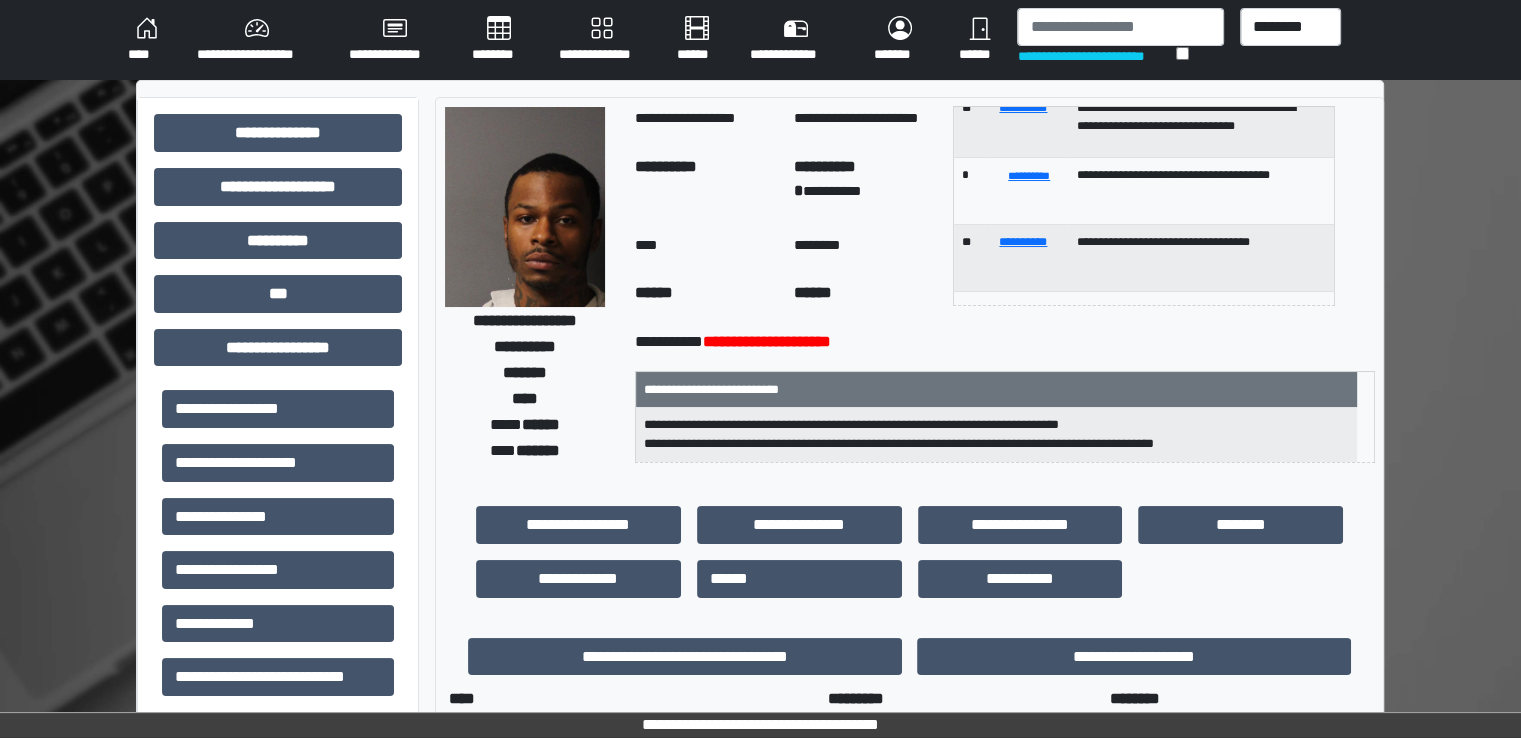 click on "********" at bounding box center (499, 40) 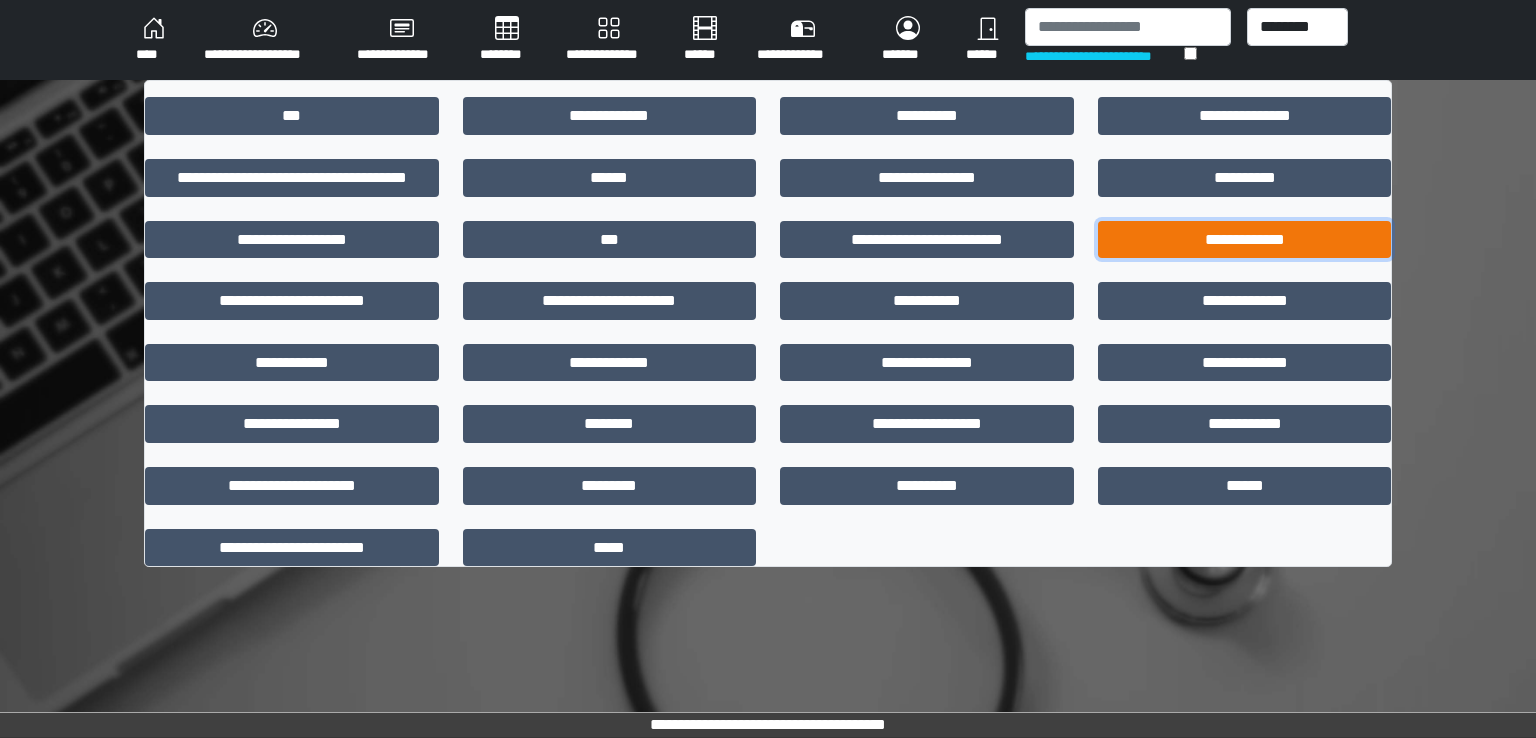 click on "**********" at bounding box center (1245, 240) 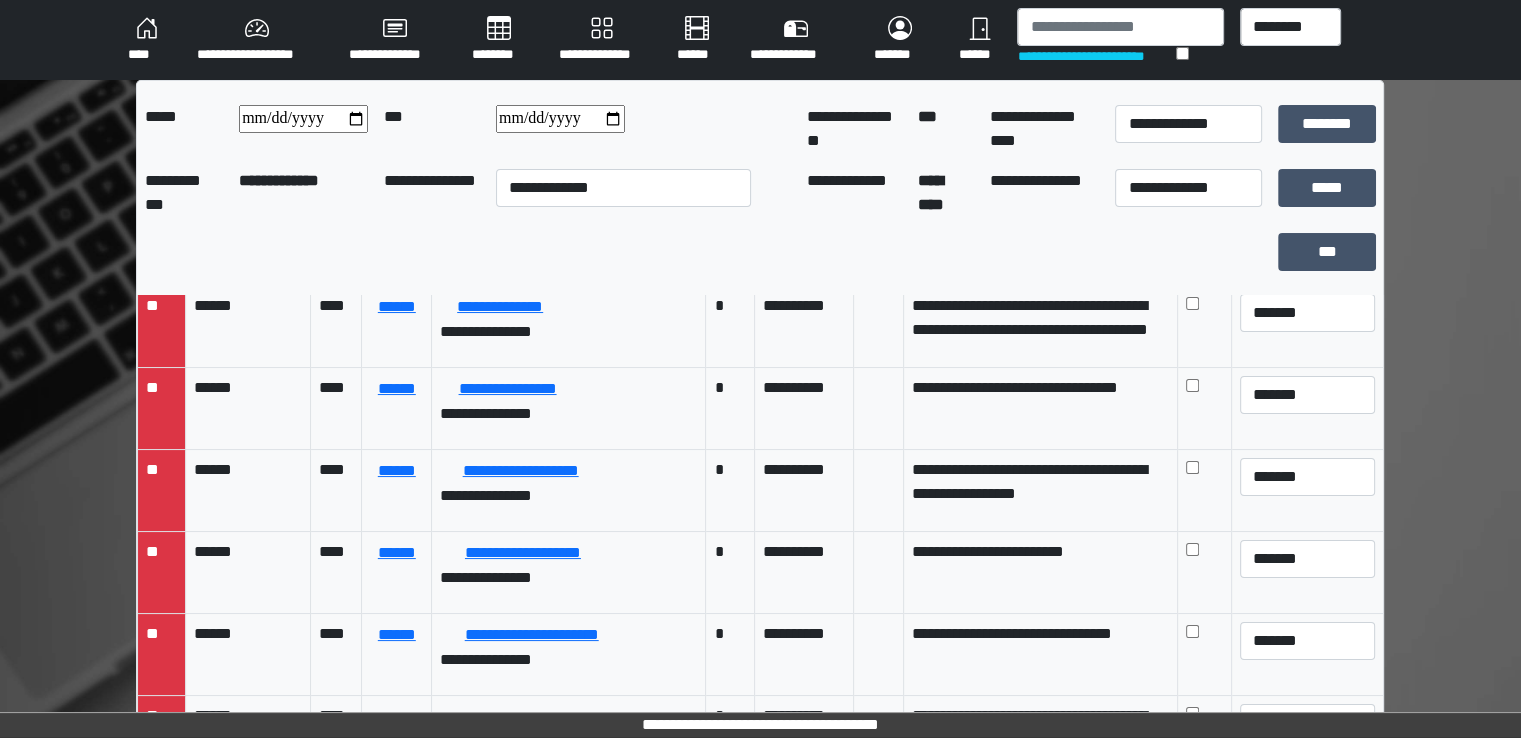 scroll, scrollTop: 800, scrollLeft: 0, axis: vertical 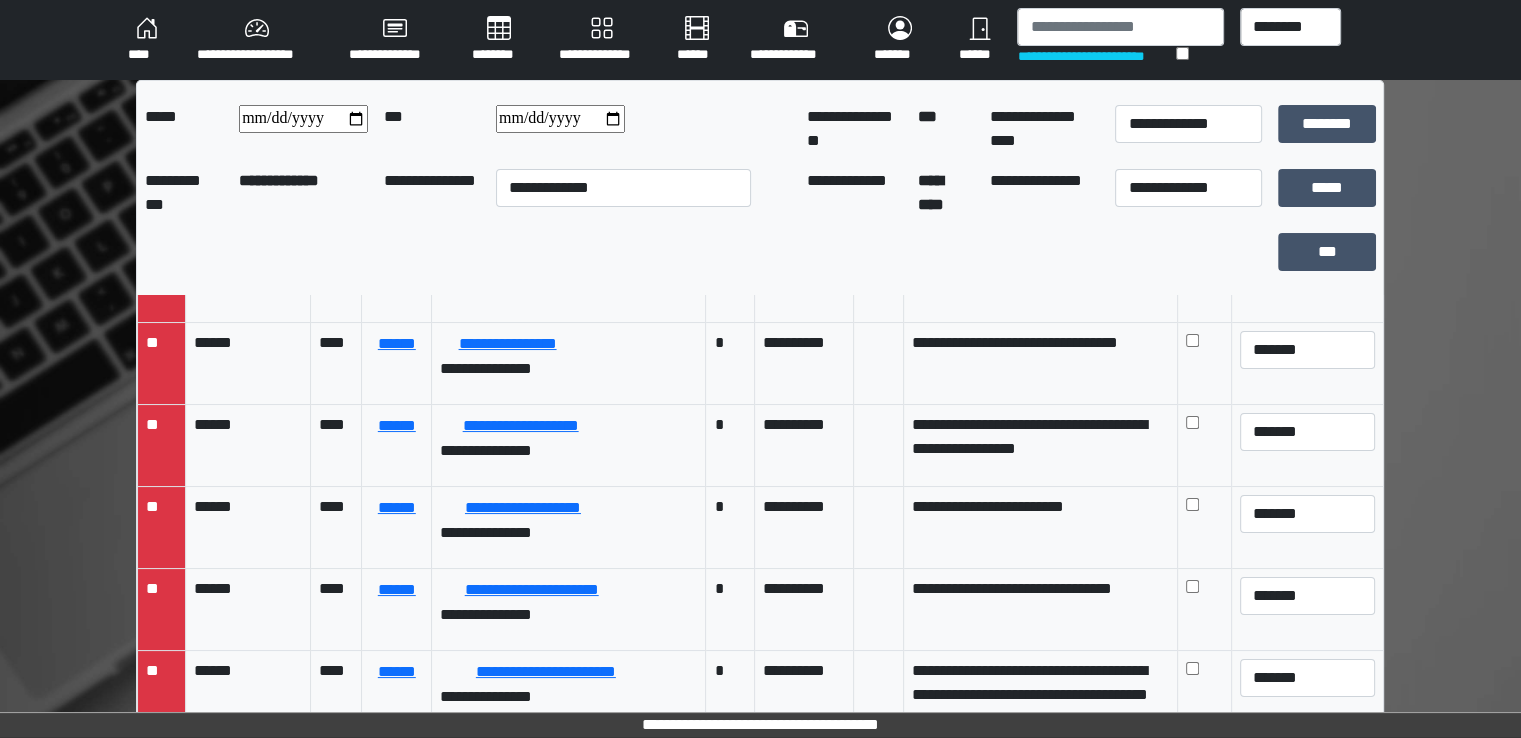 click on "****" at bounding box center [146, 40] 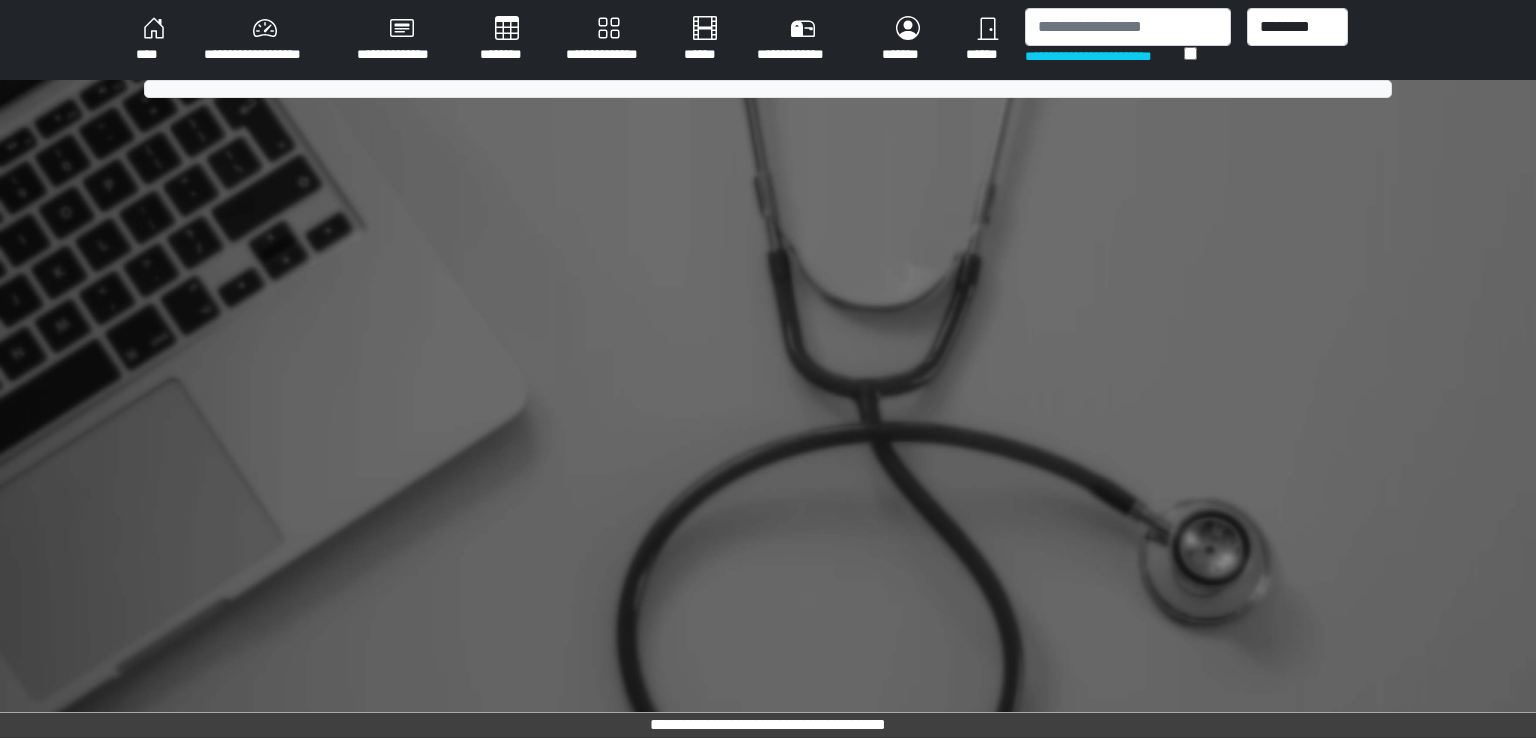scroll, scrollTop: 0, scrollLeft: 0, axis: both 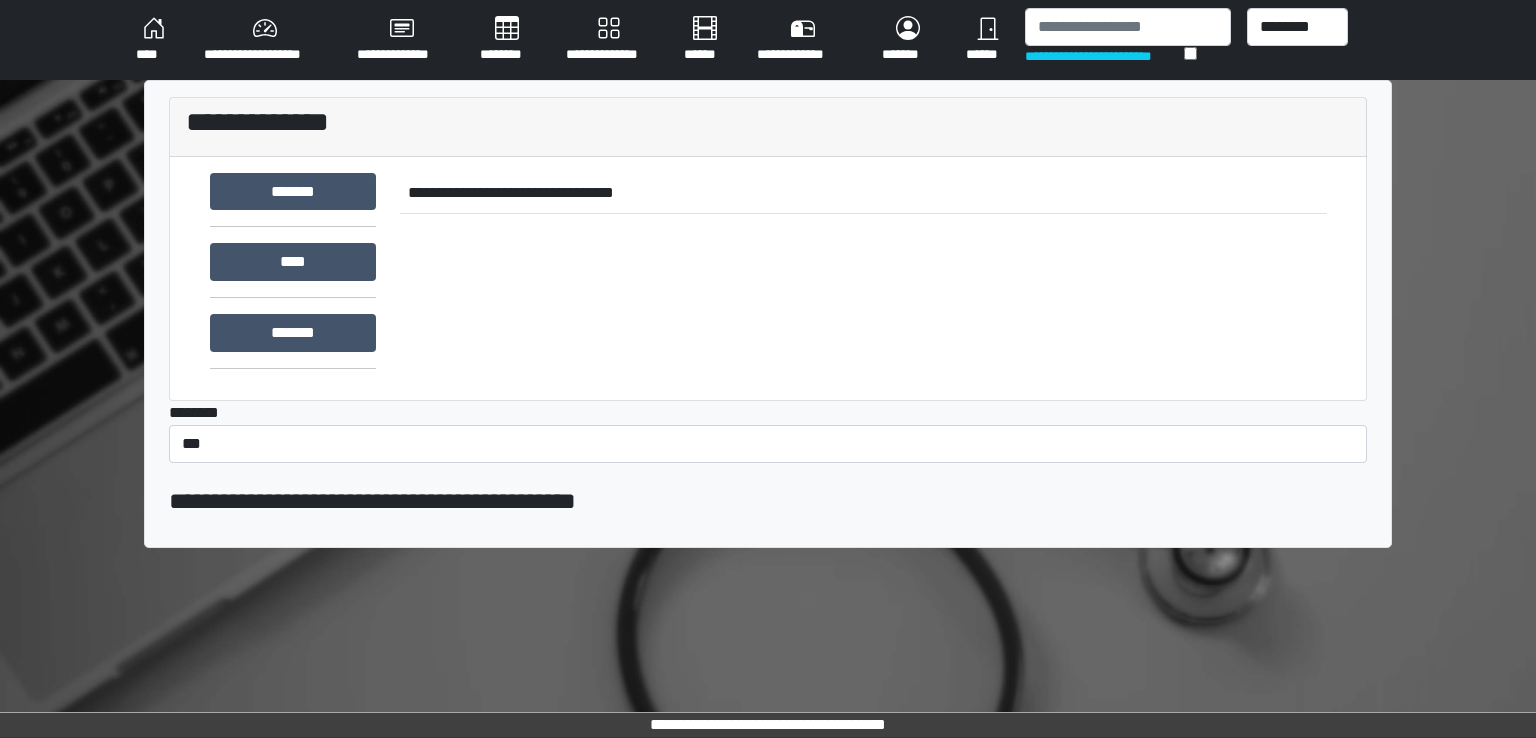 click on "********" at bounding box center (507, 40) 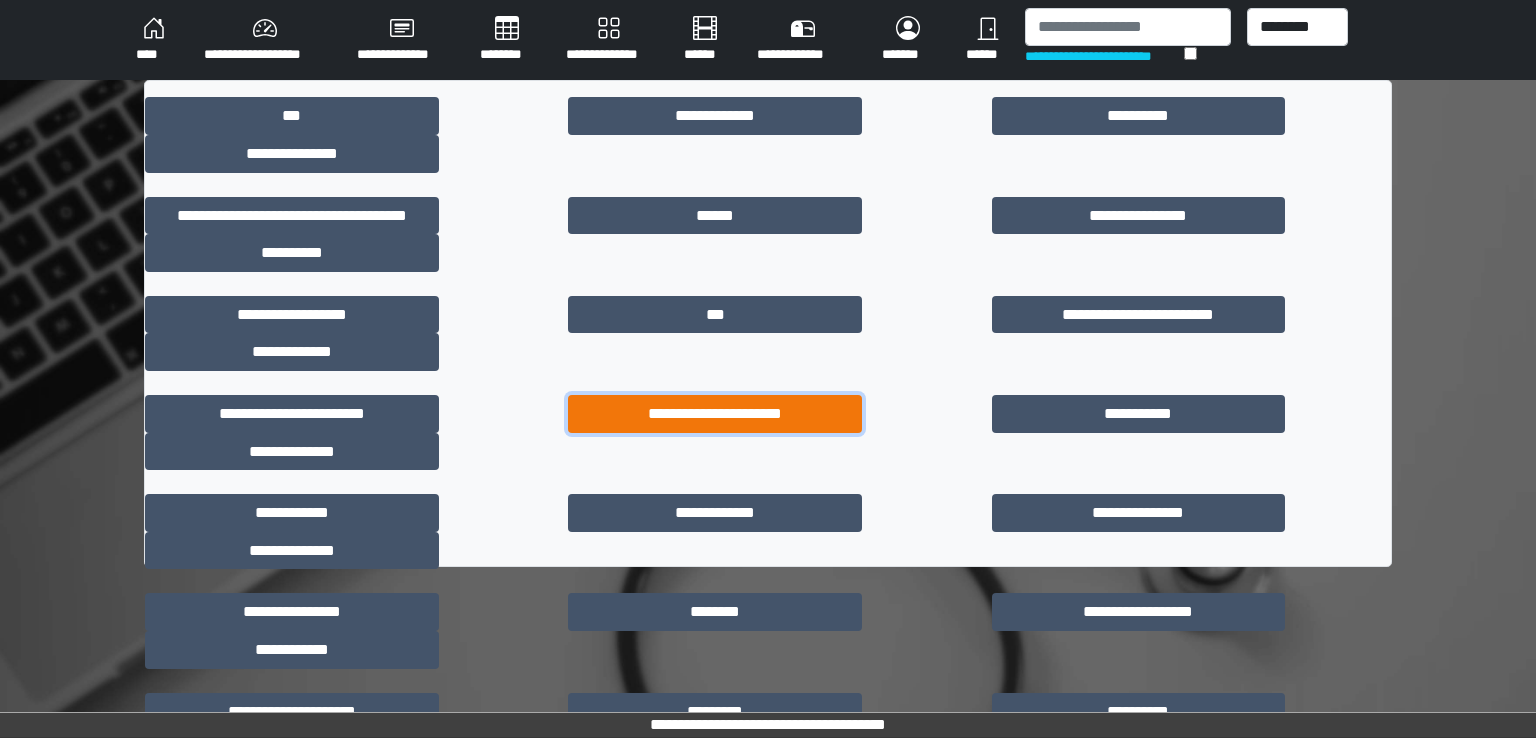 click on "**********" at bounding box center (715, 414) 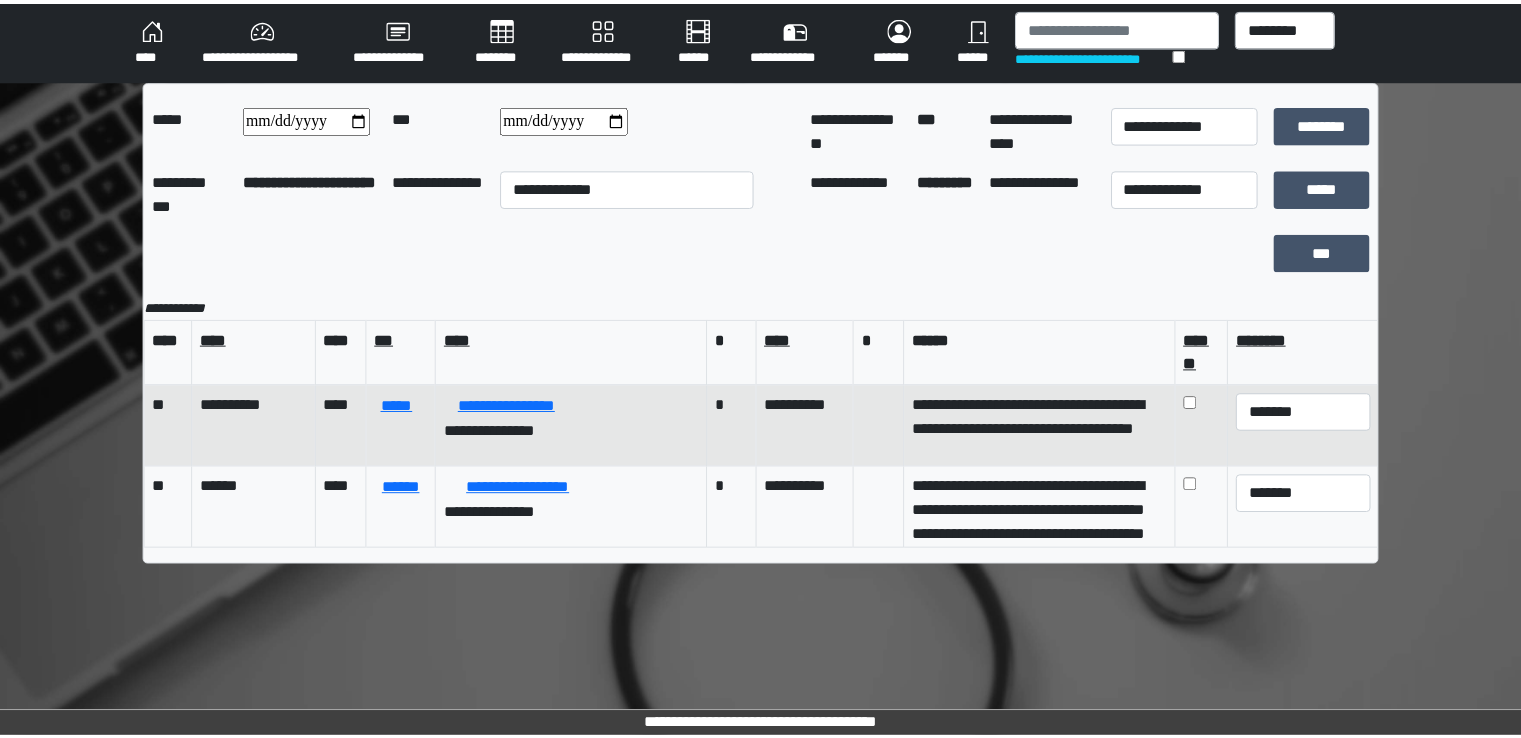 scroll, scrollTop: 7, scrollLeft: 0, axis: vertical 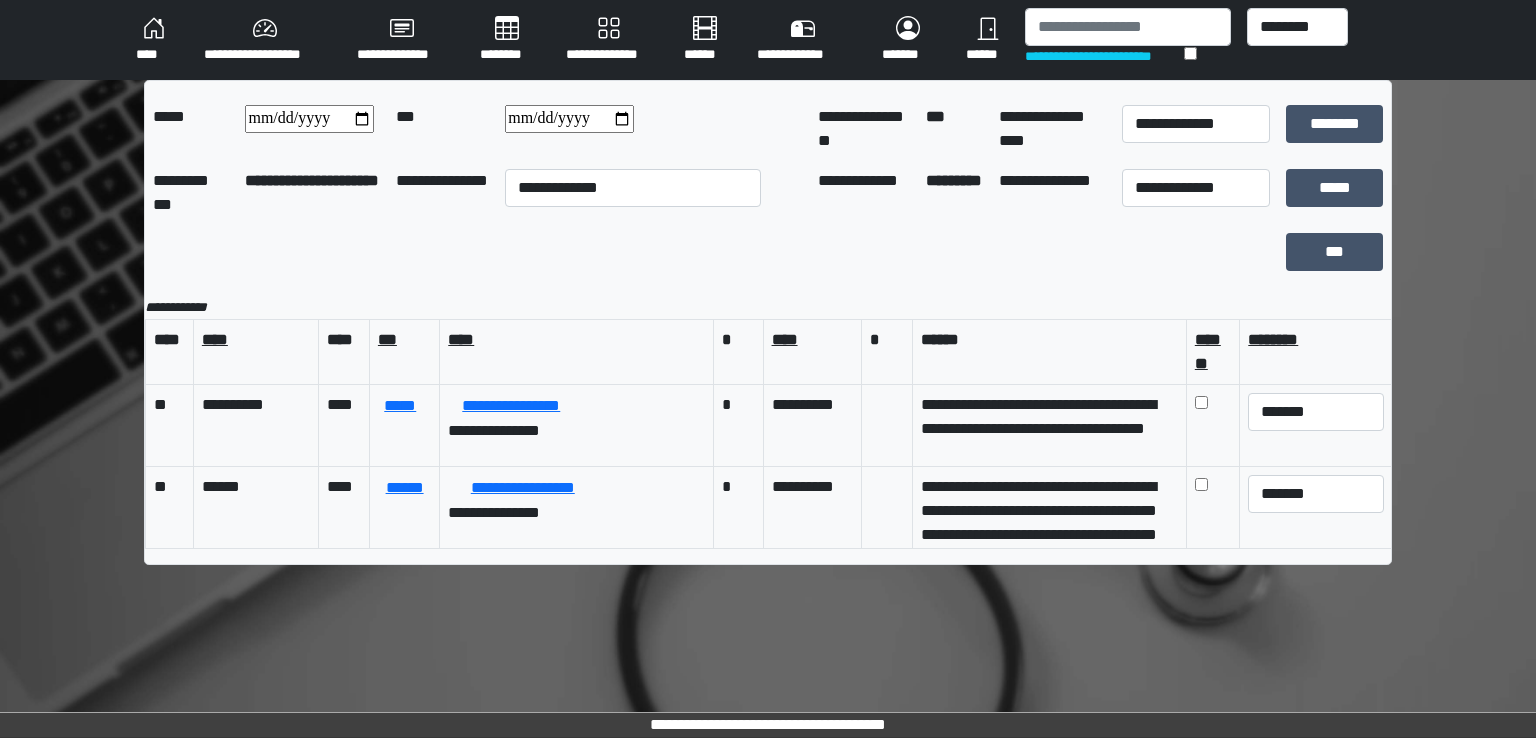 click on "********" at bounding box center (507, 40) 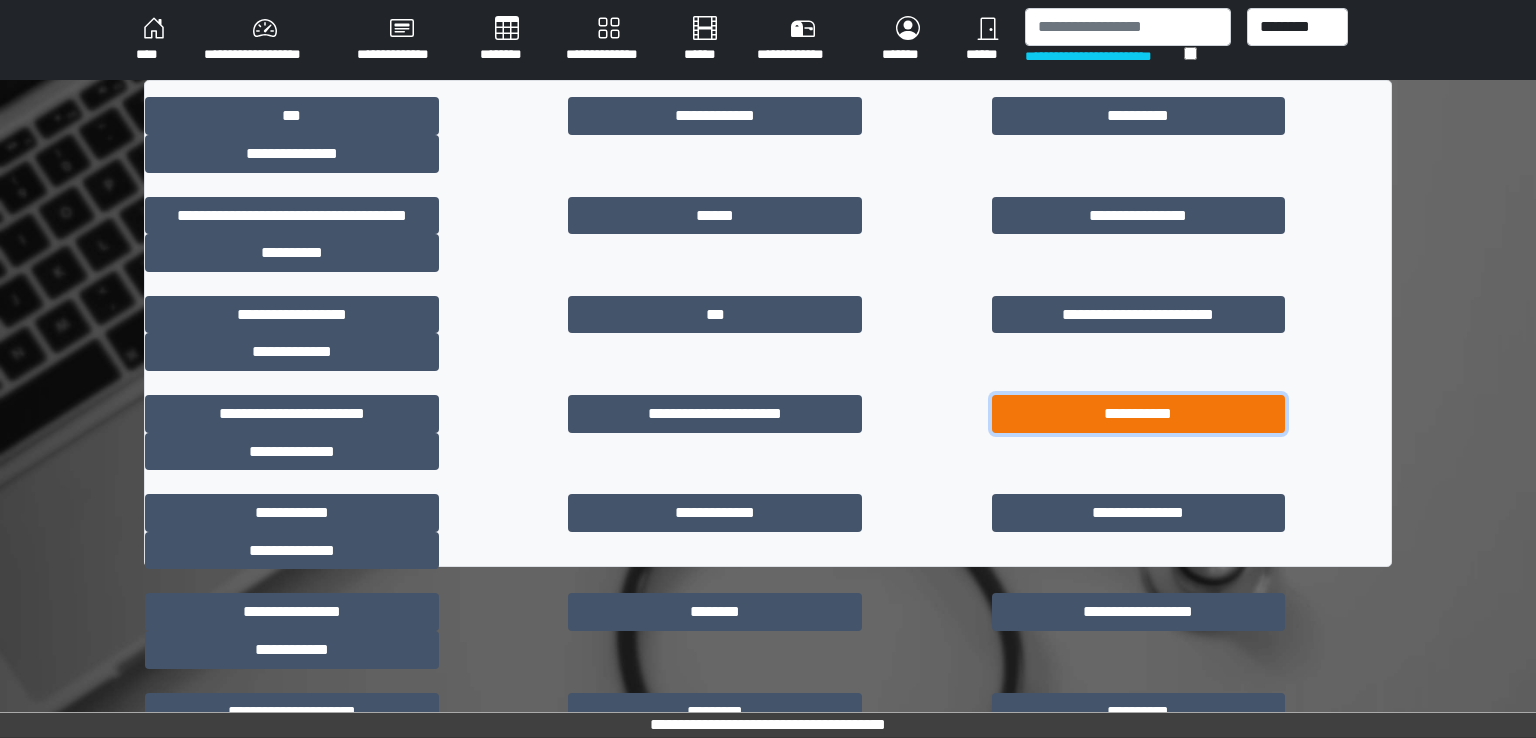 click on "**********" at bounding box center (1139, 414) 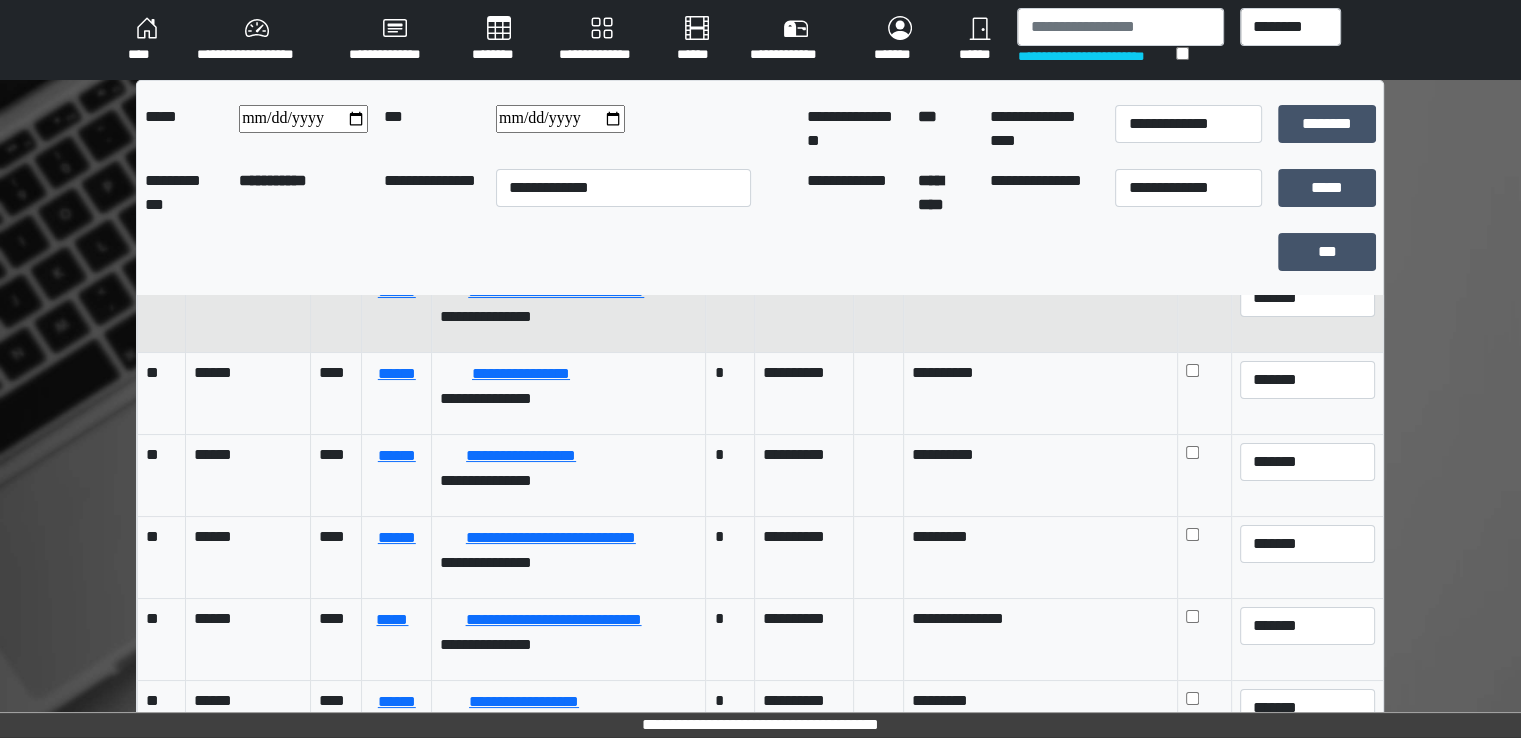 scroll, scrollTop: 568, scrollLeft: 0, axis: vertical 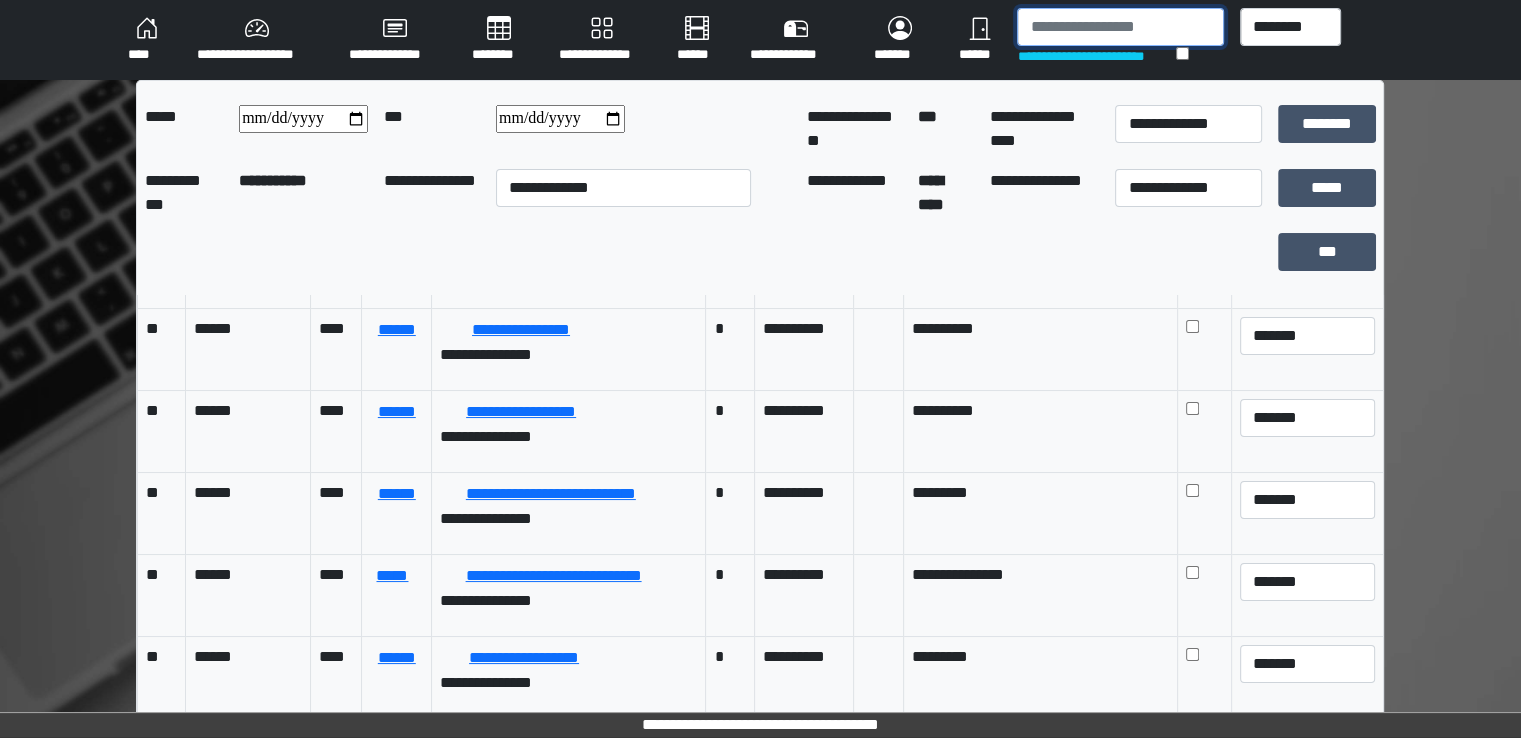 click at bounding box center (1120, 27) 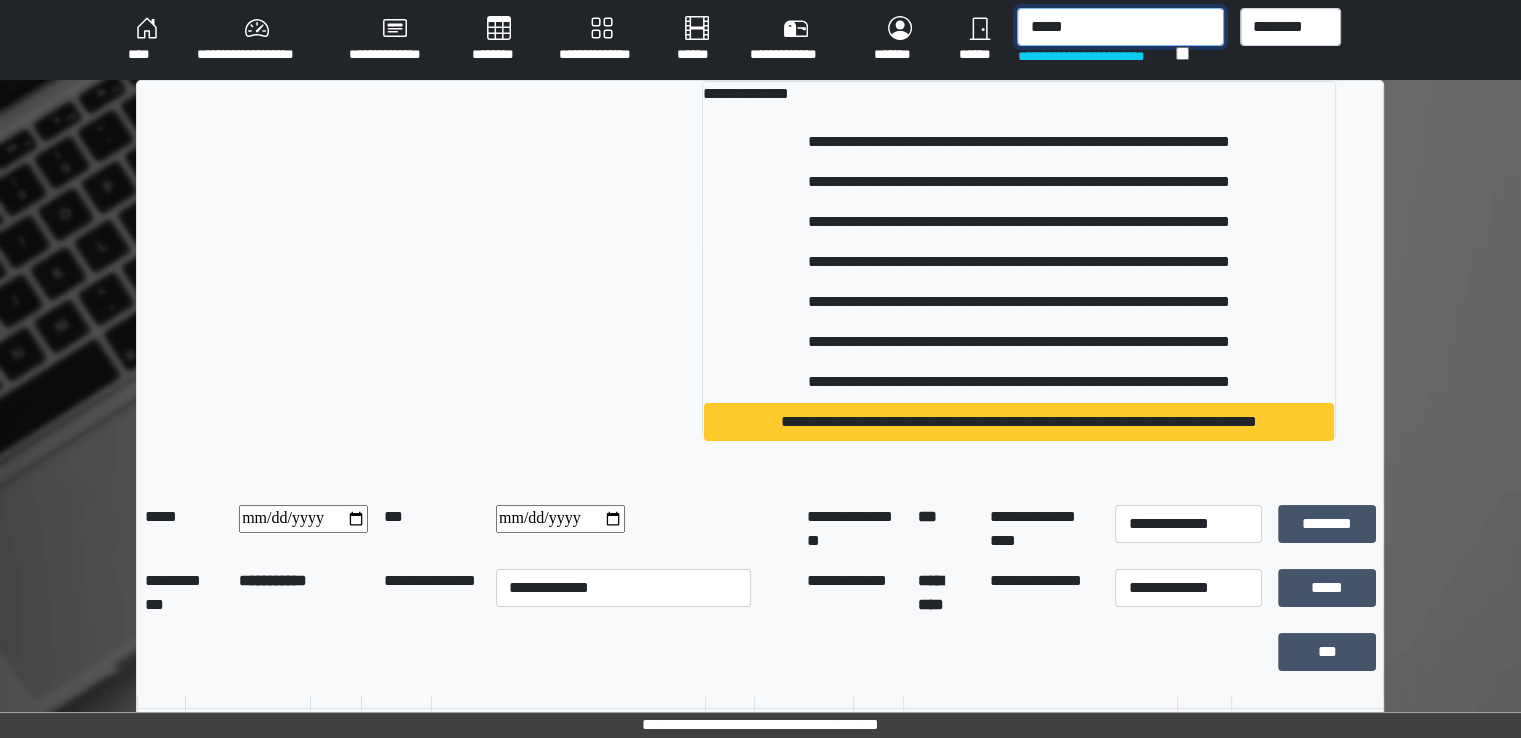 type on "*****" 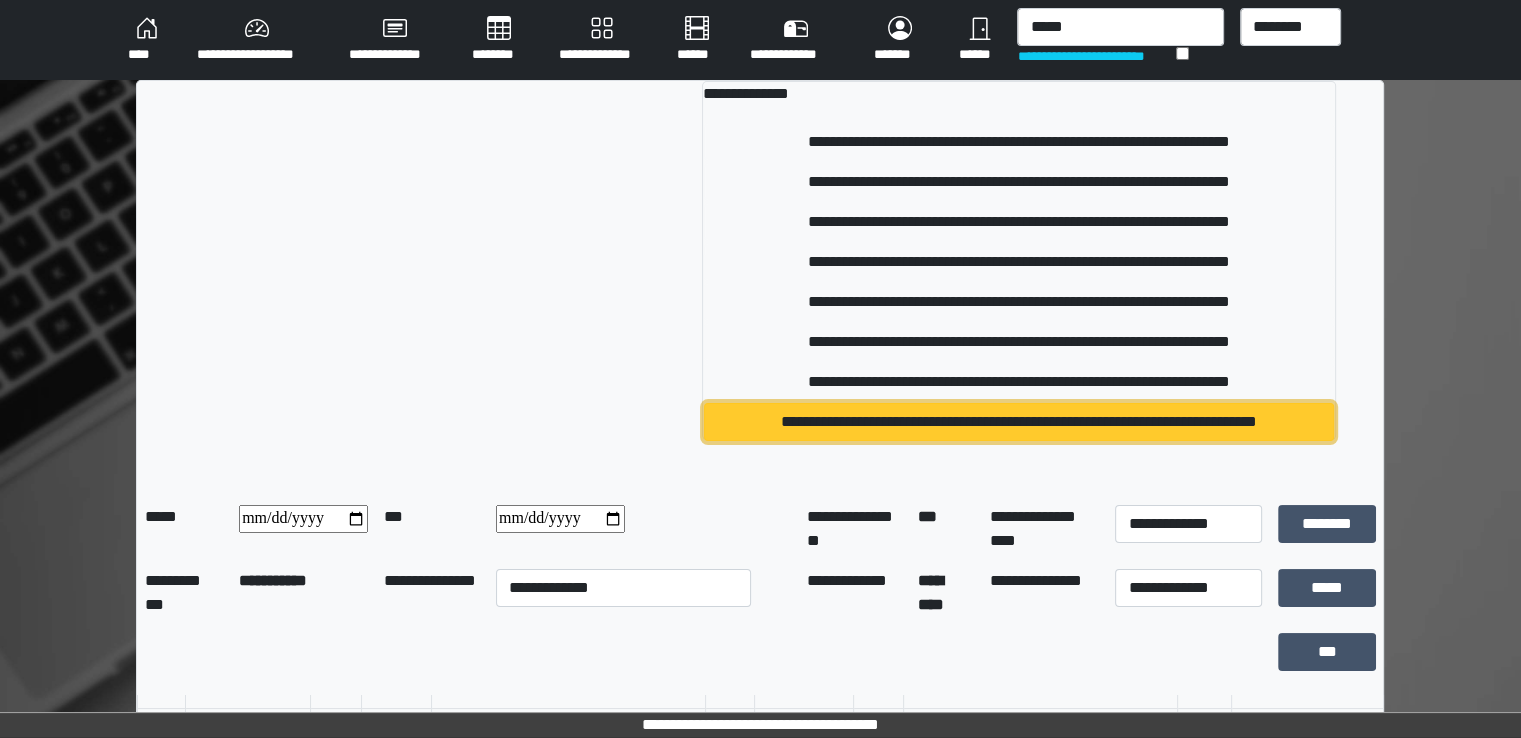 click on "**********" at bounding box center (1019, 422) 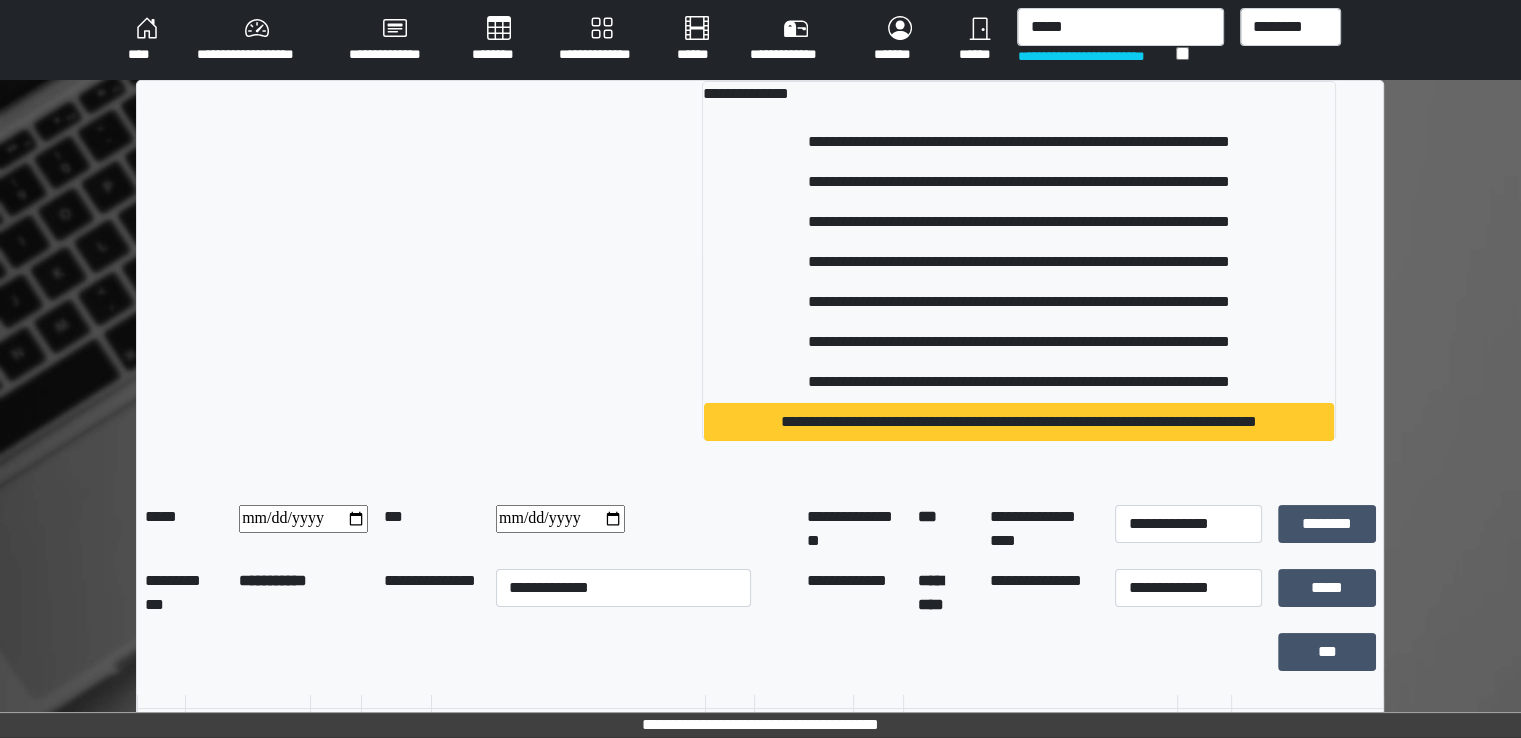 type 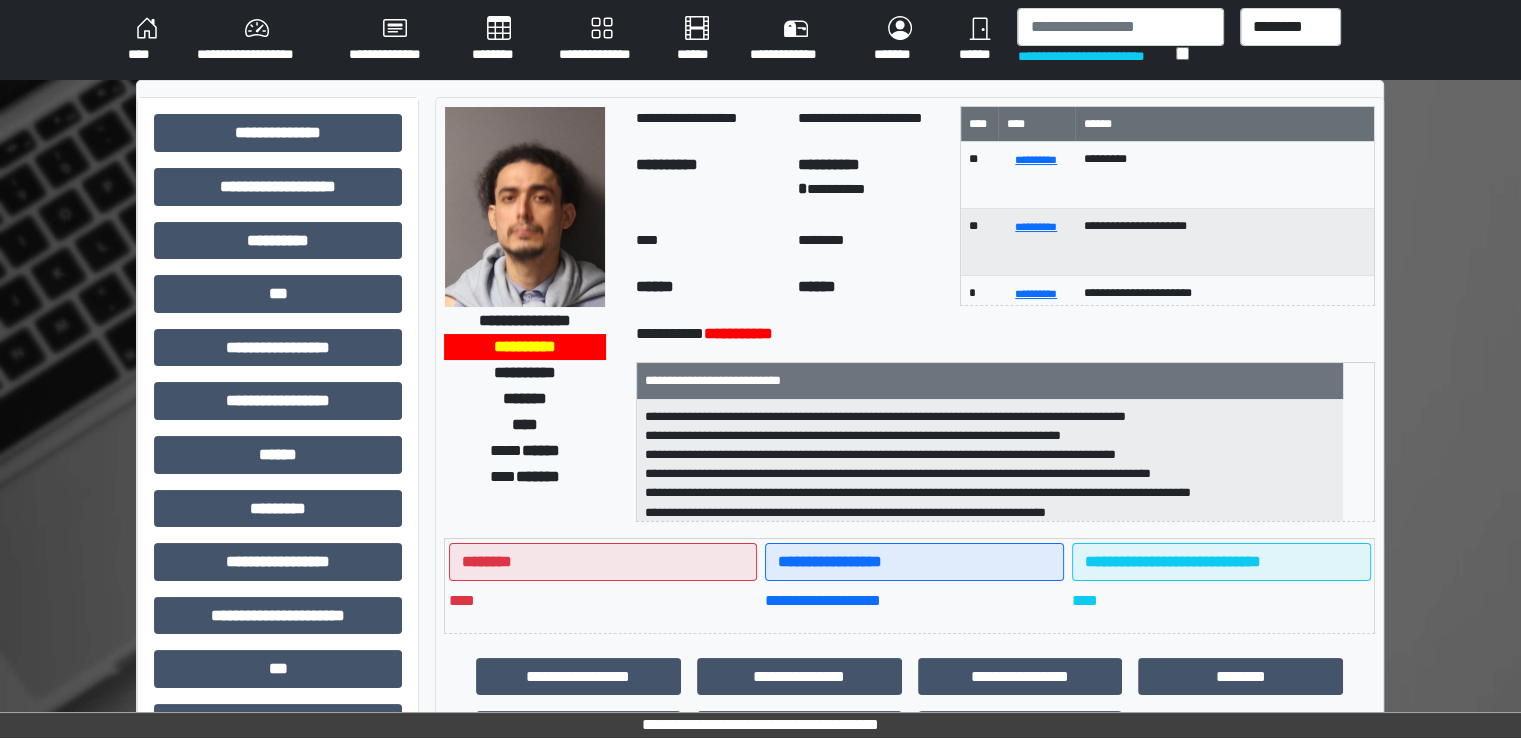 scroll, scrollTop: 428, scrollLeft: 0, axis: vertical 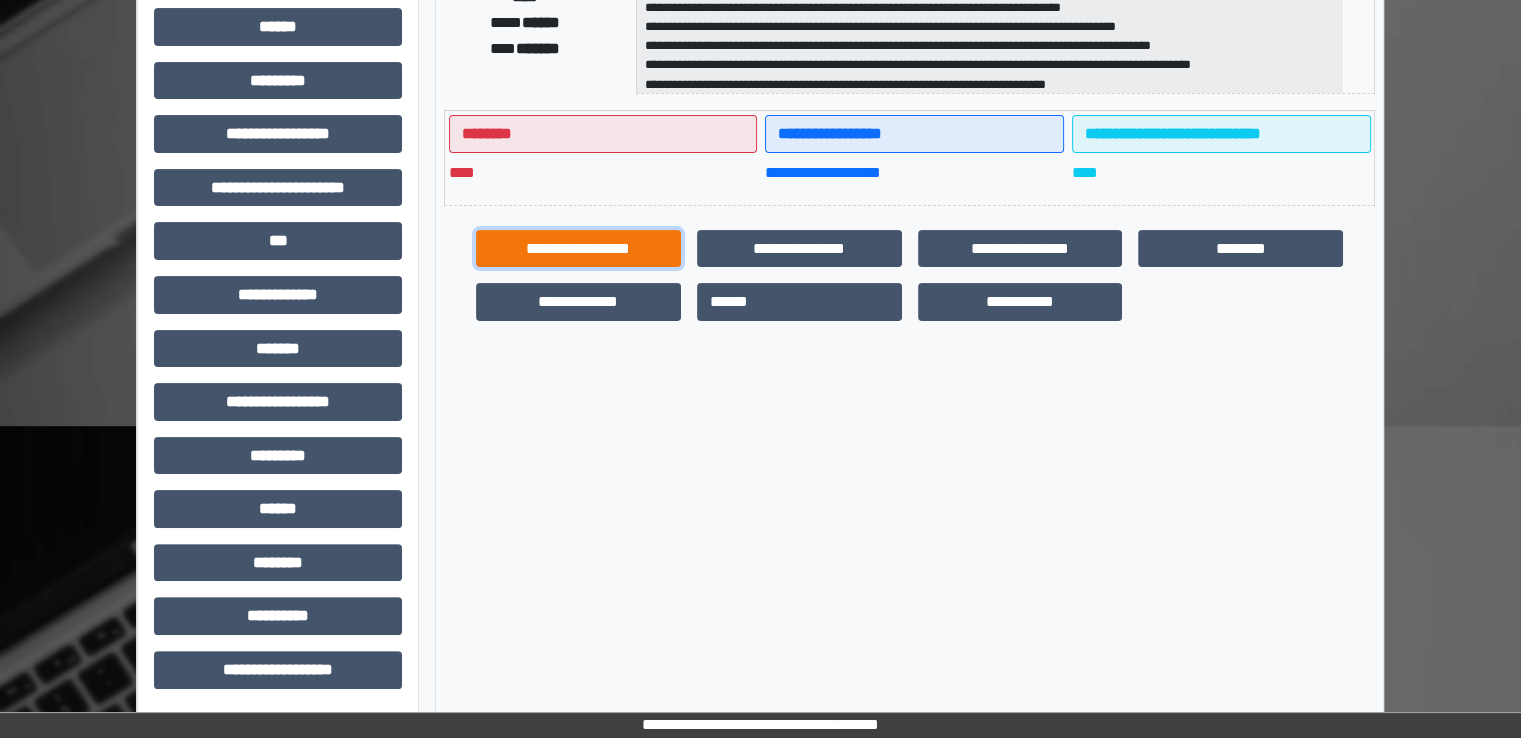 click on "**********" at bounding box center (578, 249) 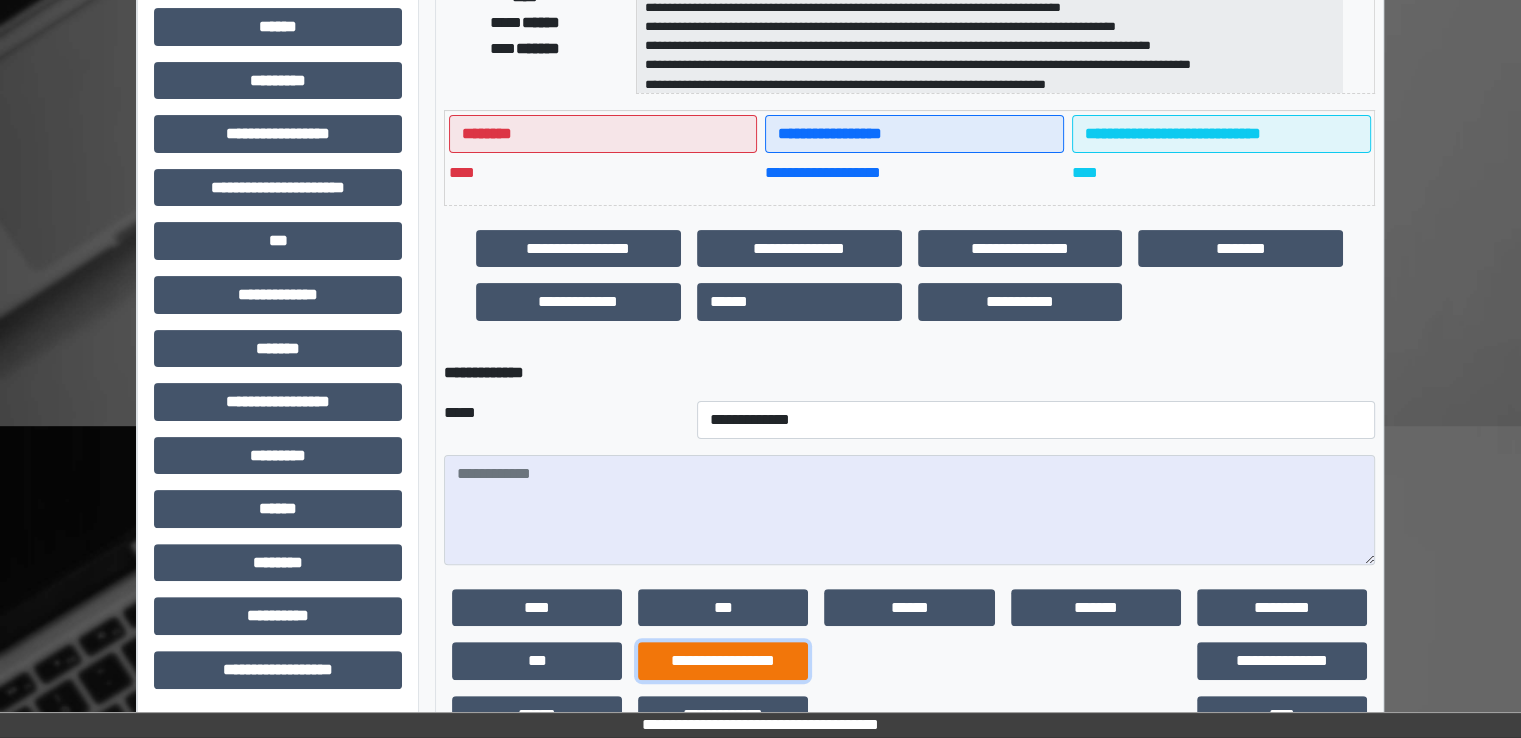 click on "**********" at bounding box center (723, 661) 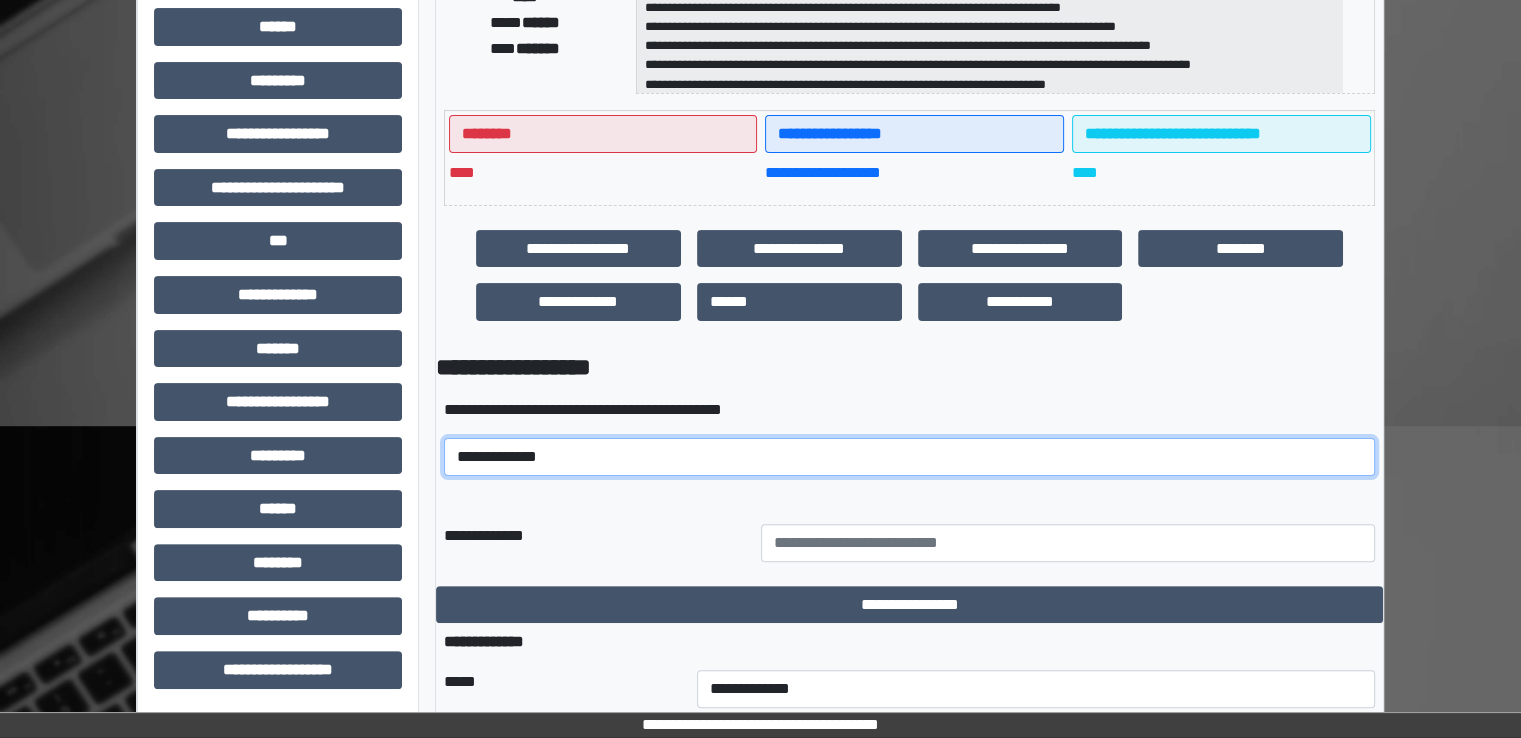 click on "**********" at bounding box center (909, 457) 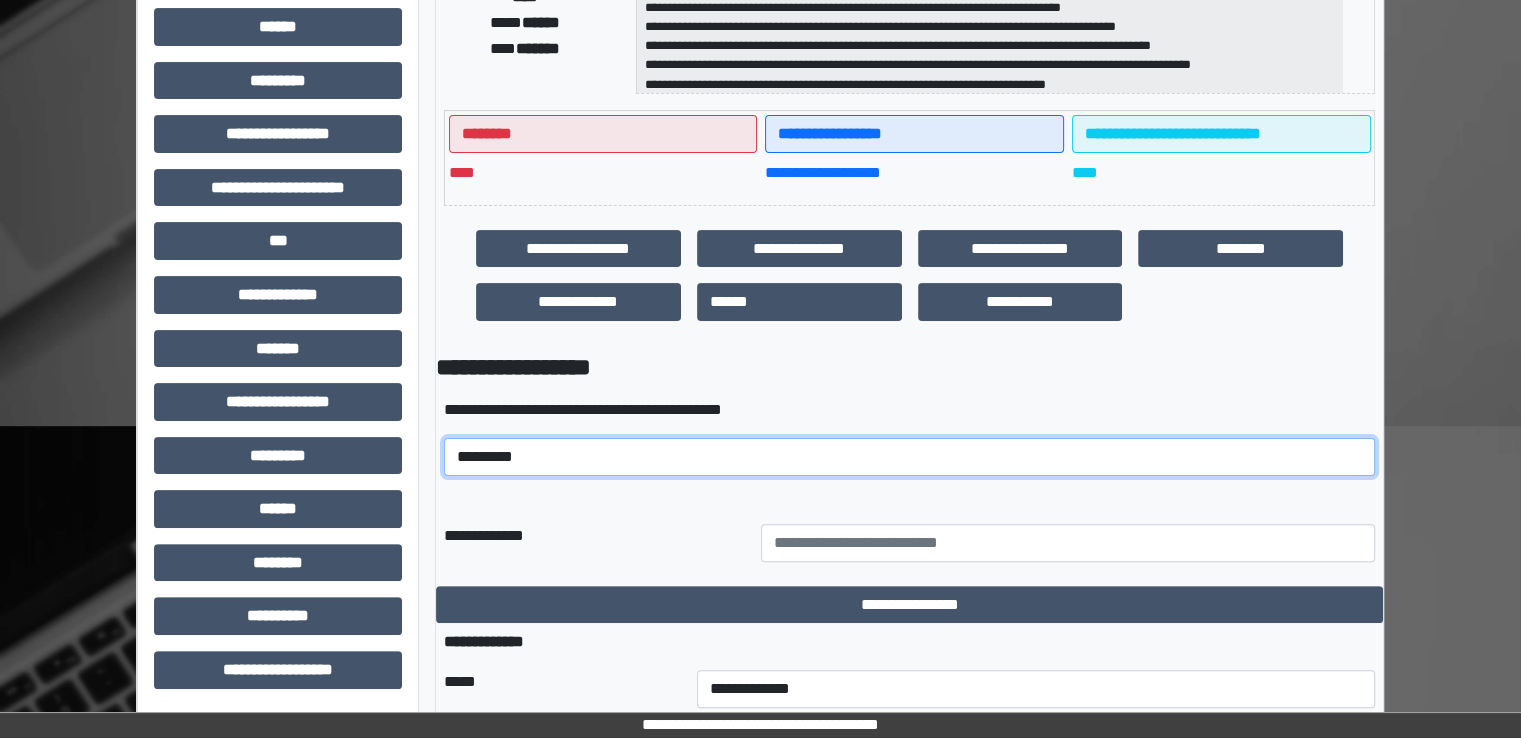 click on "**********" at bounding box center (909, 457) 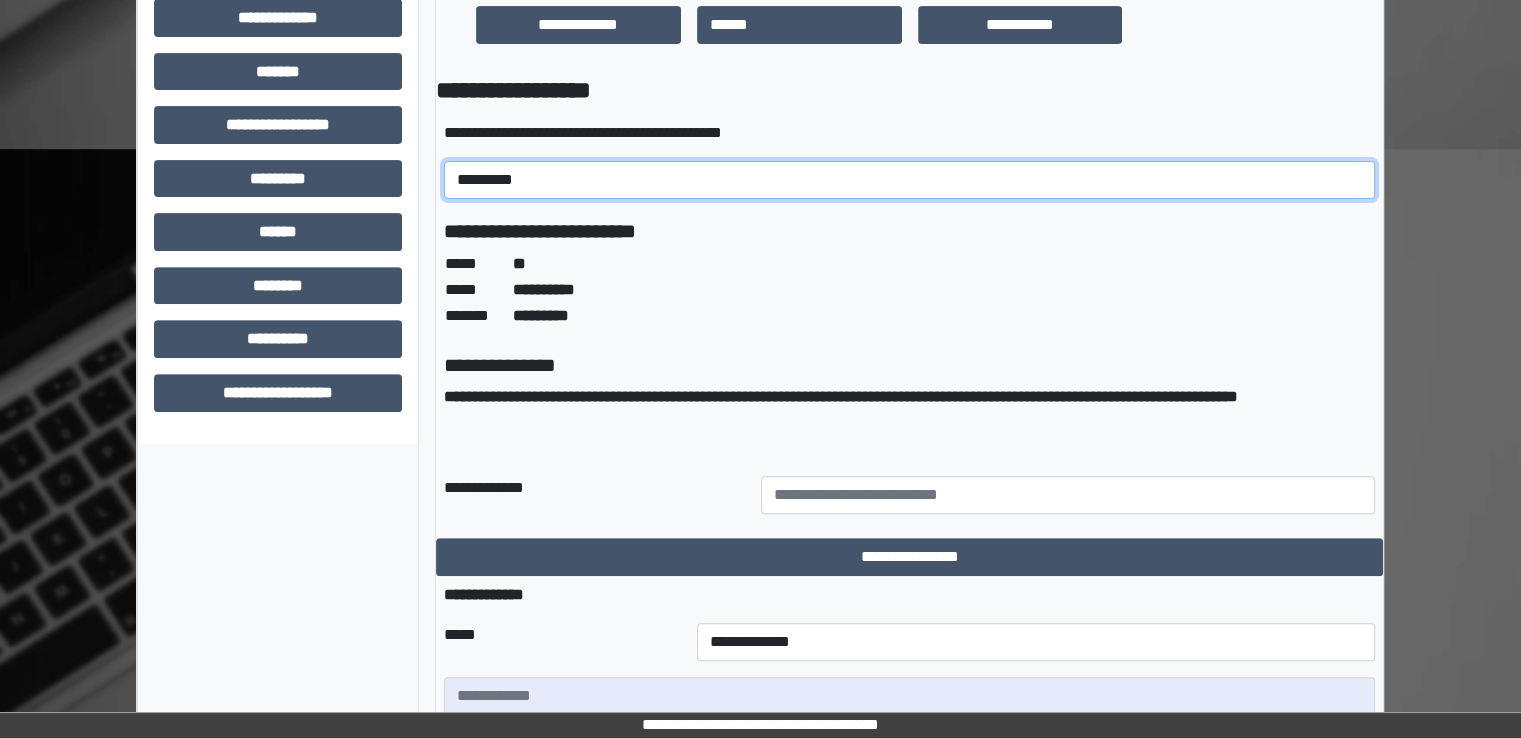 scroll, scrollTop: 728, scrollLeft: 0, axis: vertical 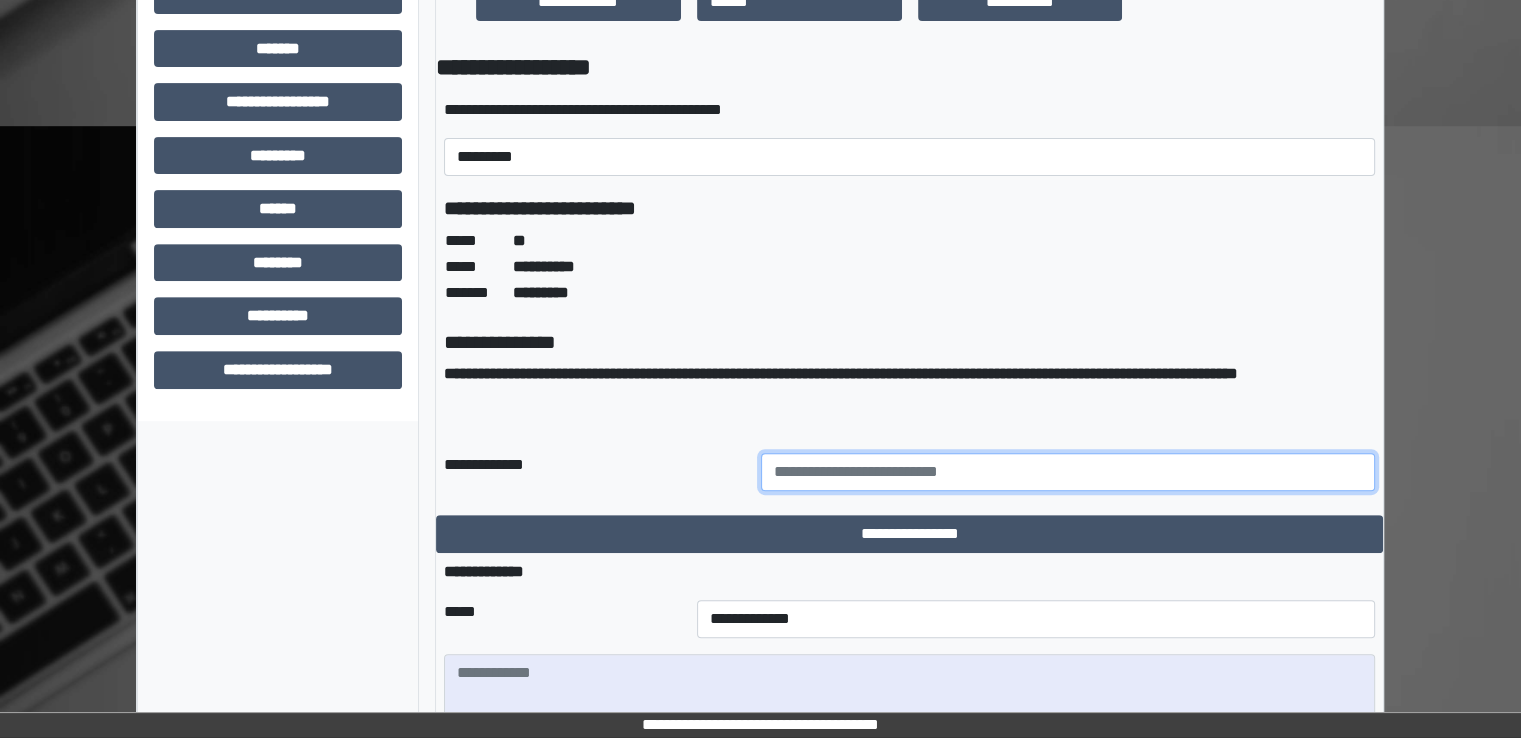 click at bounding box center (1068, 472) 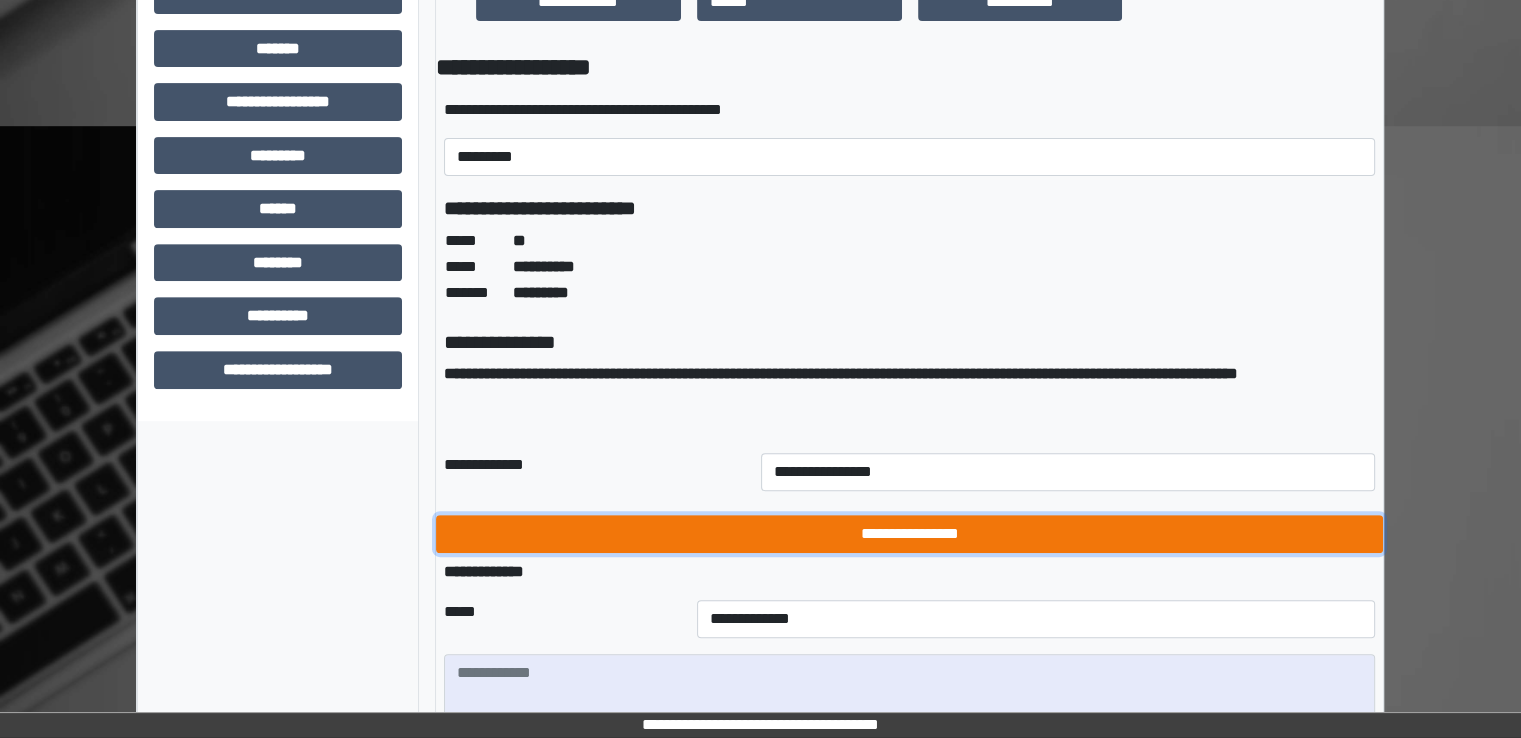 click on "**********" at bounding box center [909, 534] 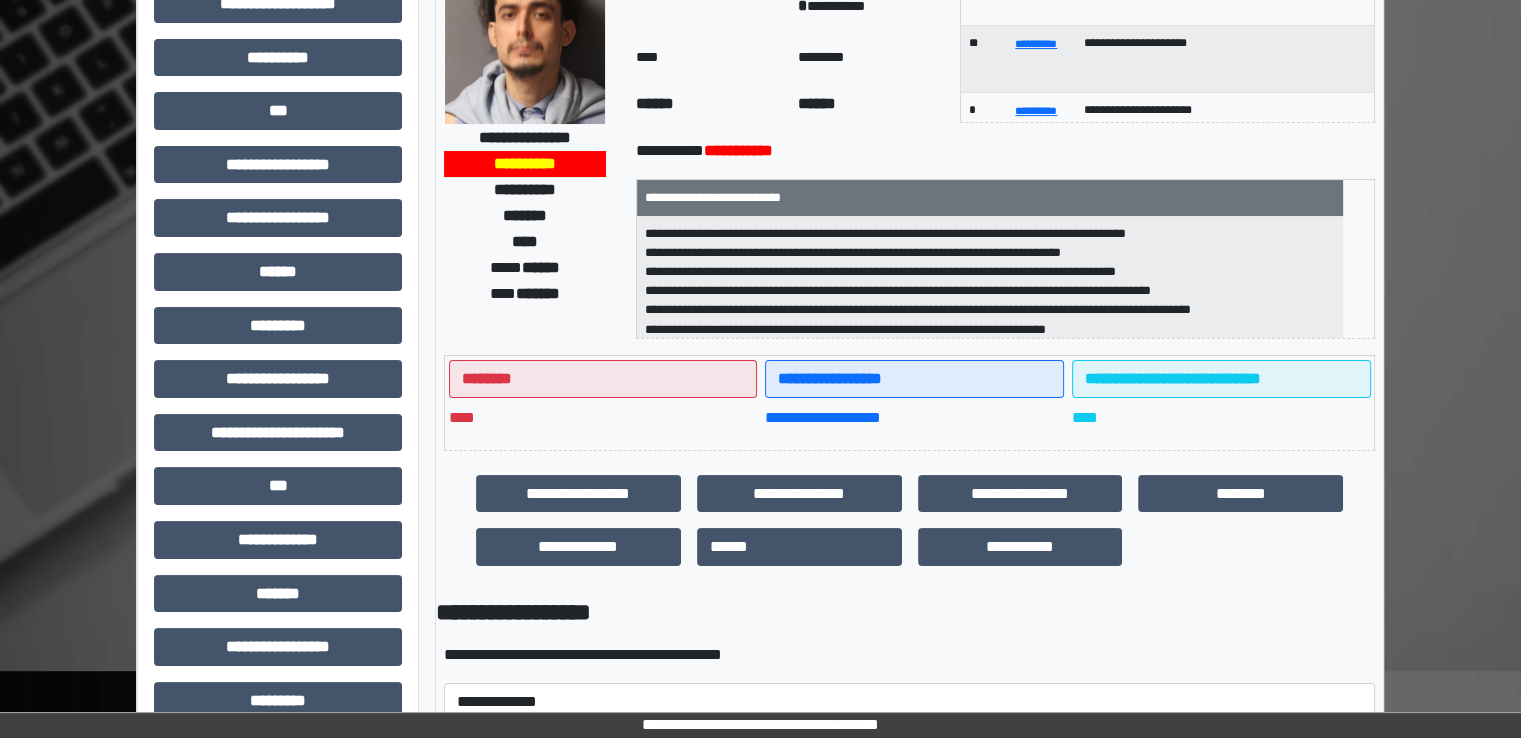 scroll, scrollTop: 0, scrollLeft: 0, axis: both 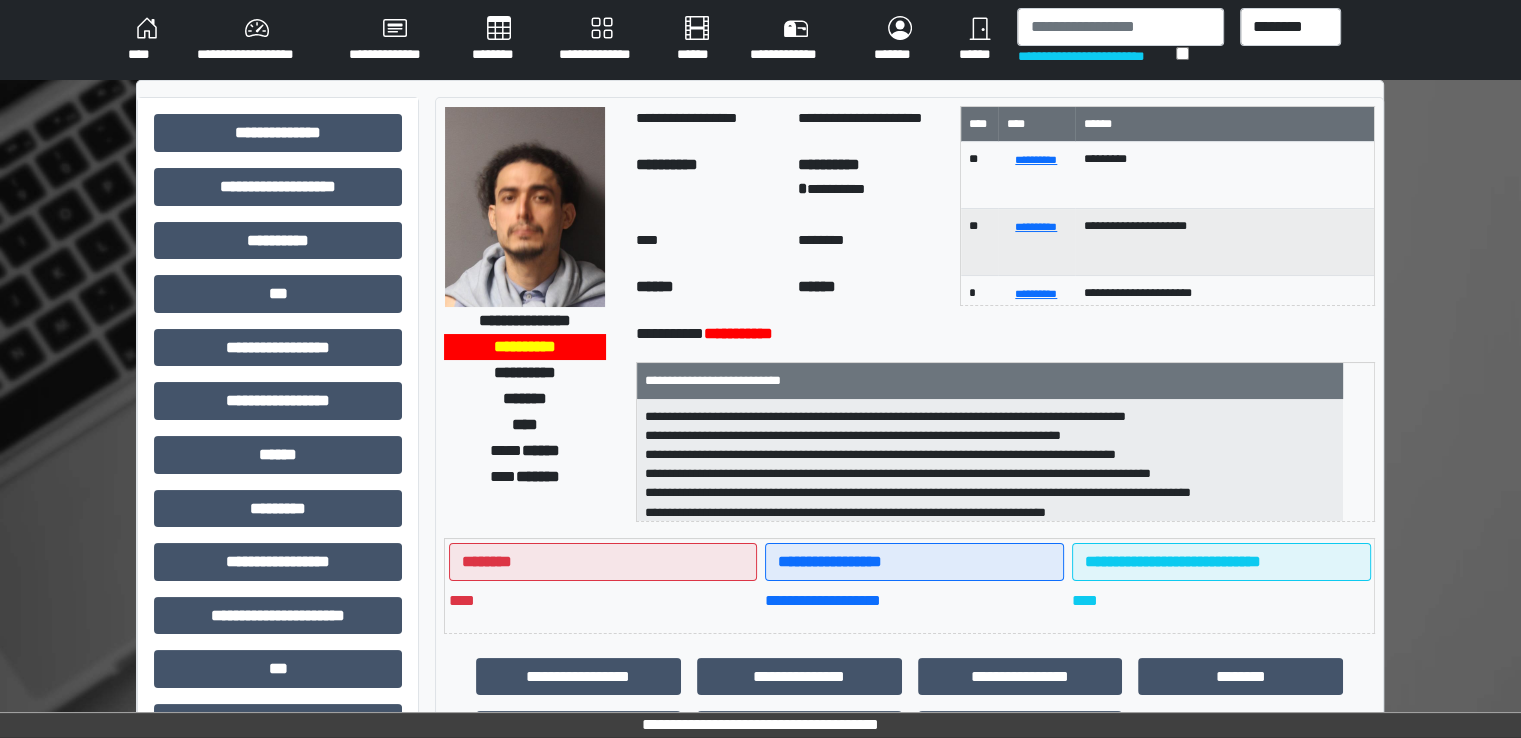click on "********" at bounding box center (499, 40) 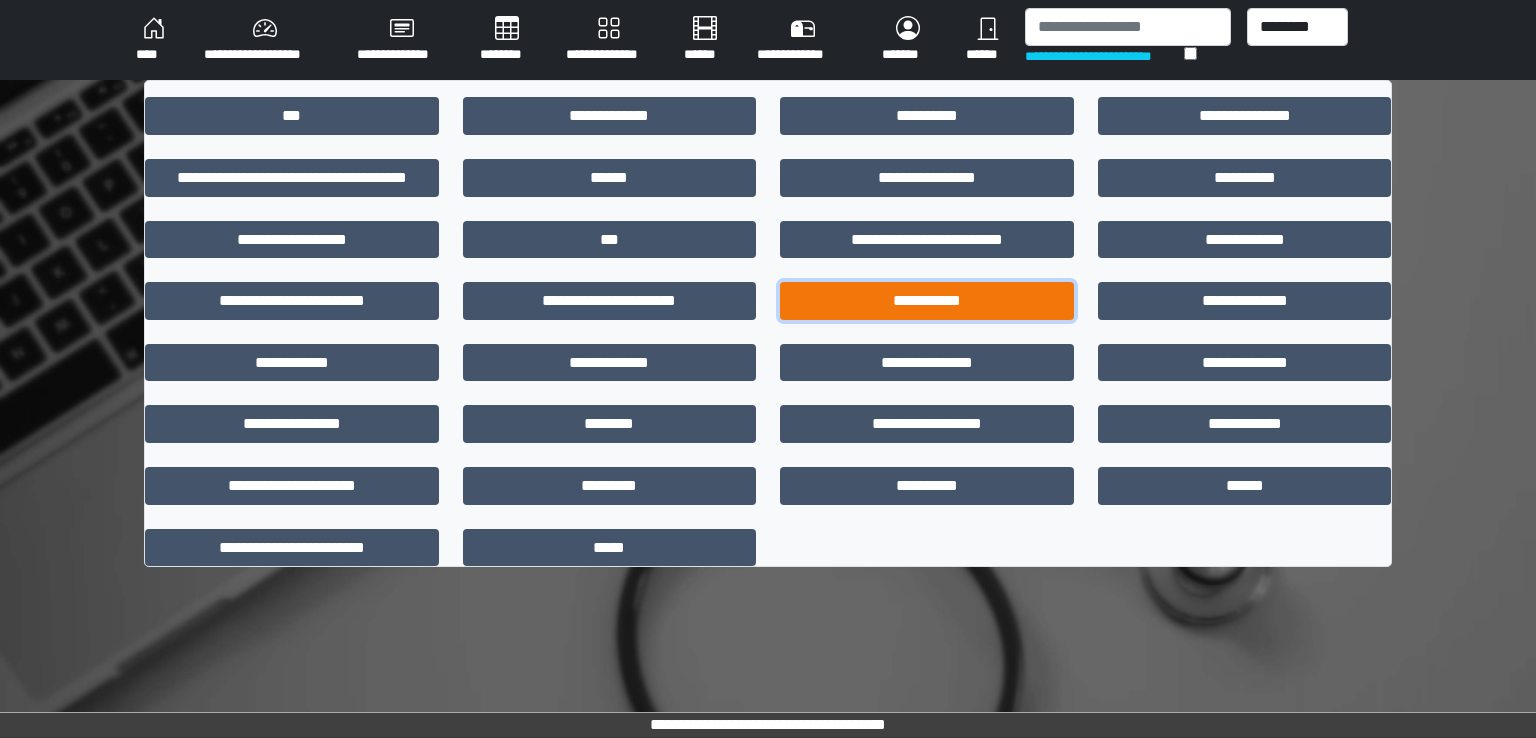 click on "**********" at bounding box center [927, 301] 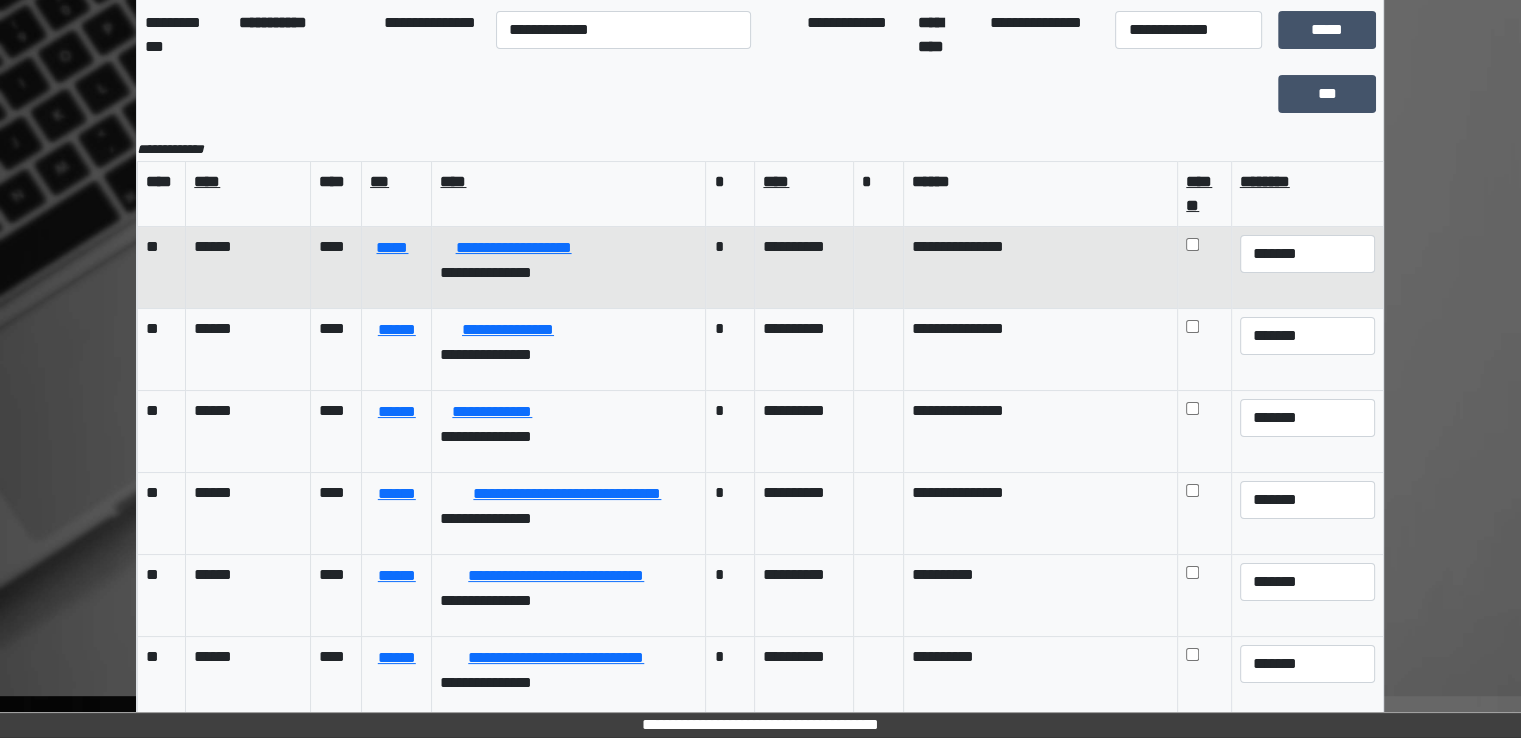 scroll, scrollTop: 174, scrollLeft: 0, axis: vertical 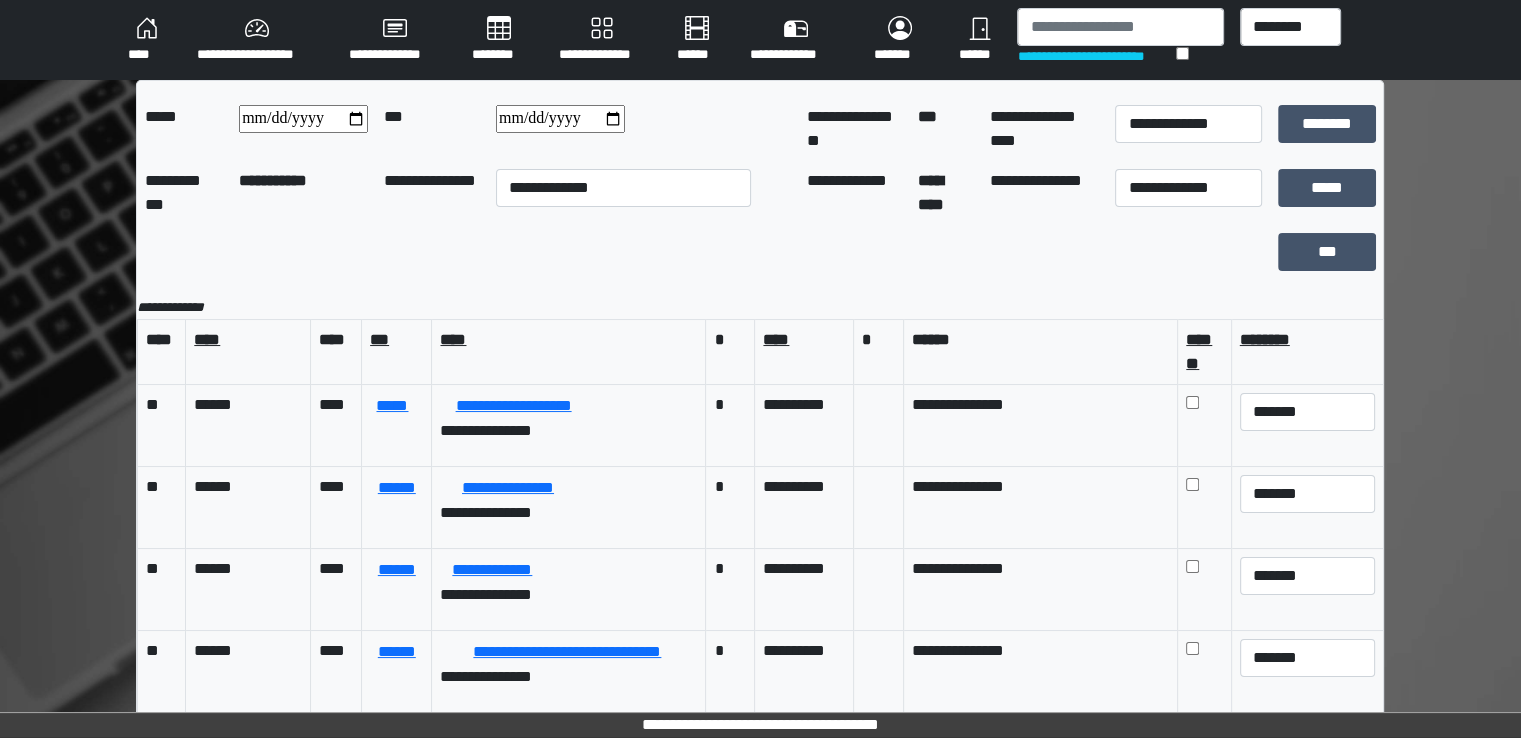 click on "********" at bounding box center (499, 40) 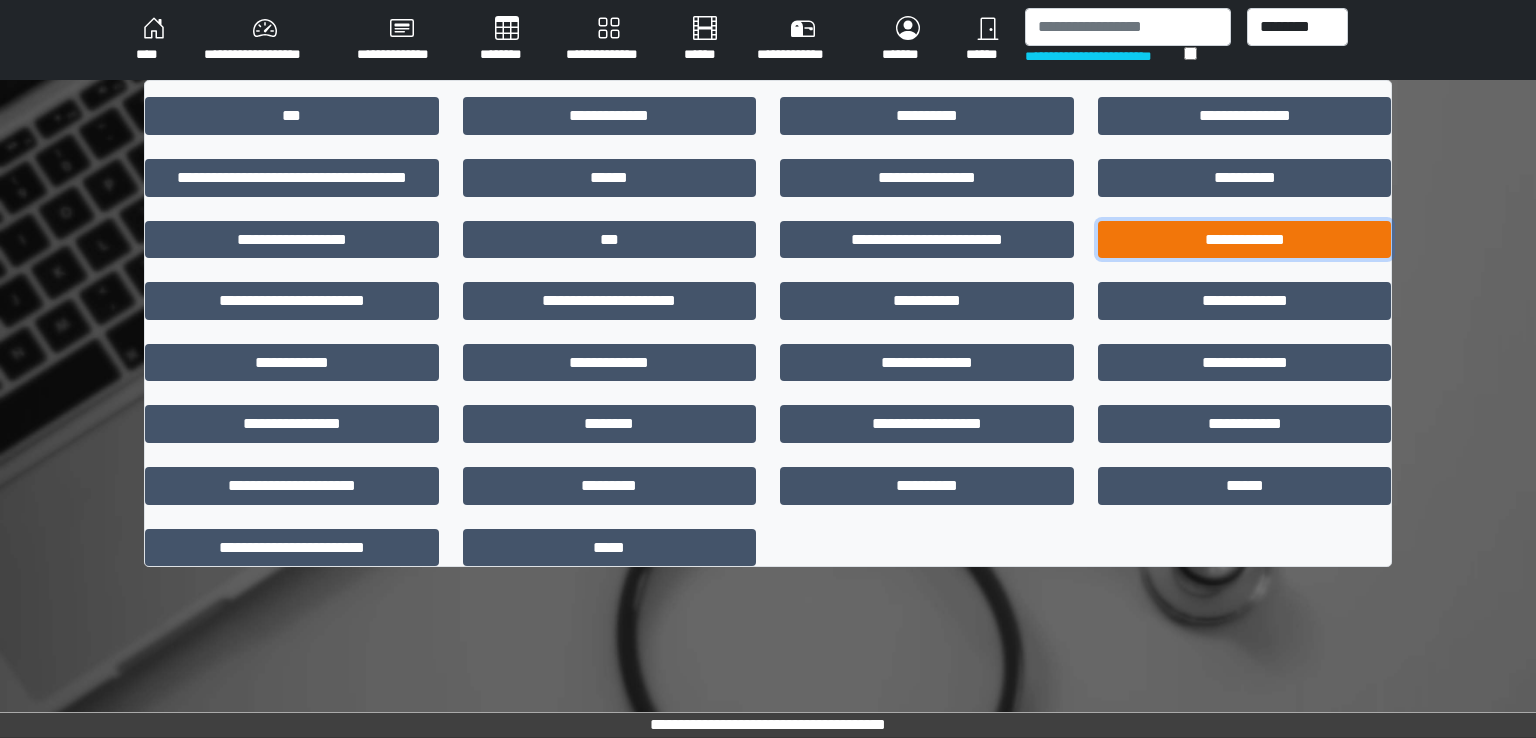 click on "**********" at bounding box center (1245, 240) 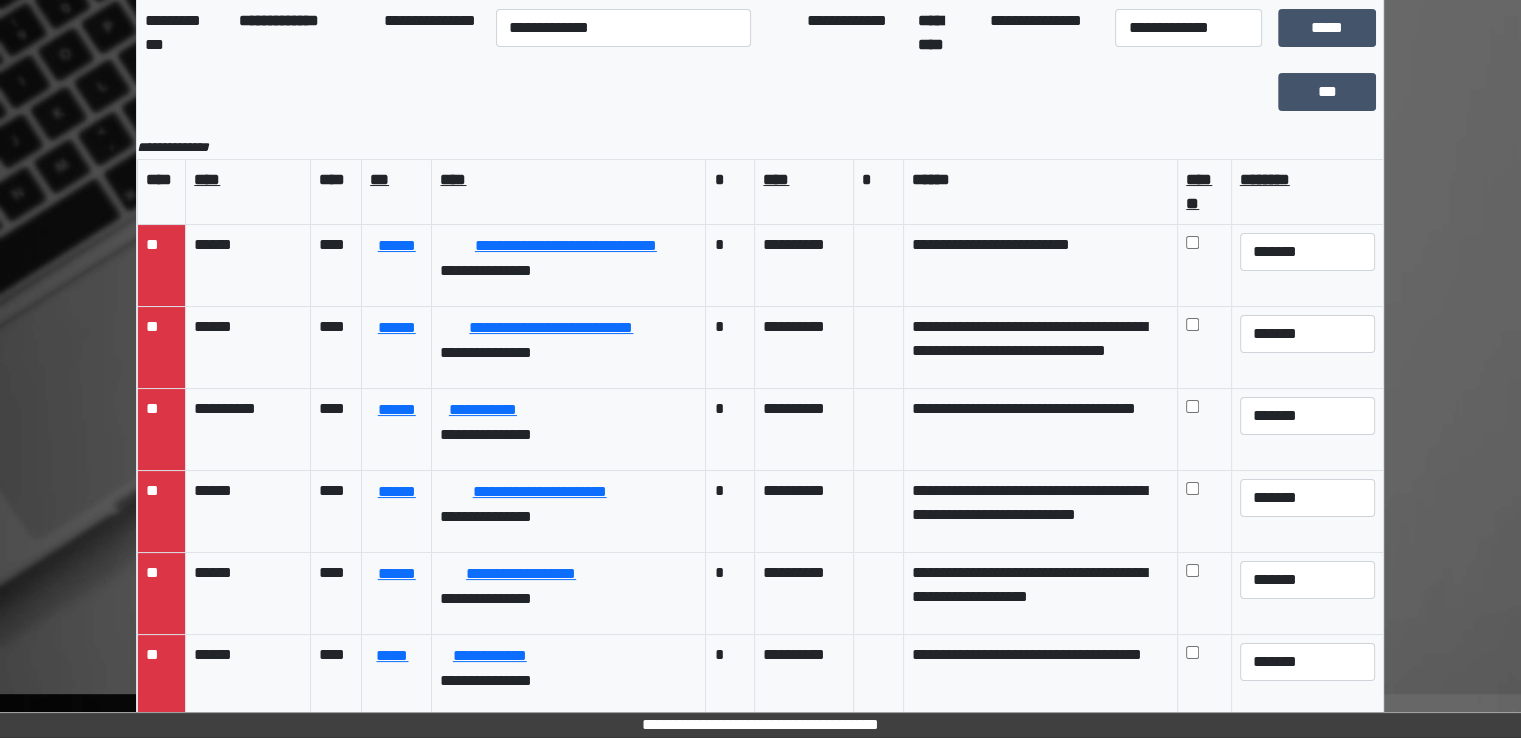 scroll, scrollTop: 174, scrollLeft: 0, axis: vertical 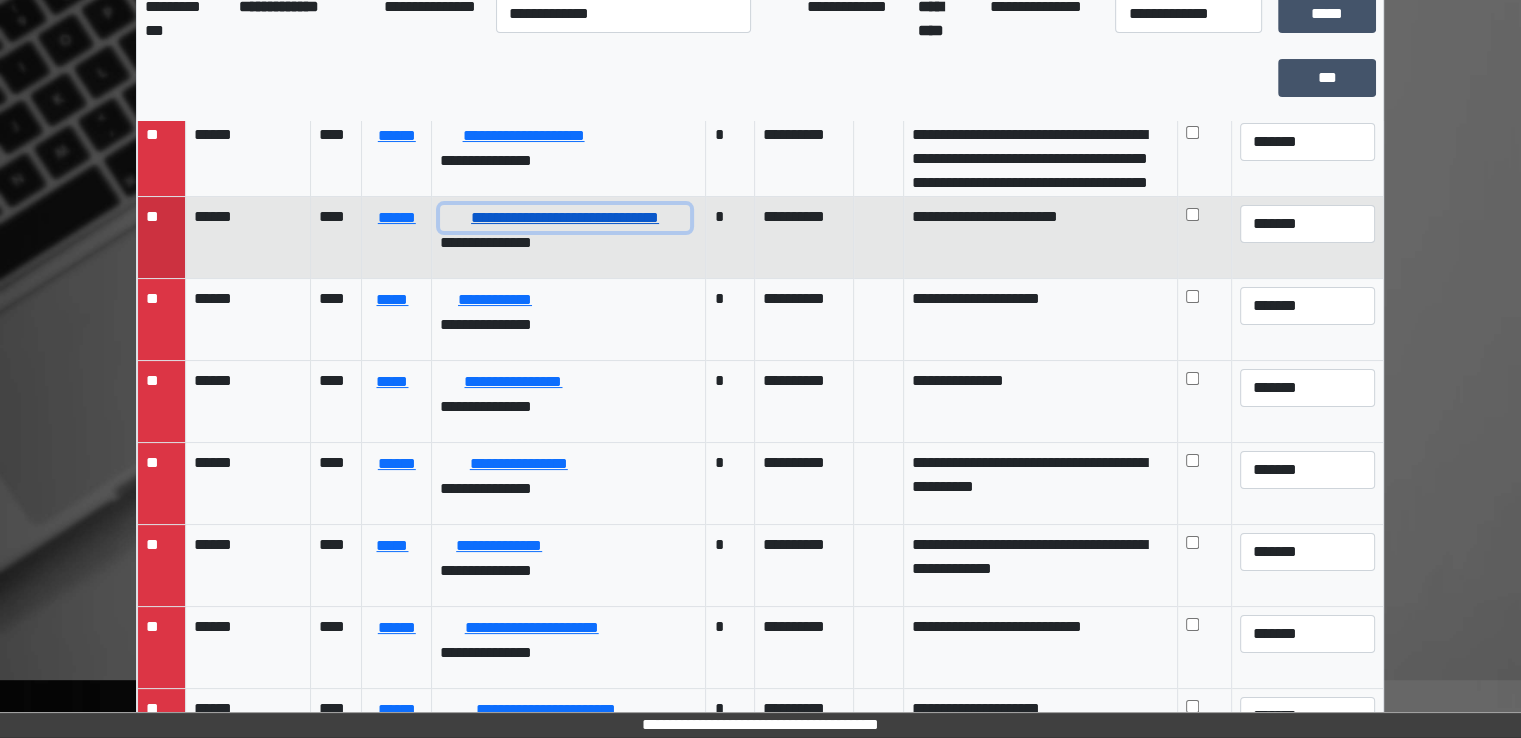 click on "**********" at bounding box center (564, 218) 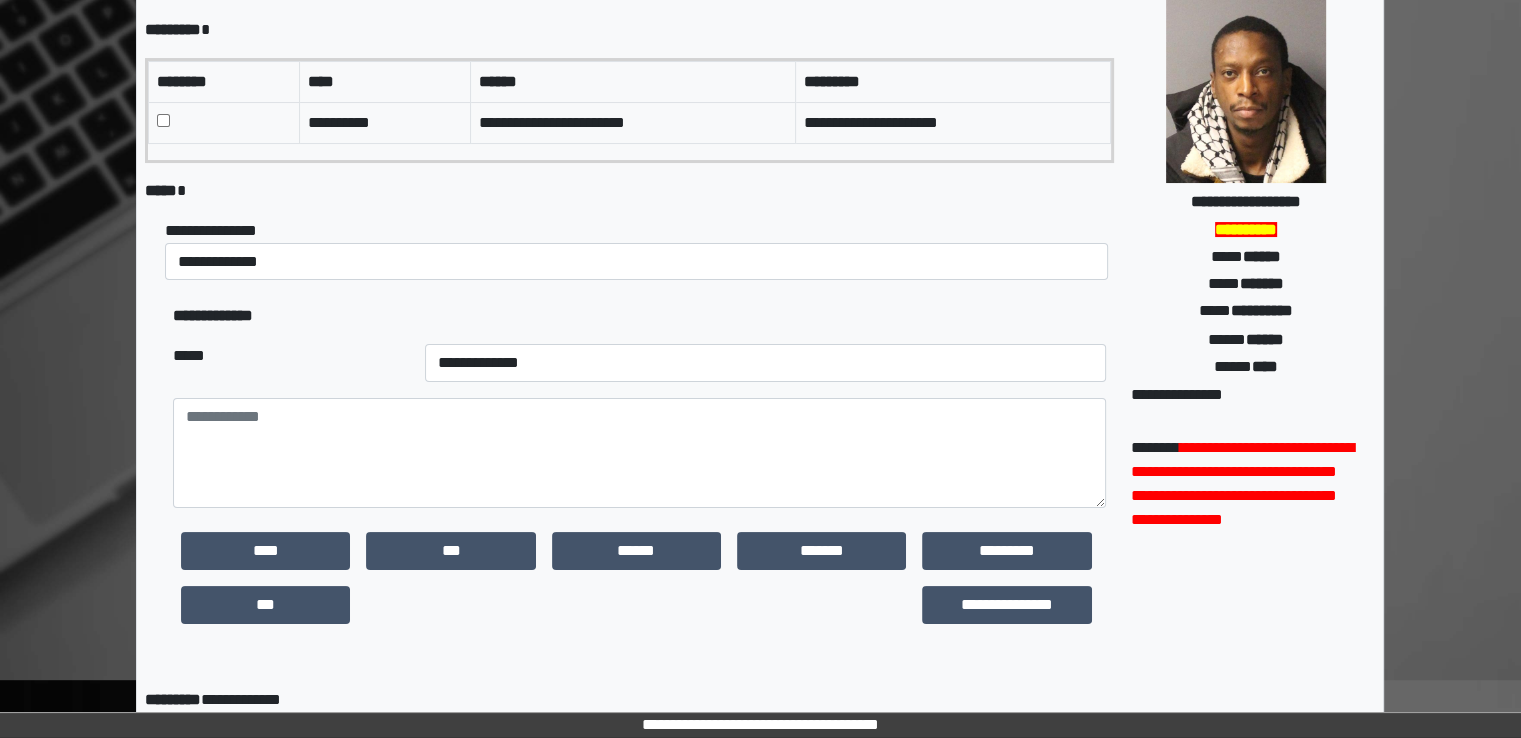 scroll, scrollTop: 467, scrollLeft: 0, axis: vertical 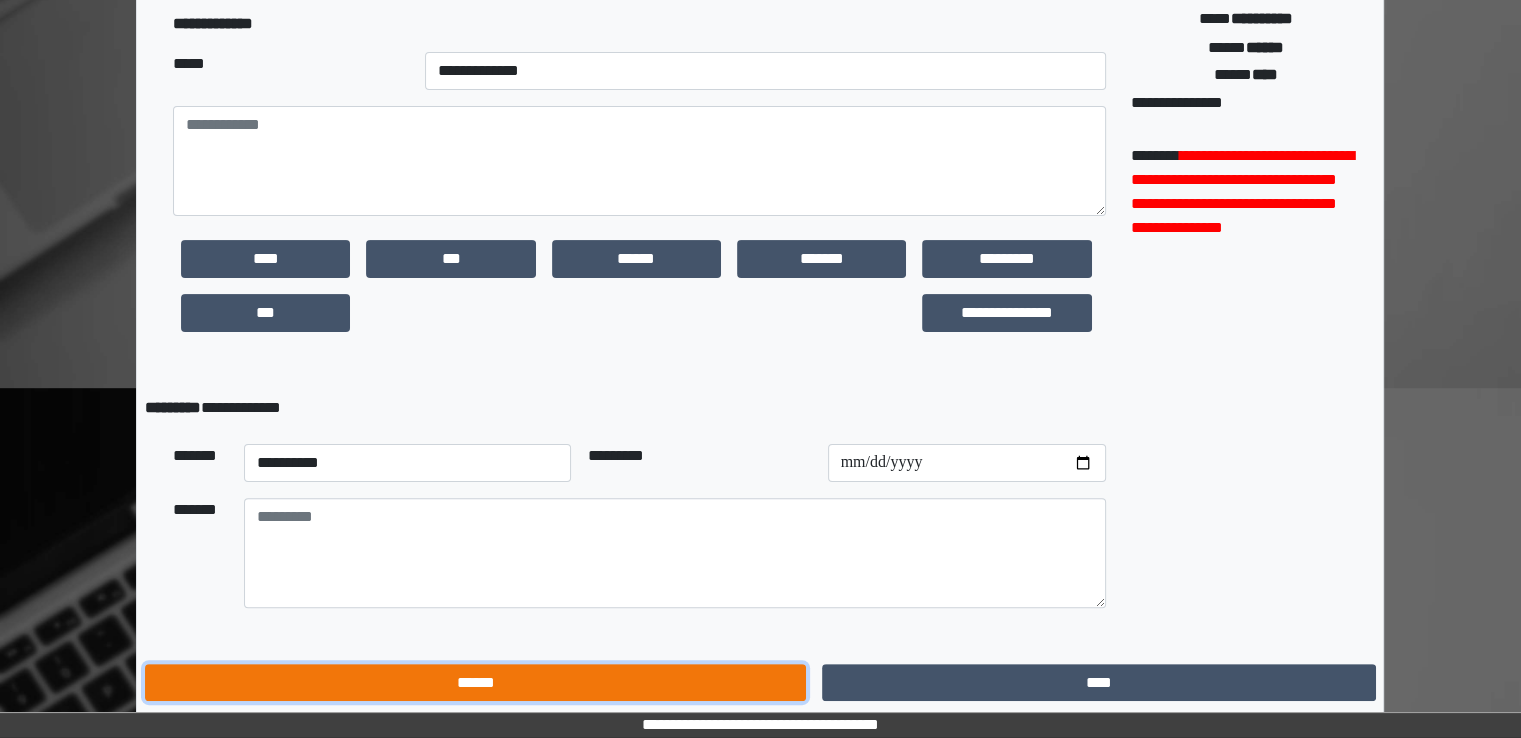click on "******" at bounding box center (475, 683) 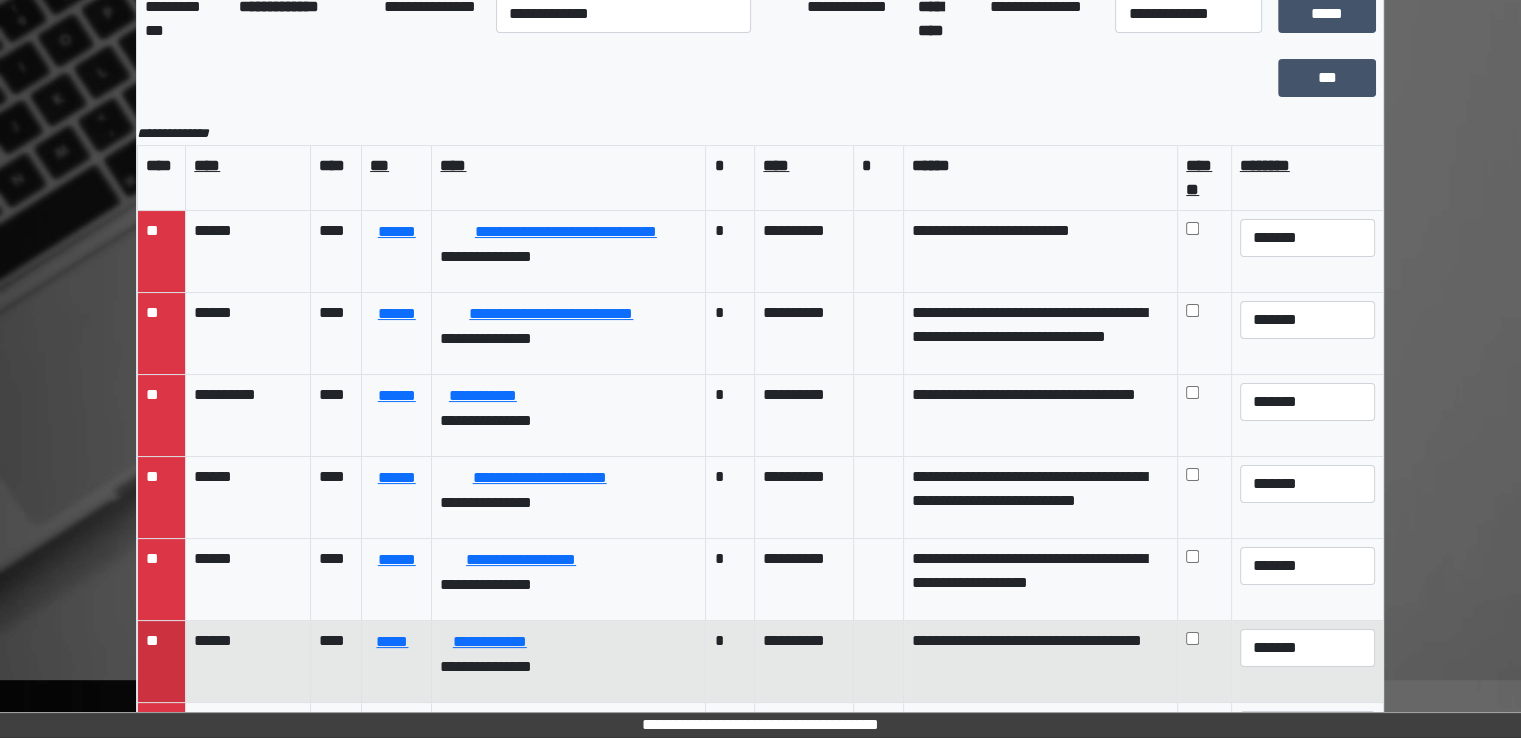 scroll, scrollTop: 174, scrollLeft: 0, axis: vertical 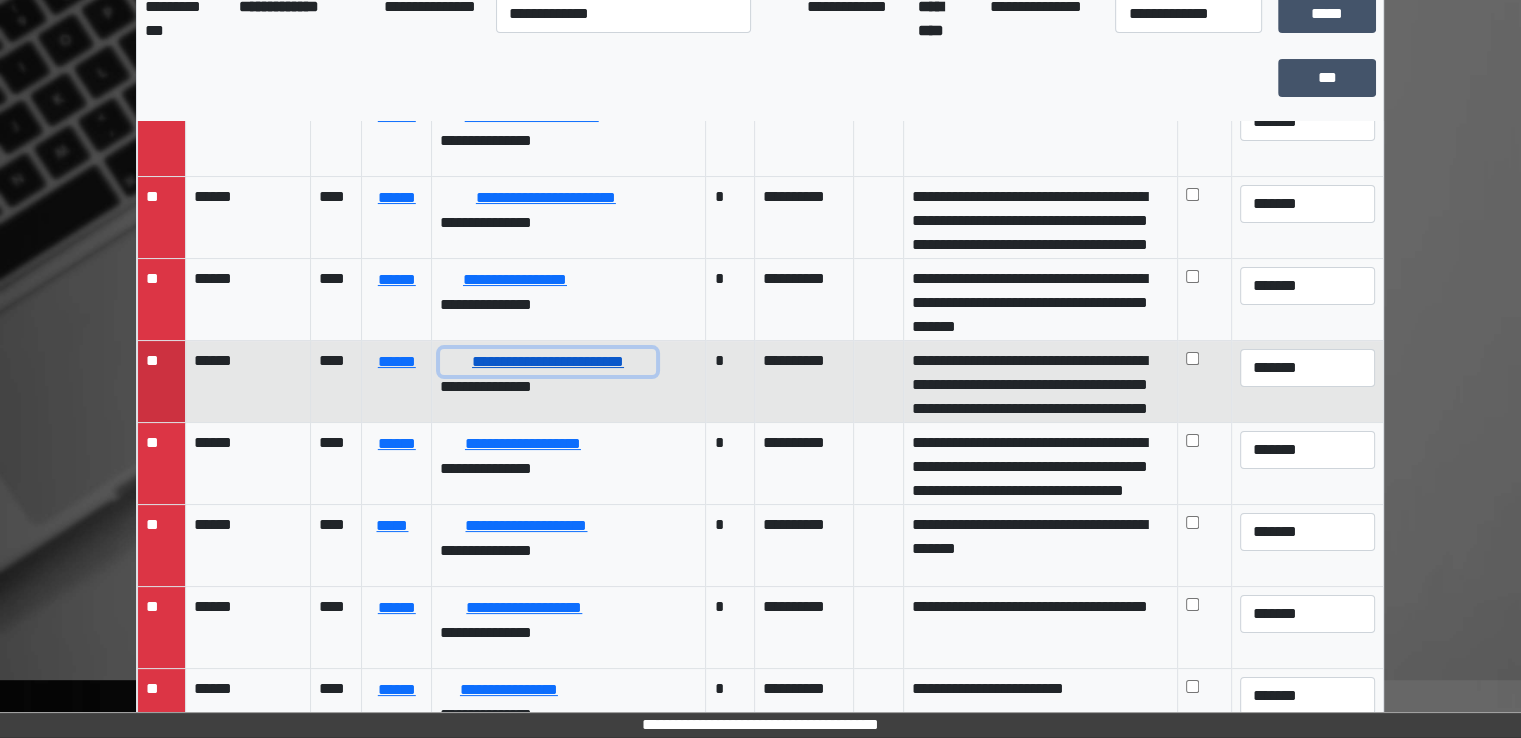 click on "**********" at bounding box center [547, 362] 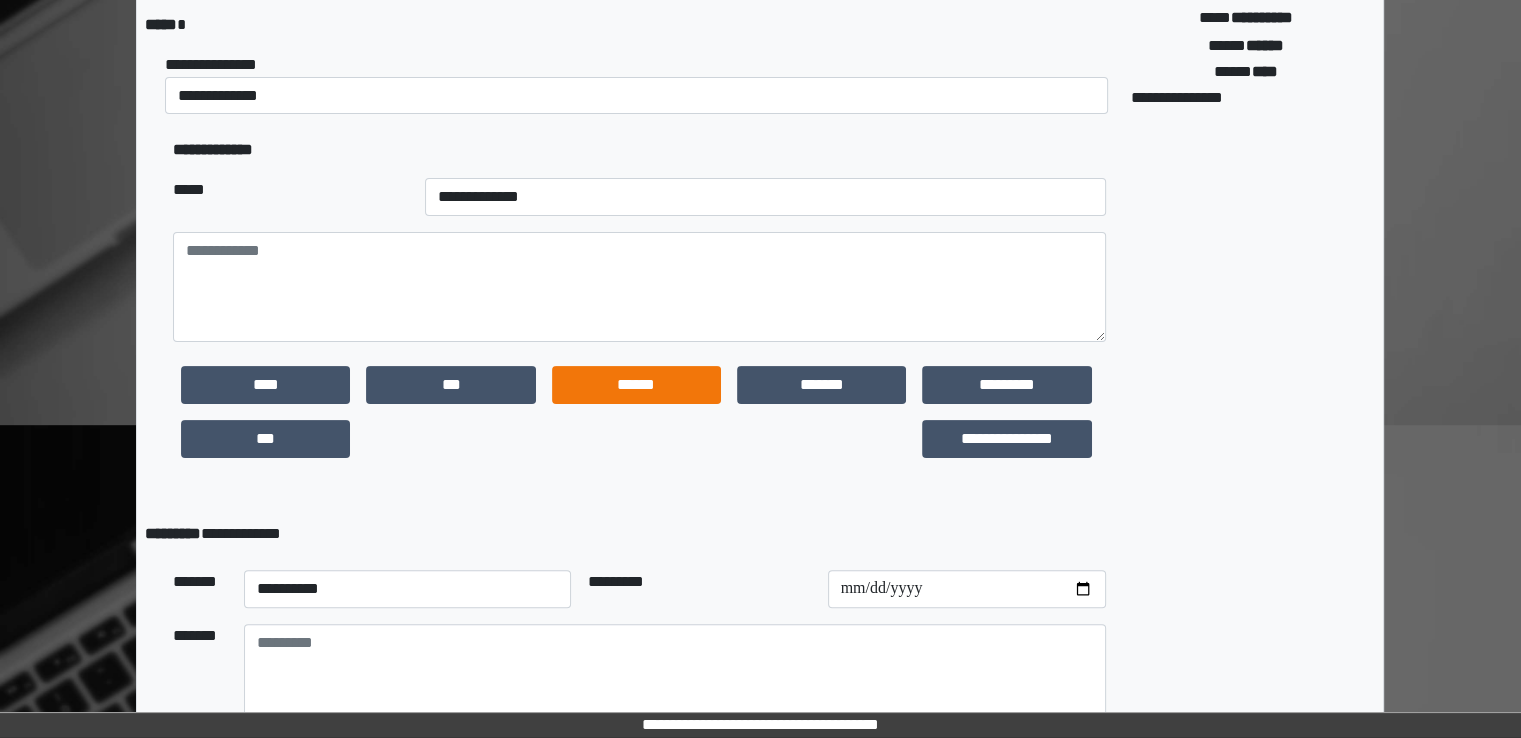 scroll, scrollTop: 556, scrollLeft: 0, axis: vertical 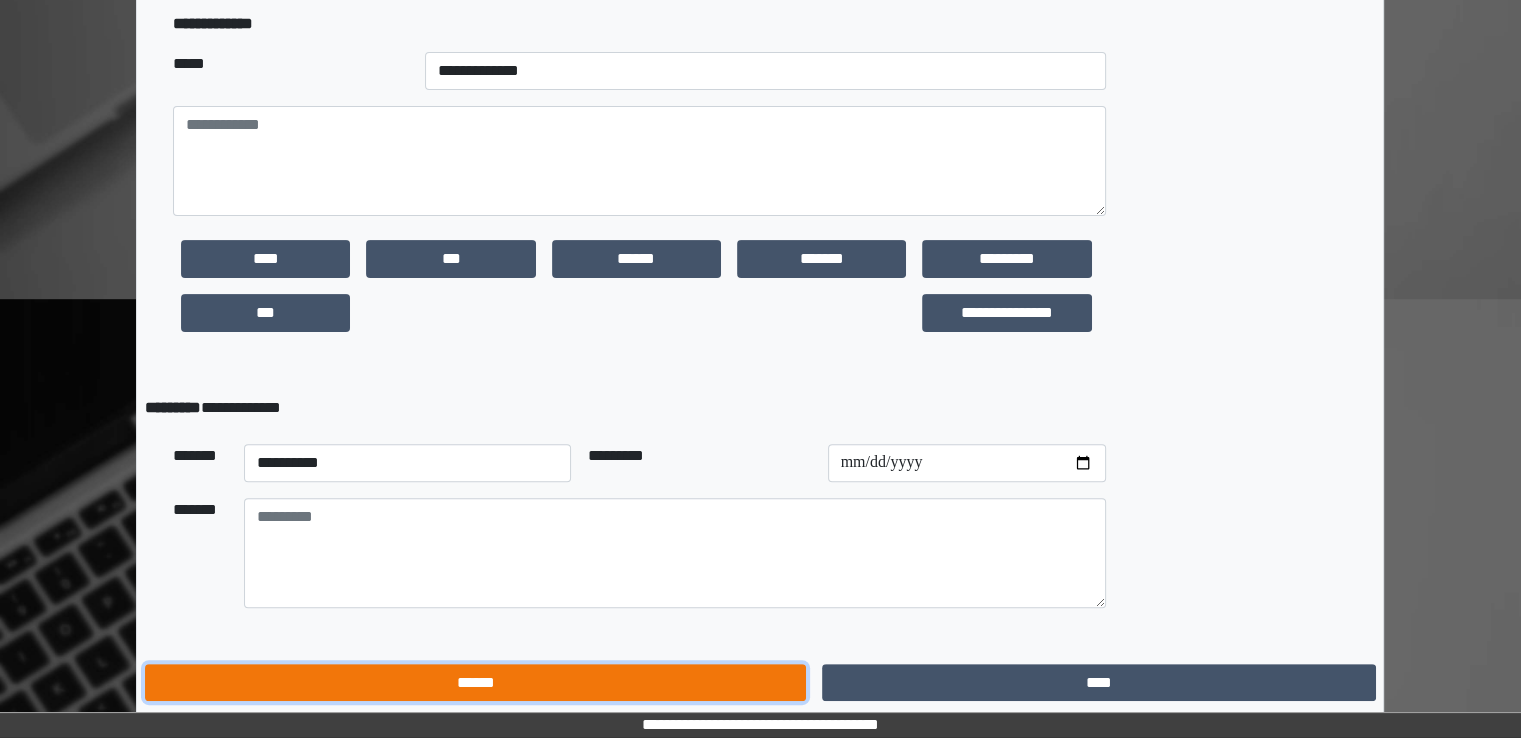 click on "******" at bounding box center [475, 683] 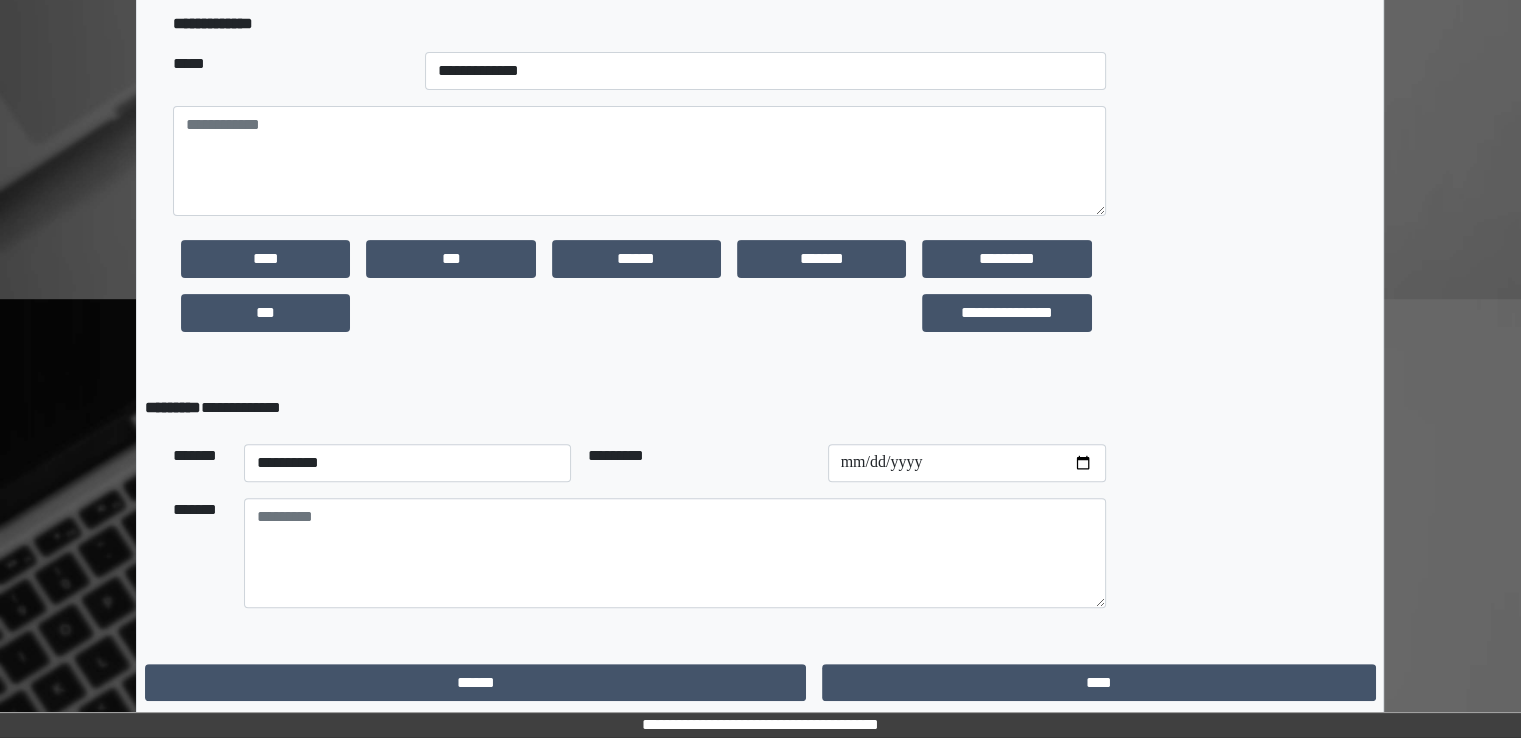 scroll, scrollTop: 174, scrollLeft: 0, axis: vertical 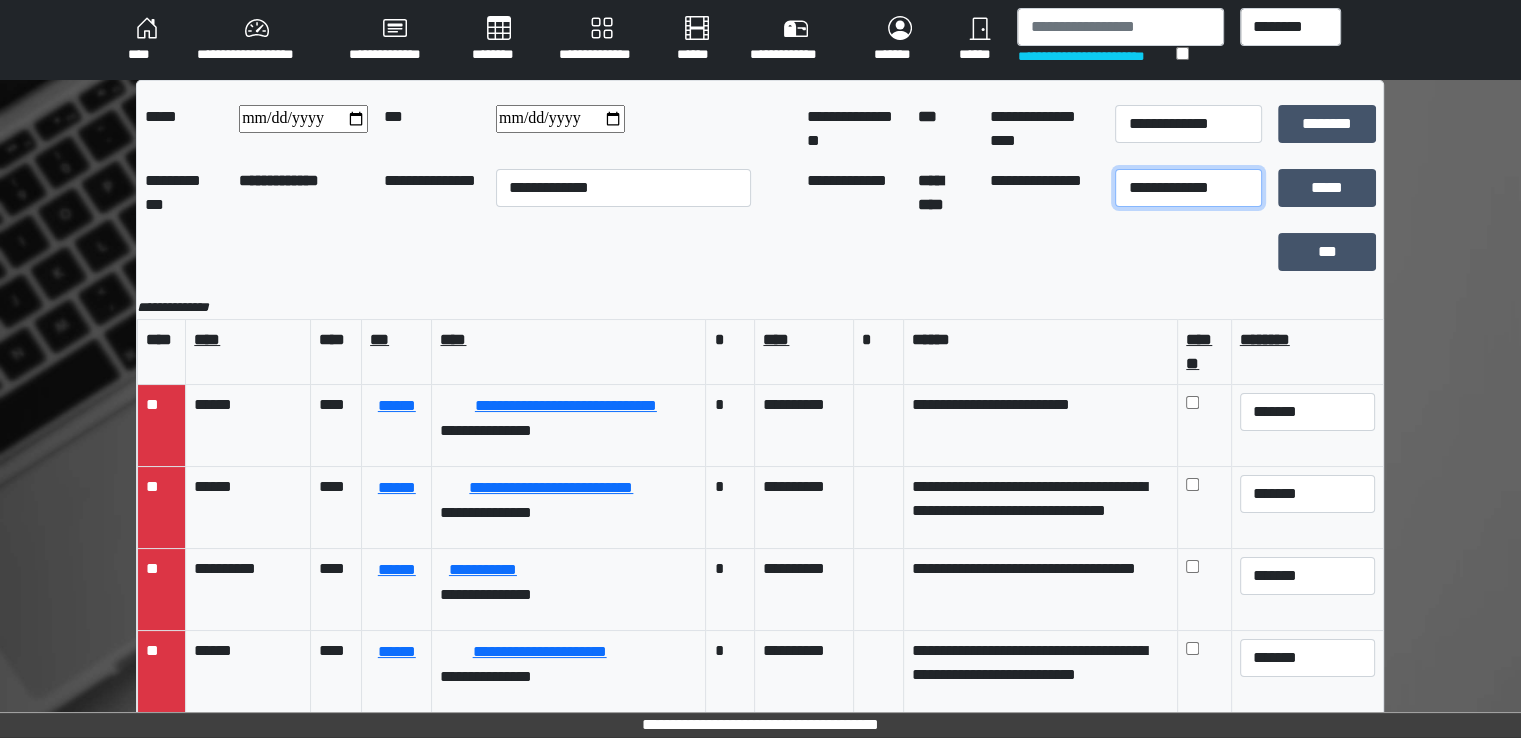 click on "**********" at bounding box center [1188, 188] 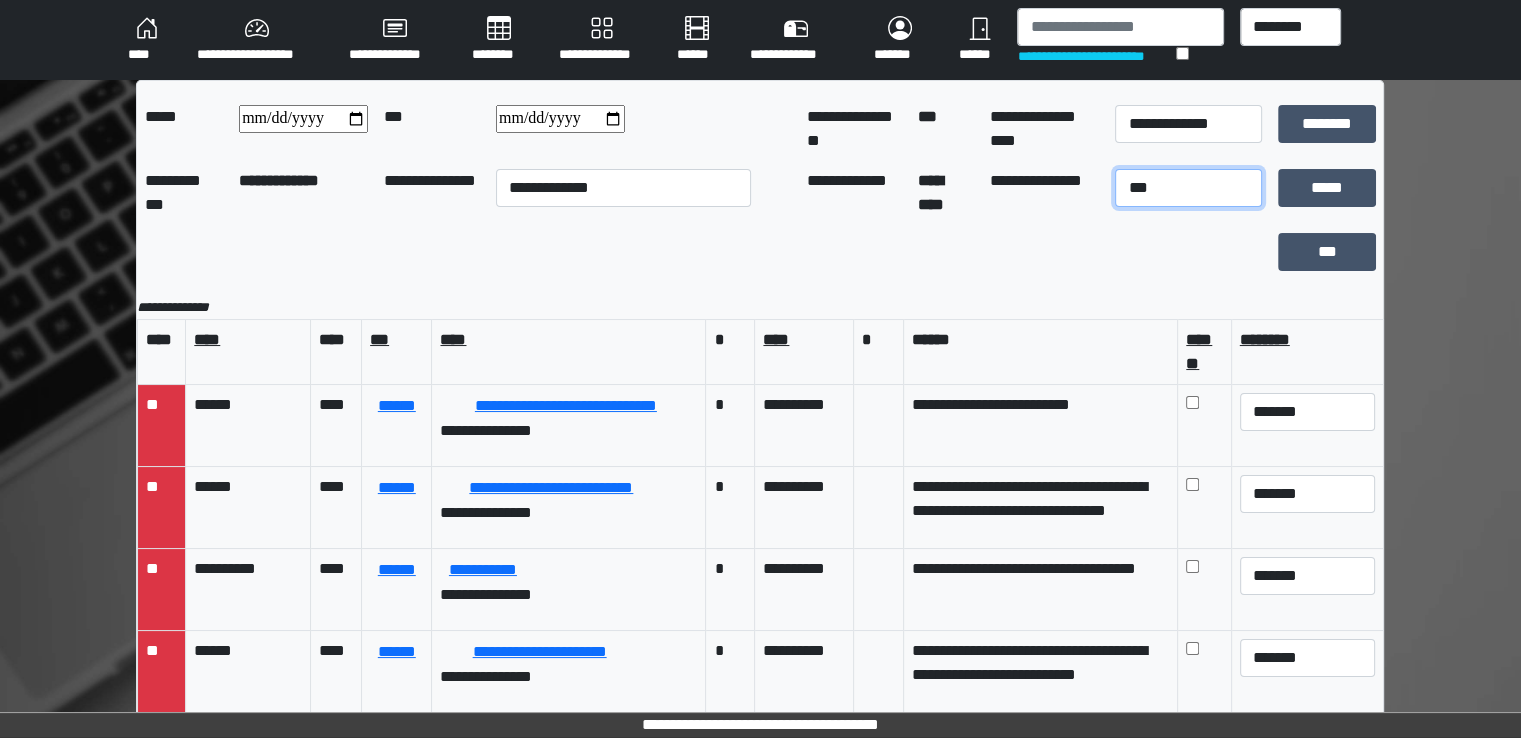 click on "**********" at bounding box center [1188, 188] 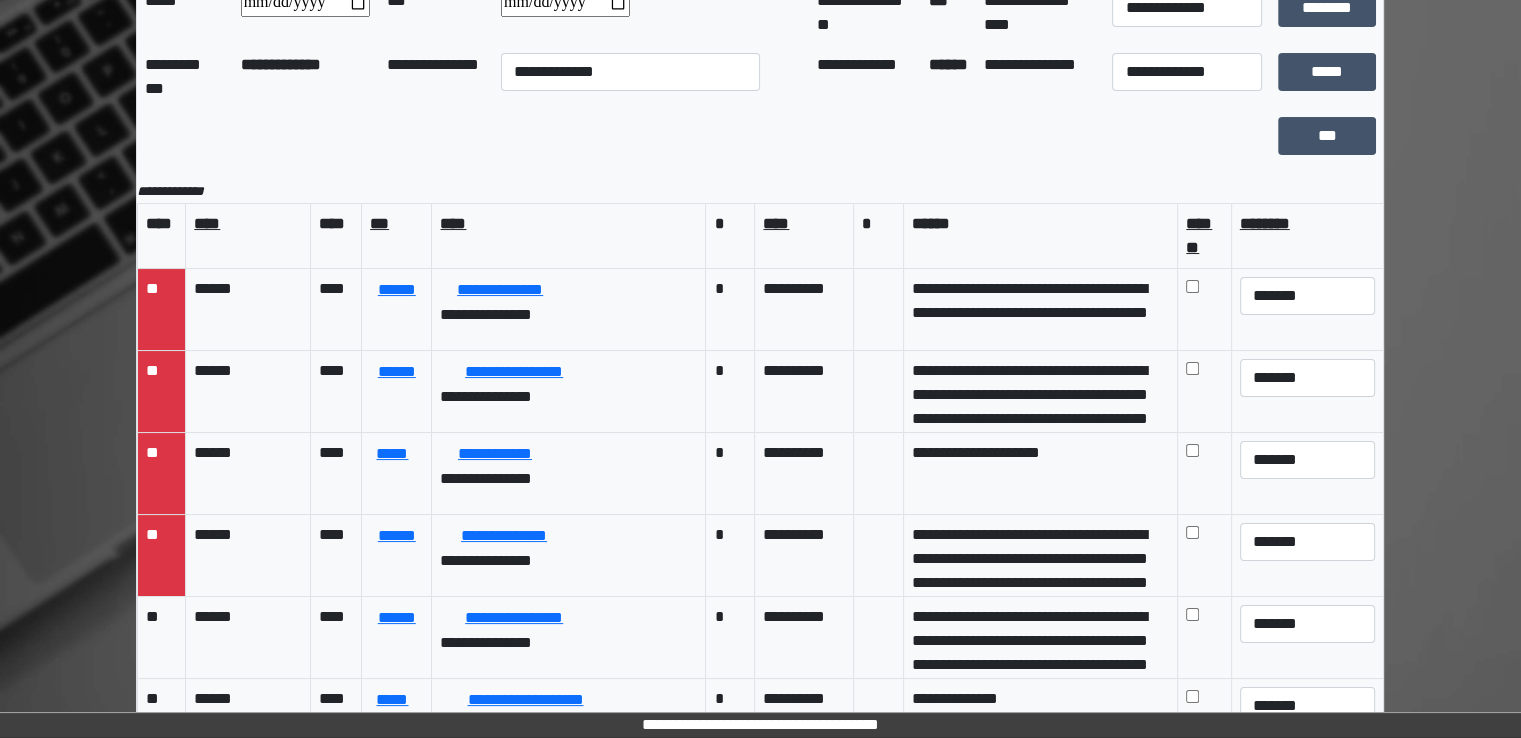 scroll, scrollTop: 174, scrollLeft: 0, axis: vertical 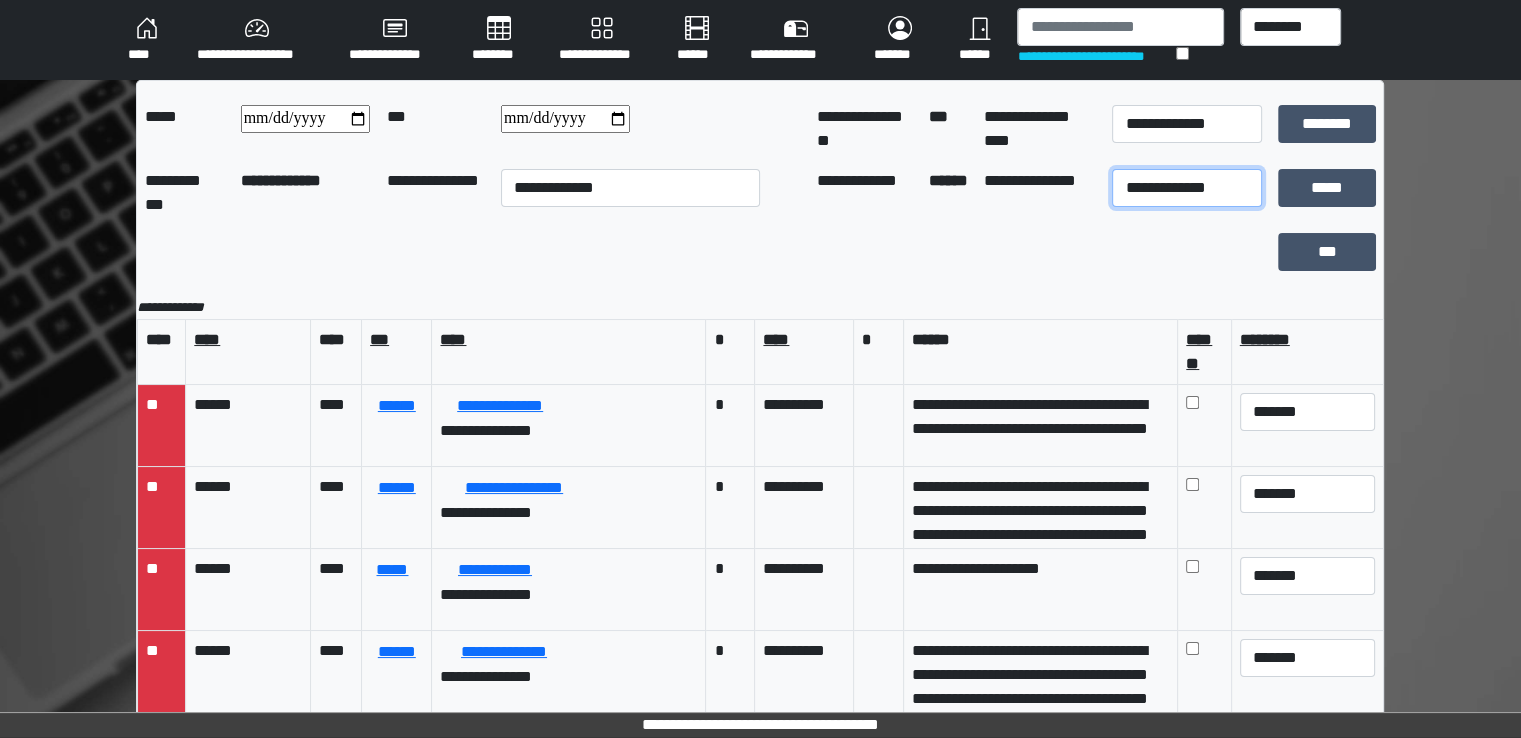 click on "**********" at bounding box center [1187, 188] 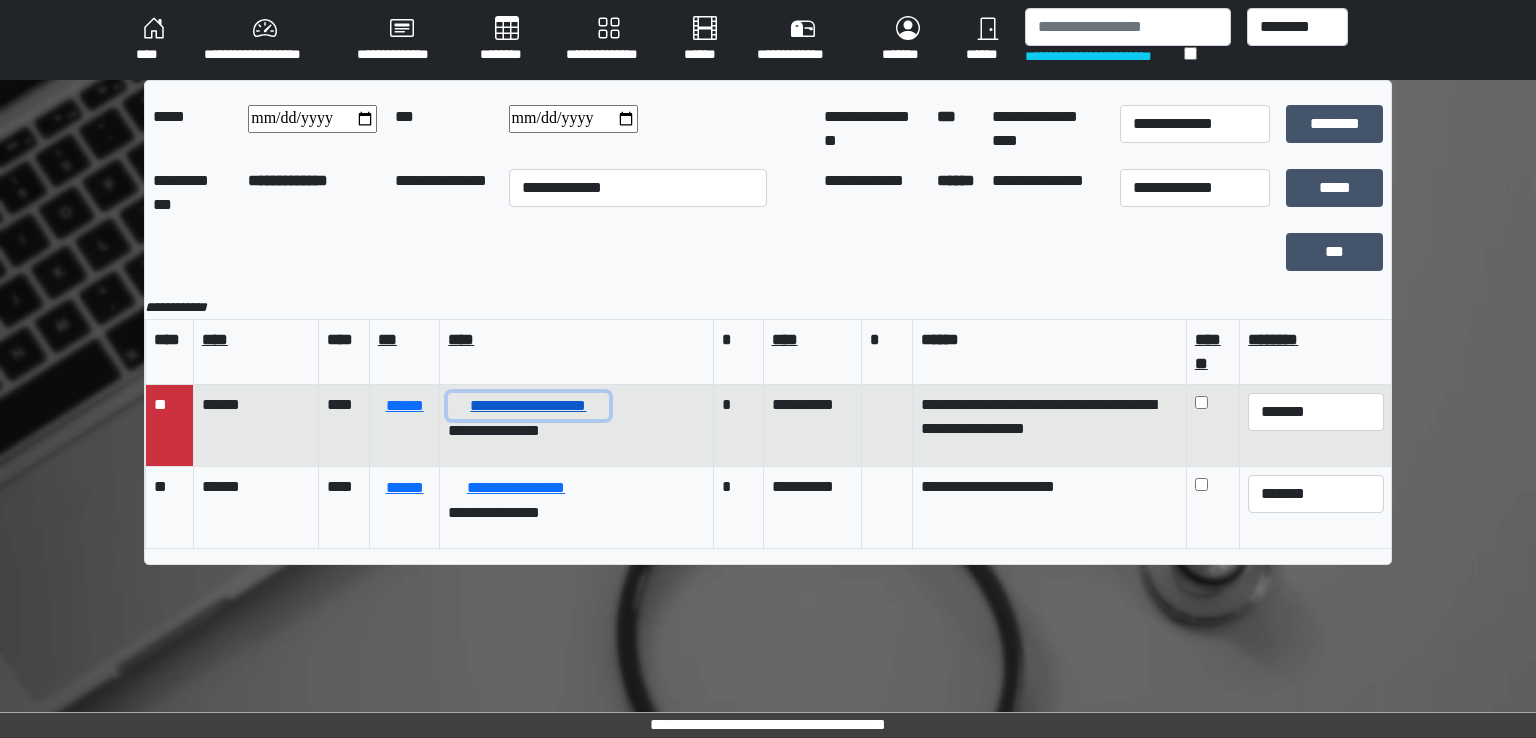 click on "**********" at bounding box center (528, 406) 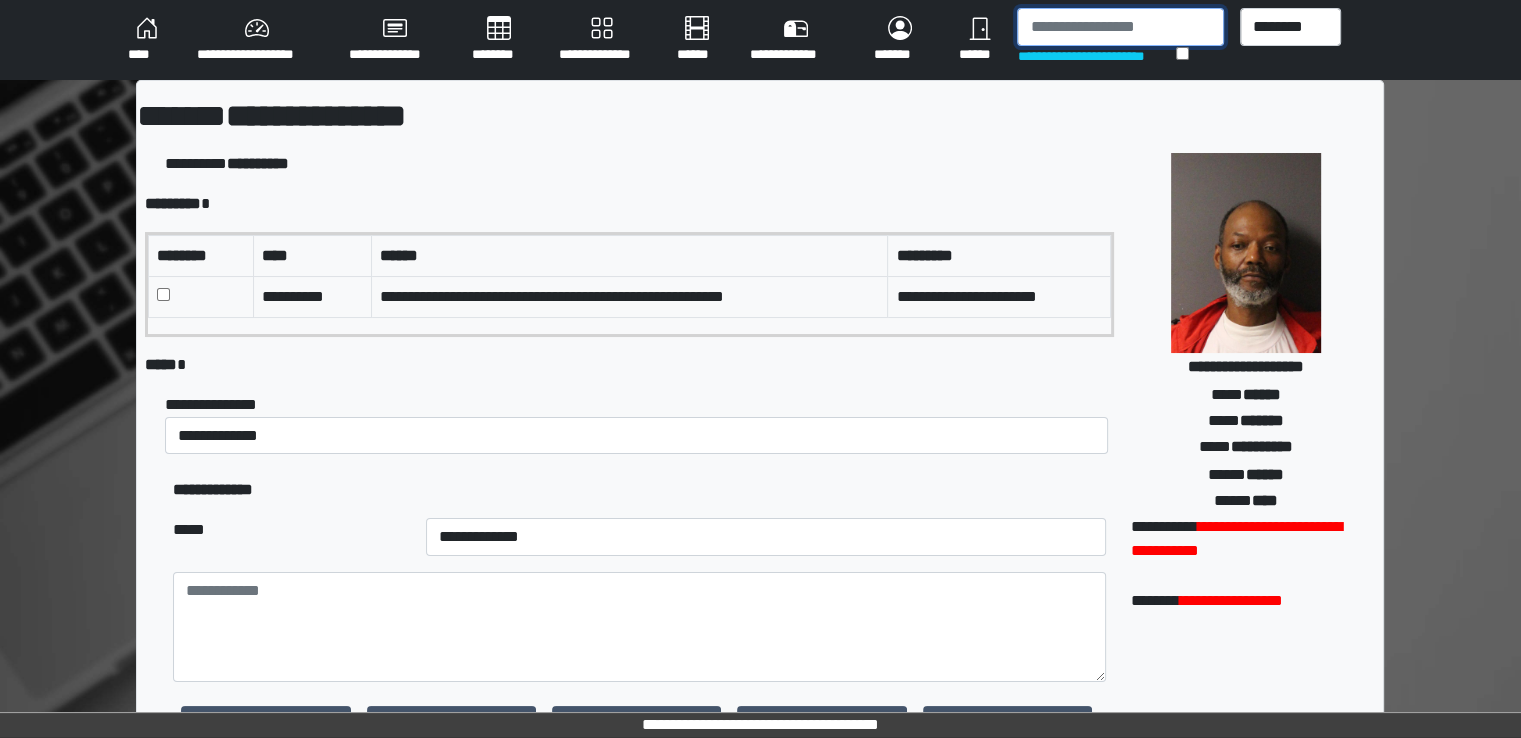 click at bounding box center (1120, 27) 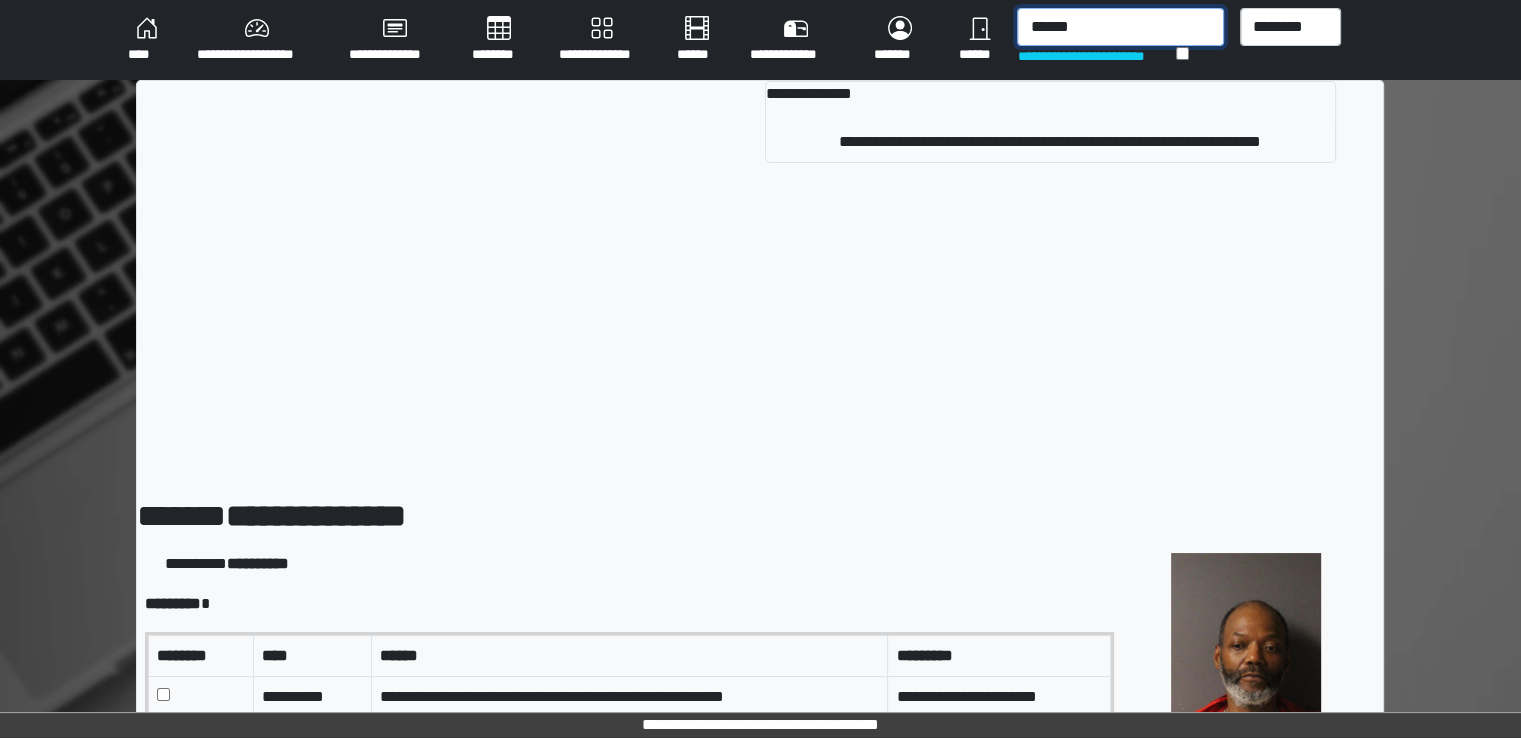 type on "******" 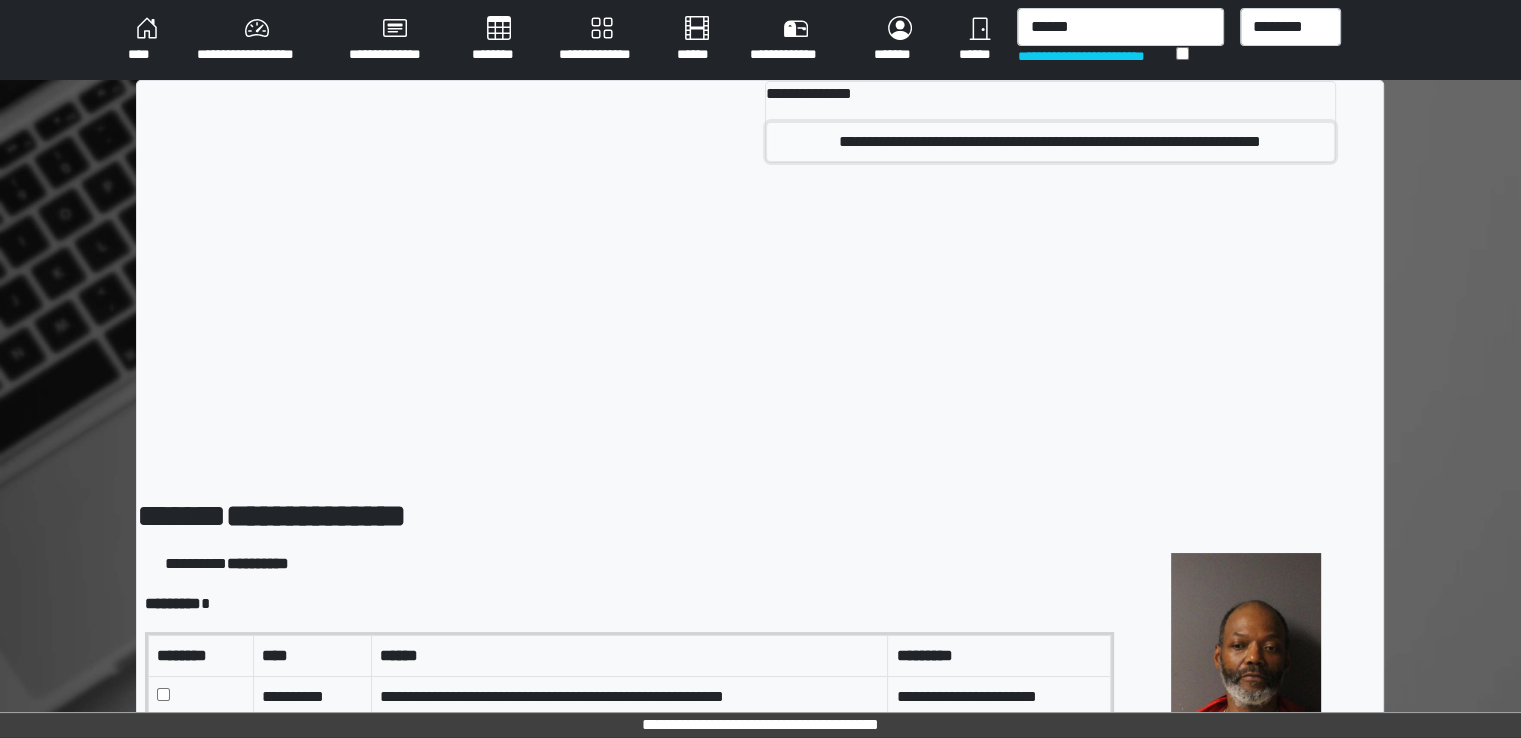 click on "**********" at bounding box center [1050, 142] 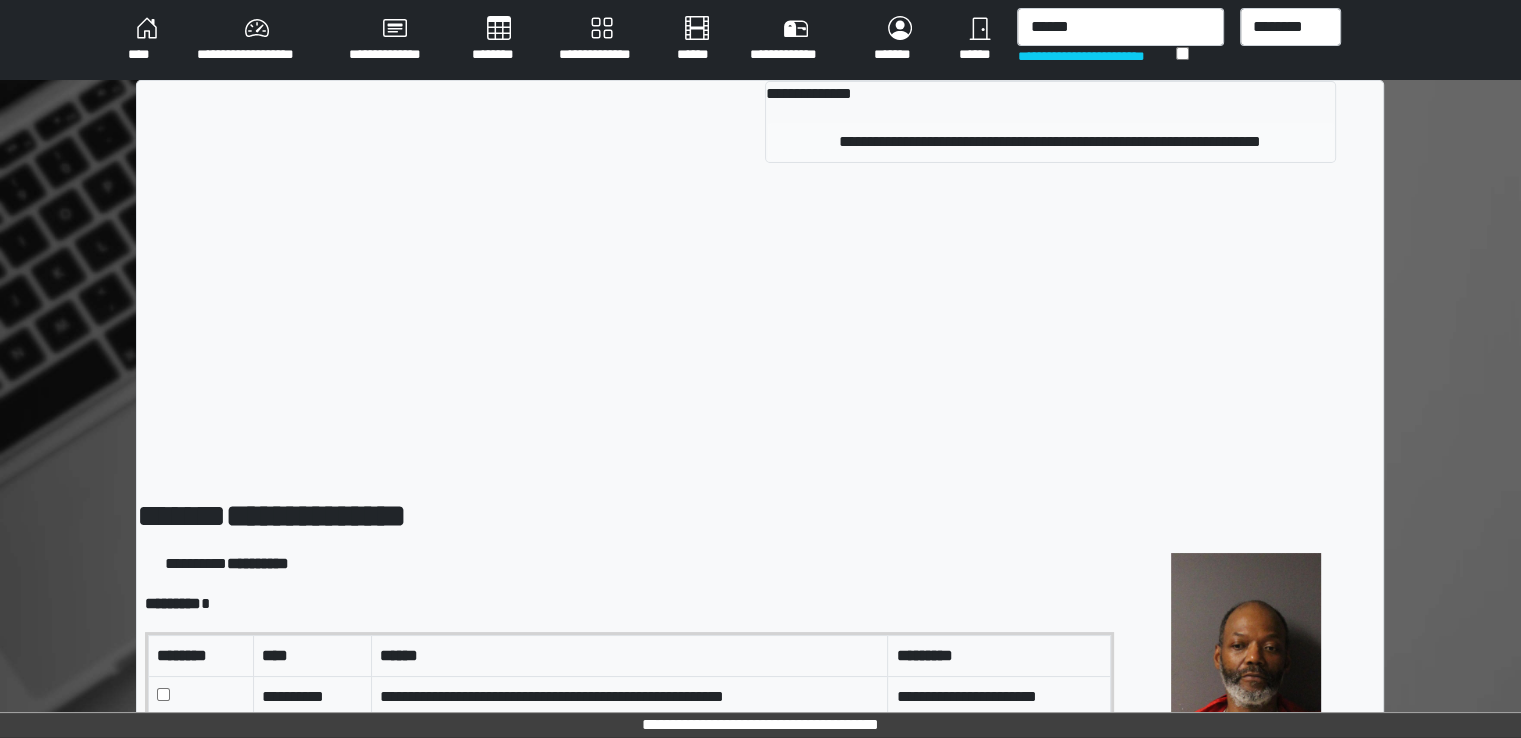 type 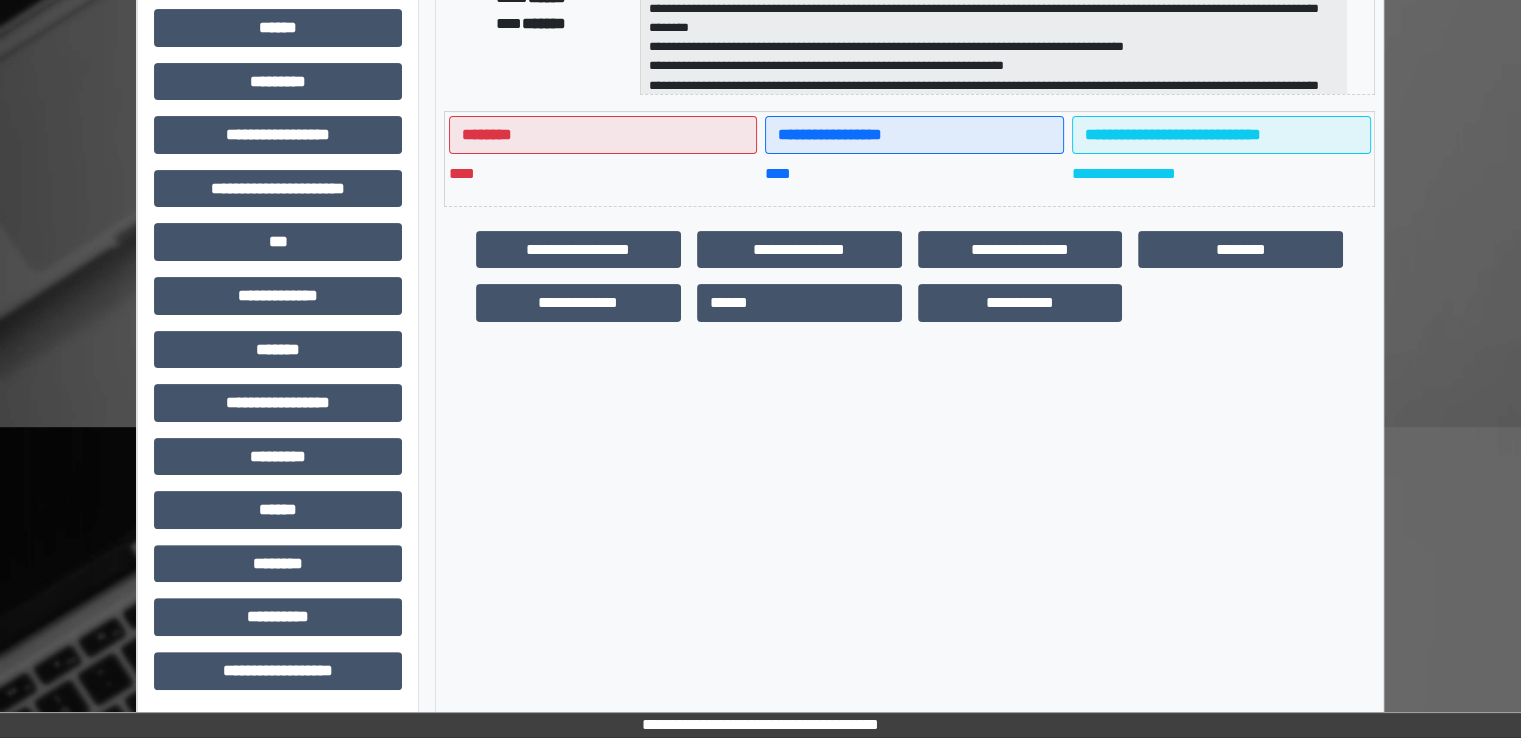 scroll, scrollTop: 428, scrollLeft: 0, axis: vertical 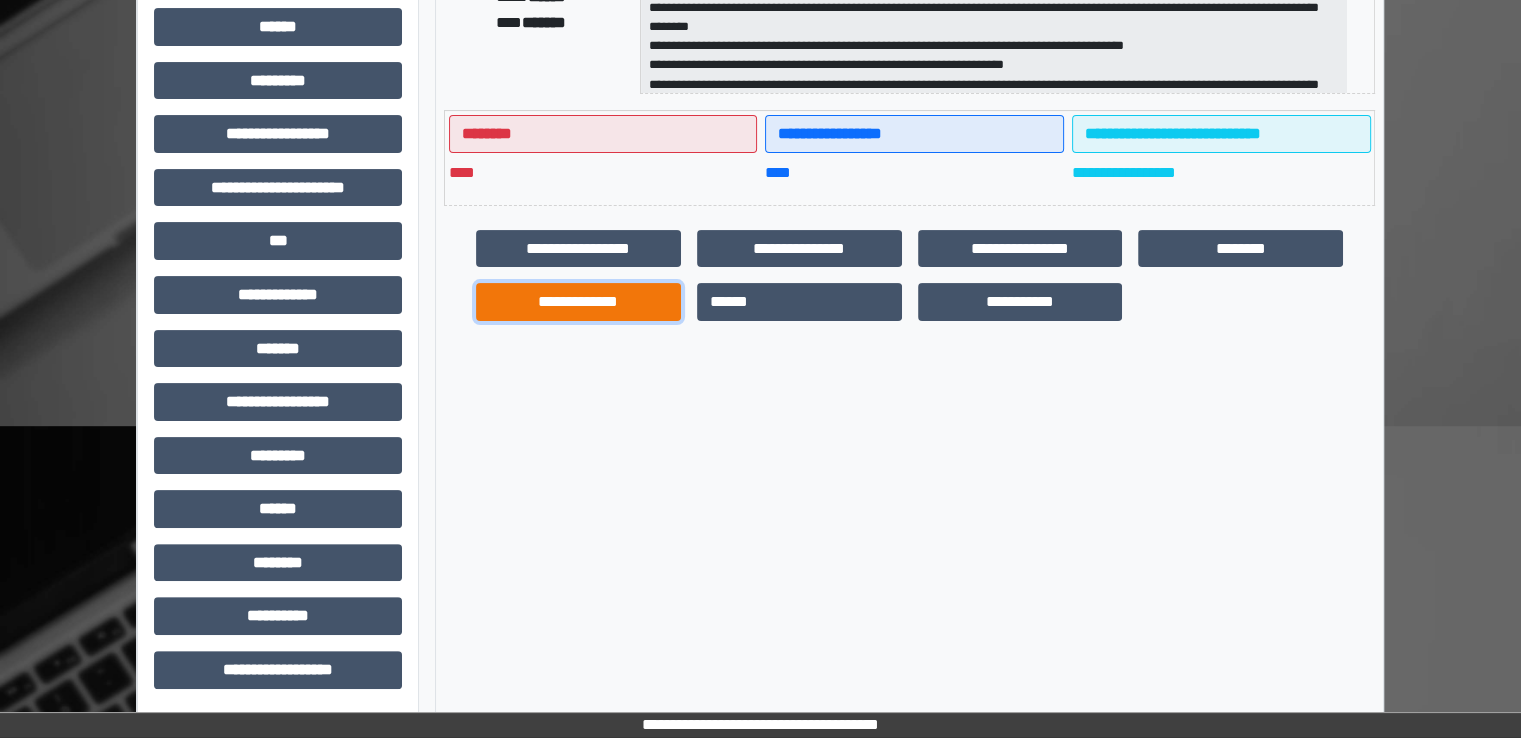 click on "**********" at bounding box center (578, 302) 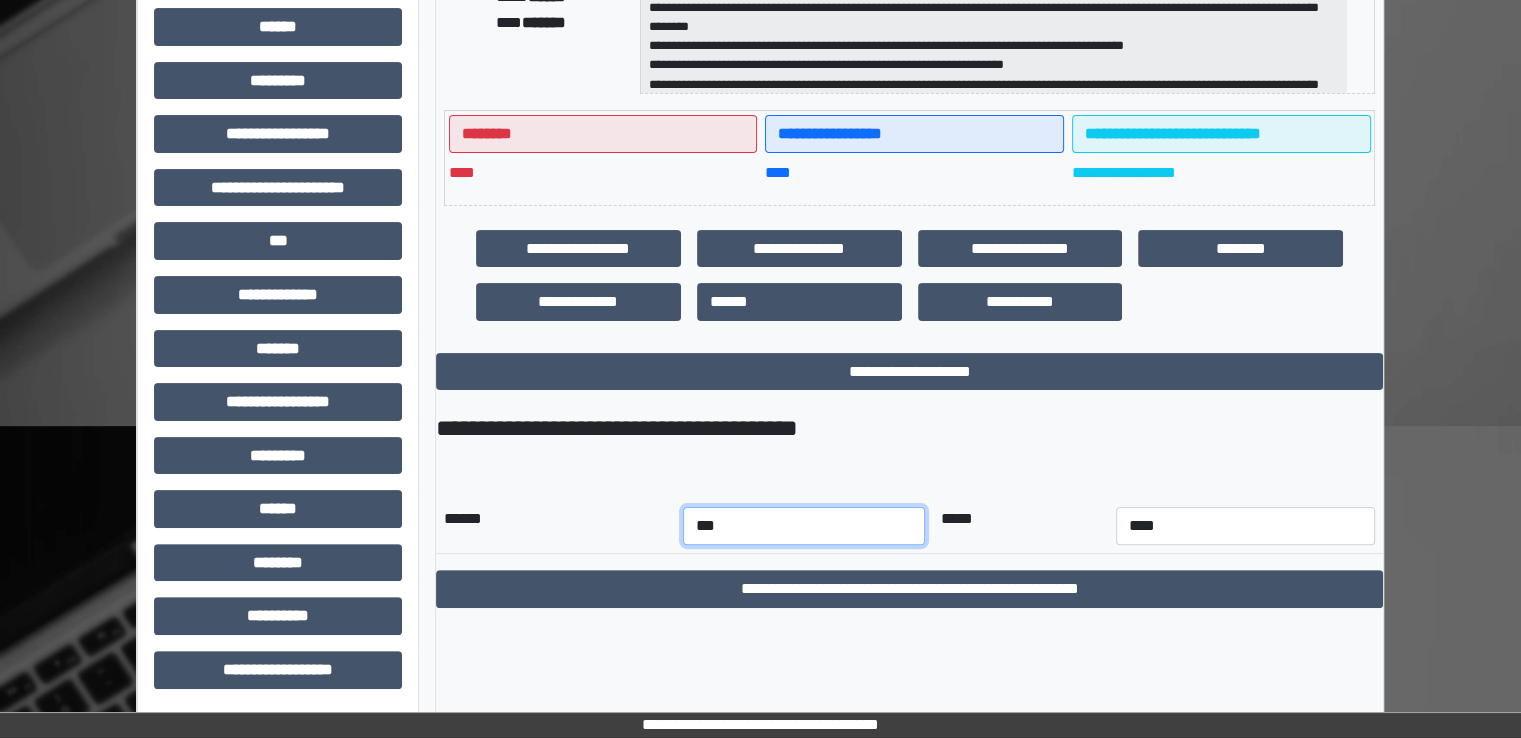 click on "***
***
***
***
***
***
***
***
***
***
***
***" at bounding box center [804, 526] 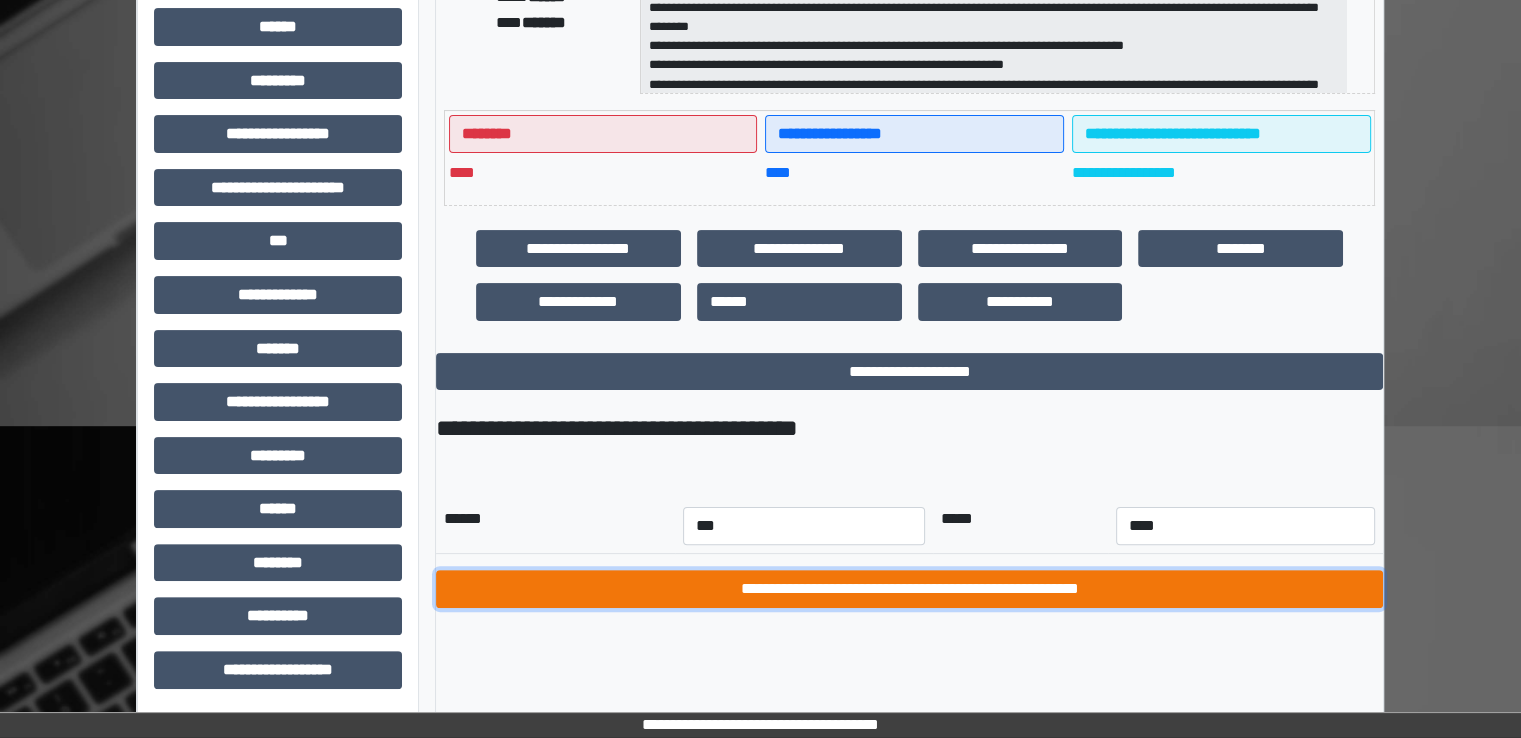 click on "**********" at bounding box center (909, 589) 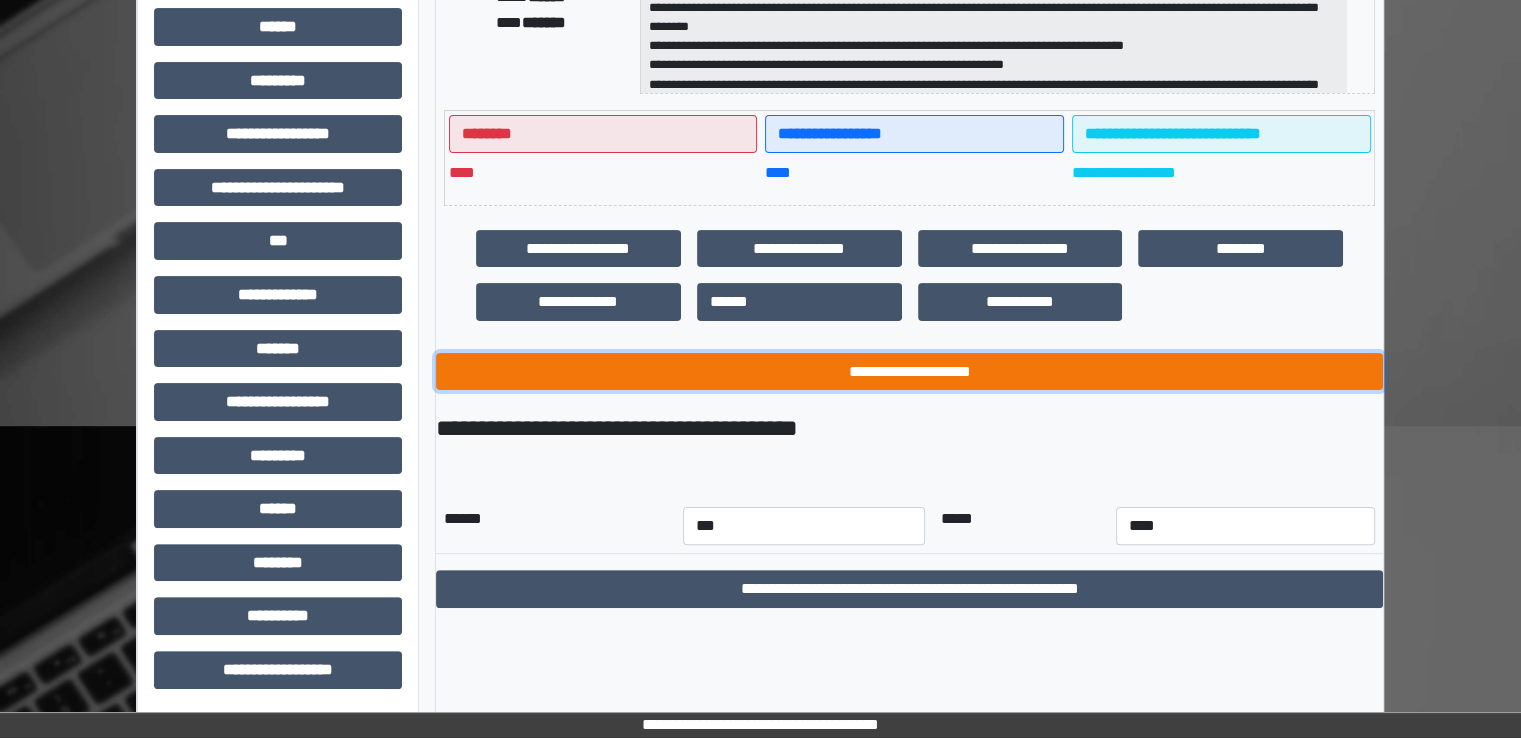 click on "**********" at bounding box center [909, 372] 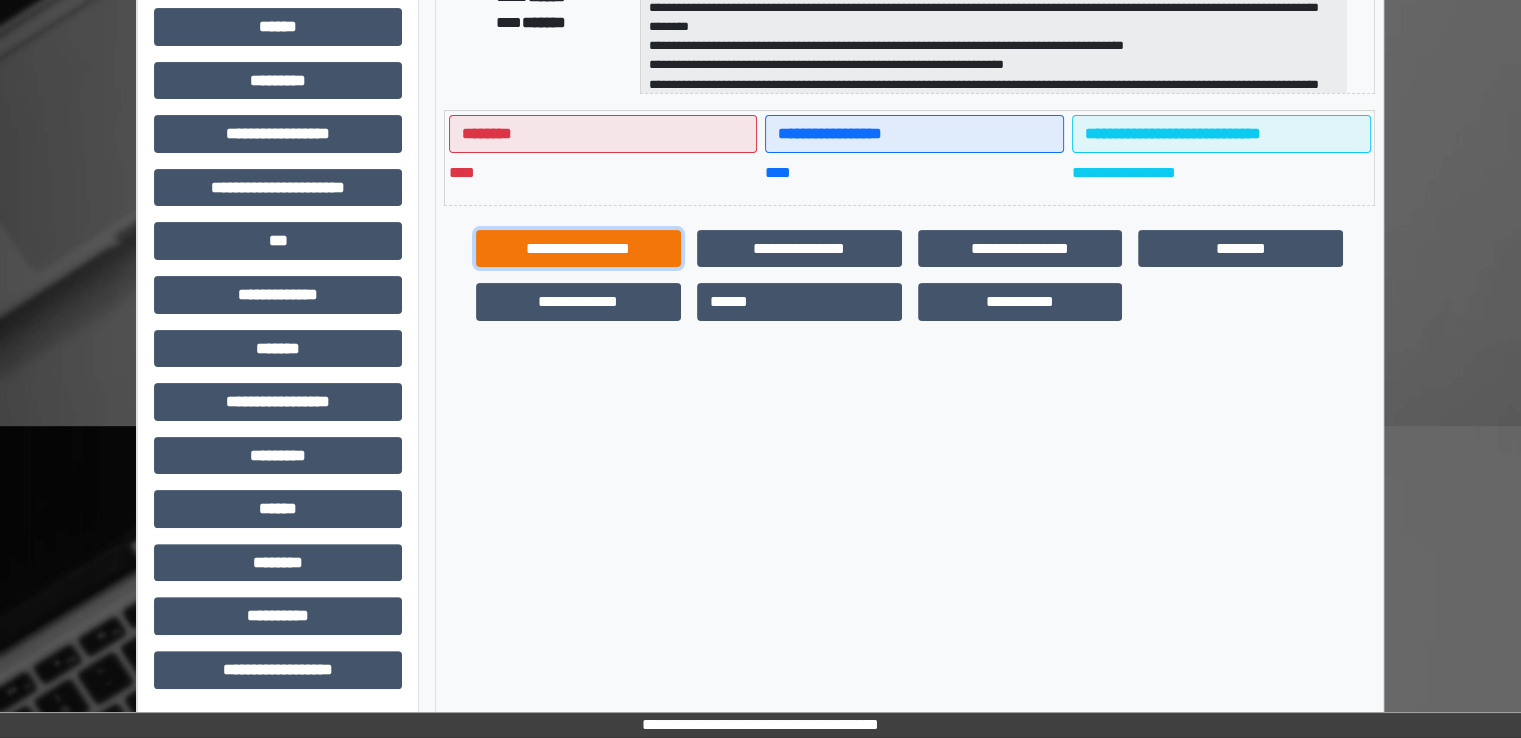 click on "**********" at bounding box center (578, 249) 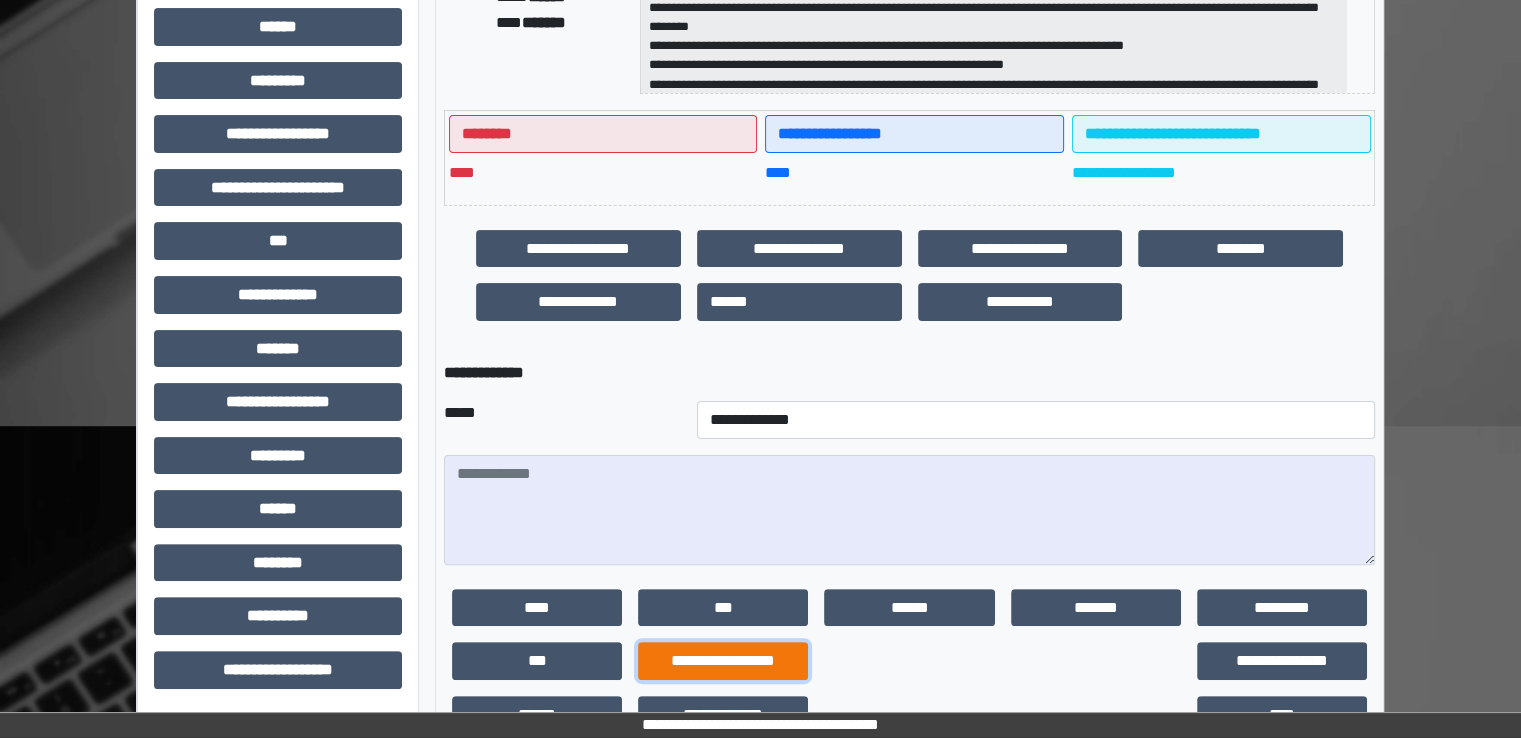 click on "**********" at bounding box center (723, 661) 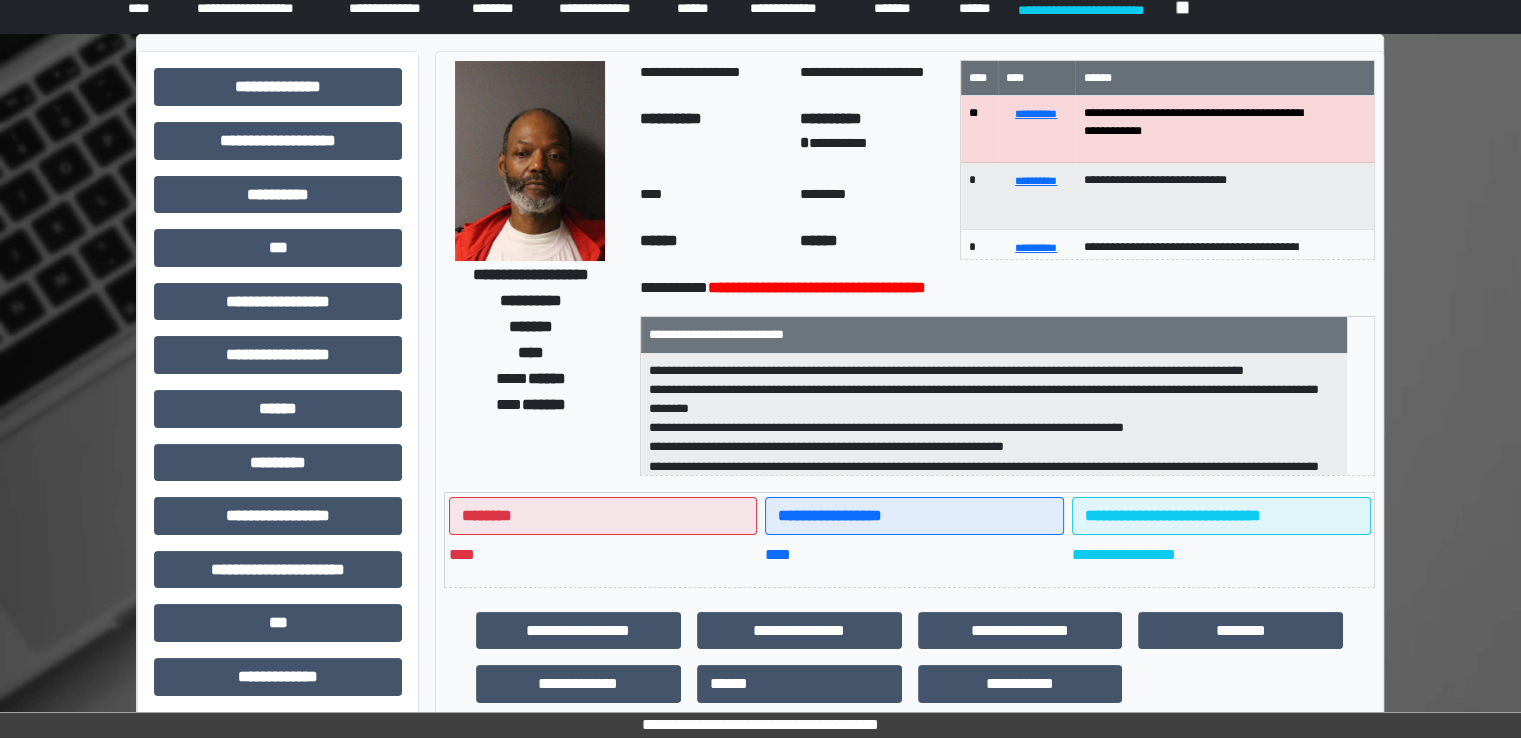 scroll, scrollTop: 28, scrollLeft: 0, axis: vertical 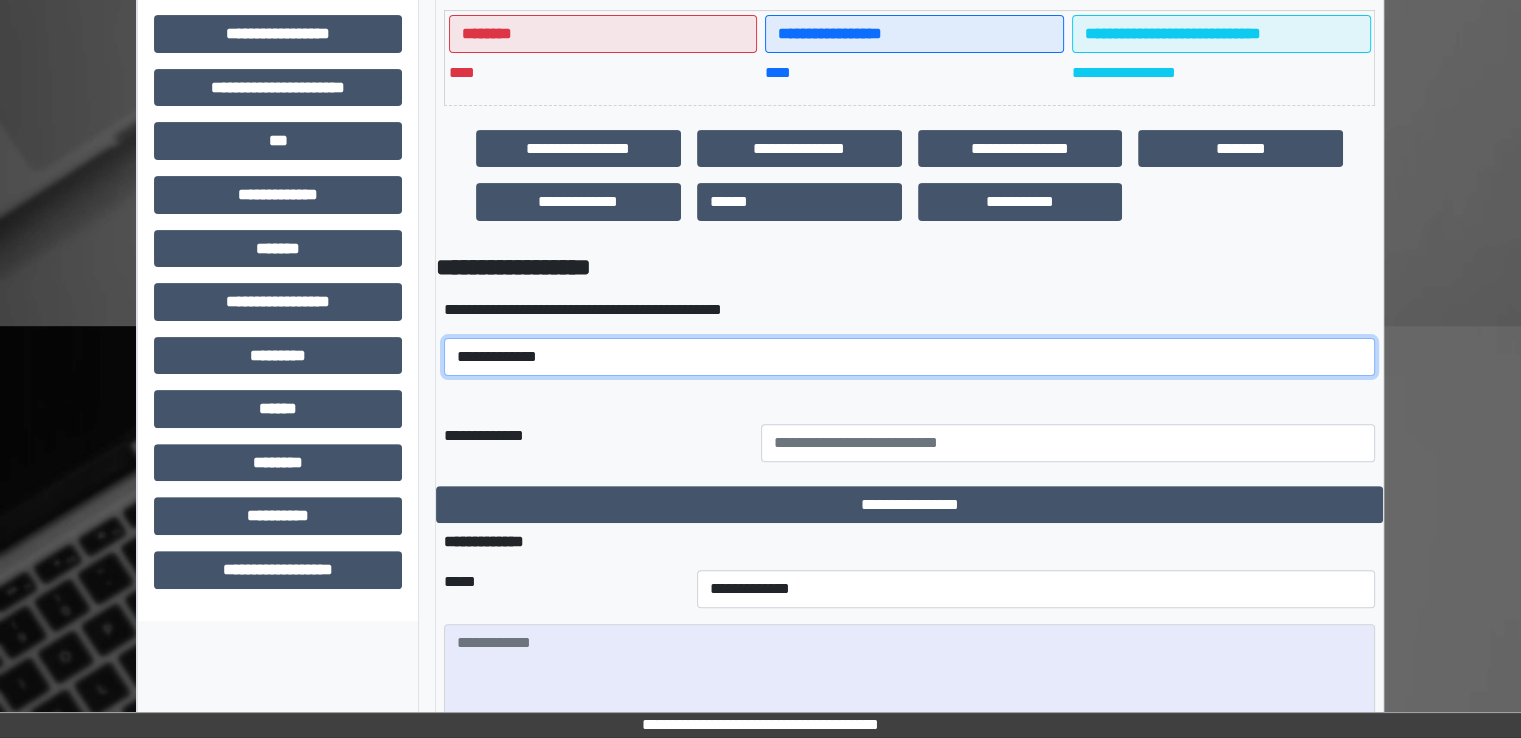 click on "**********" at bounding box center [909, 357] 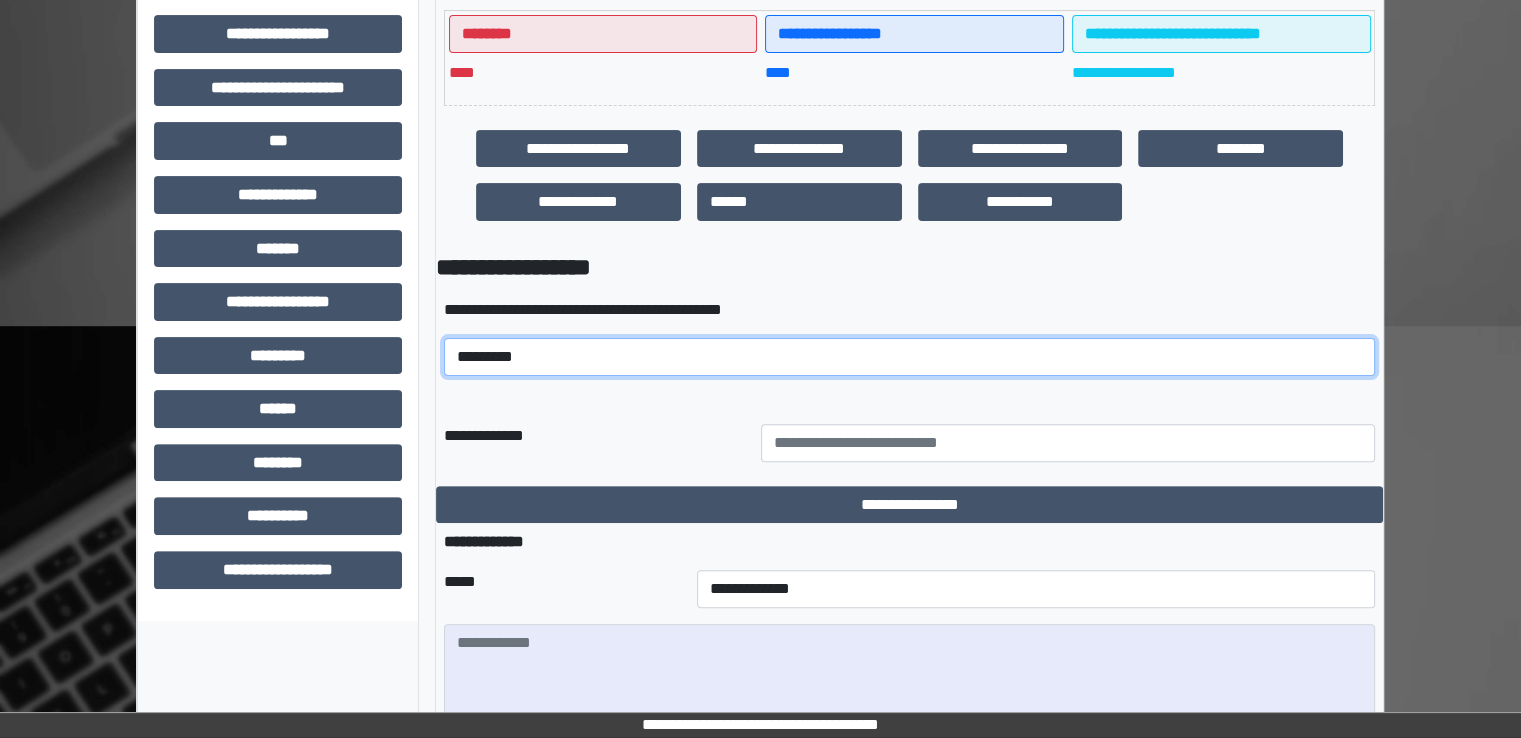 click on "**********" at bounding box center [909, 357] 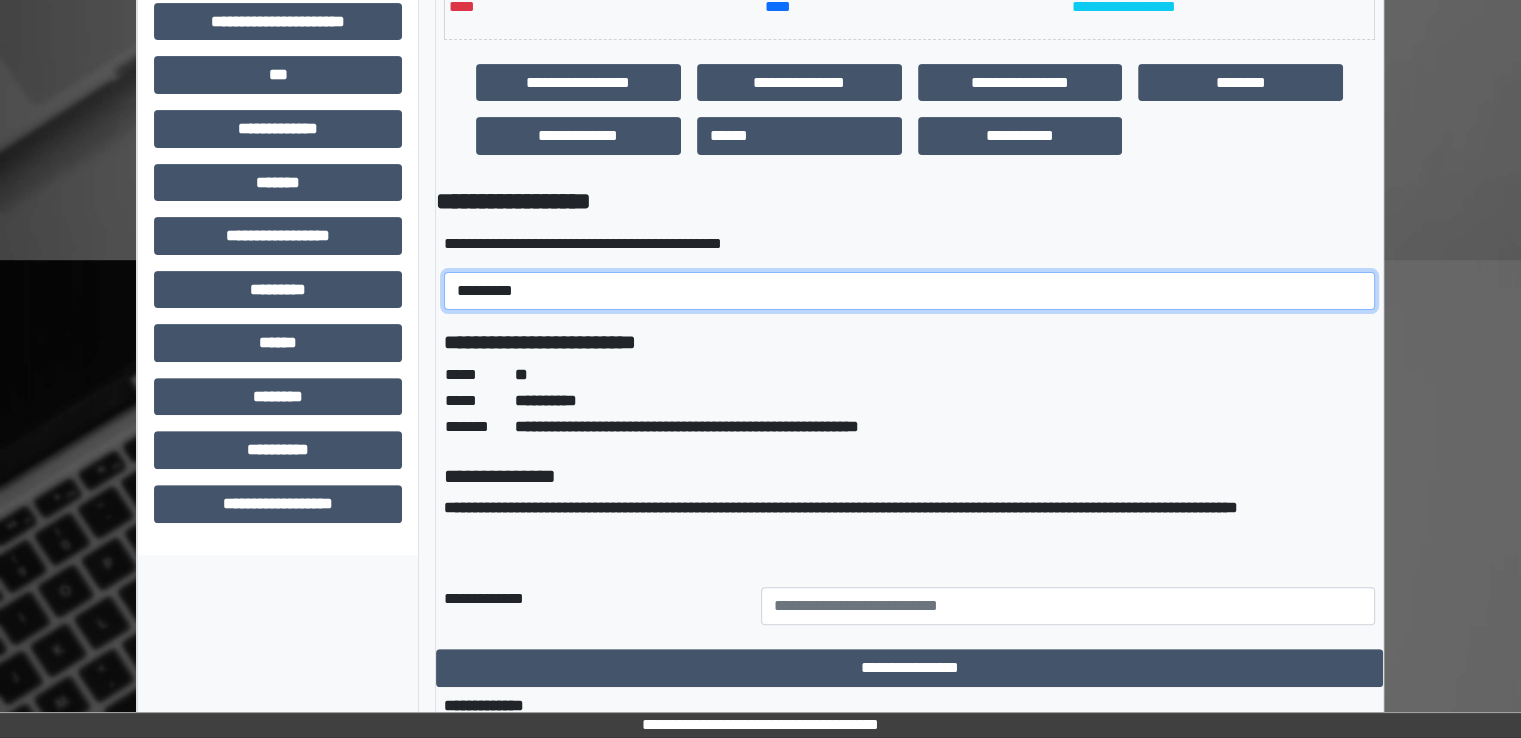 scroll, scrollTop: 628, scrollLeft: 0, axis: vertical 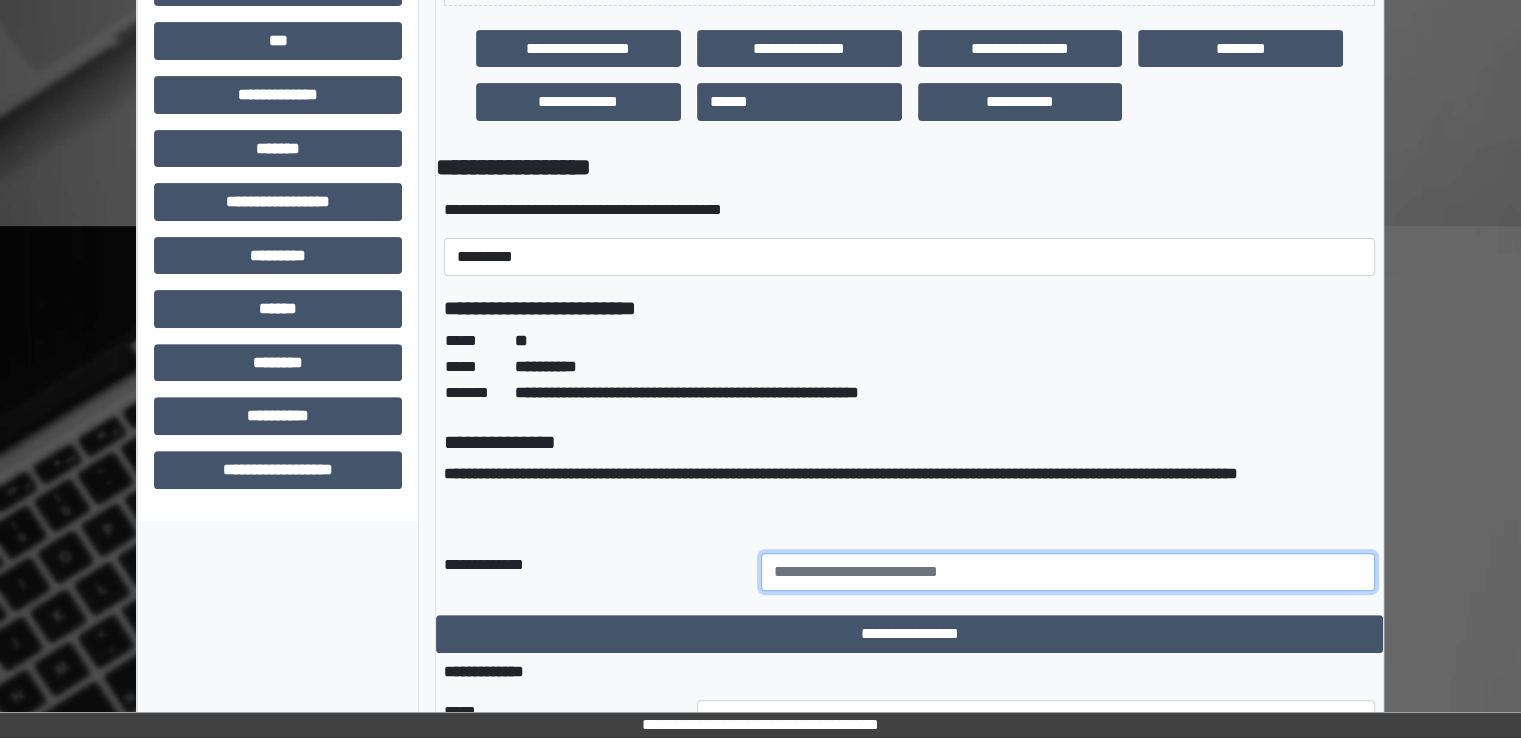 click at bounding box center [1068, 572] 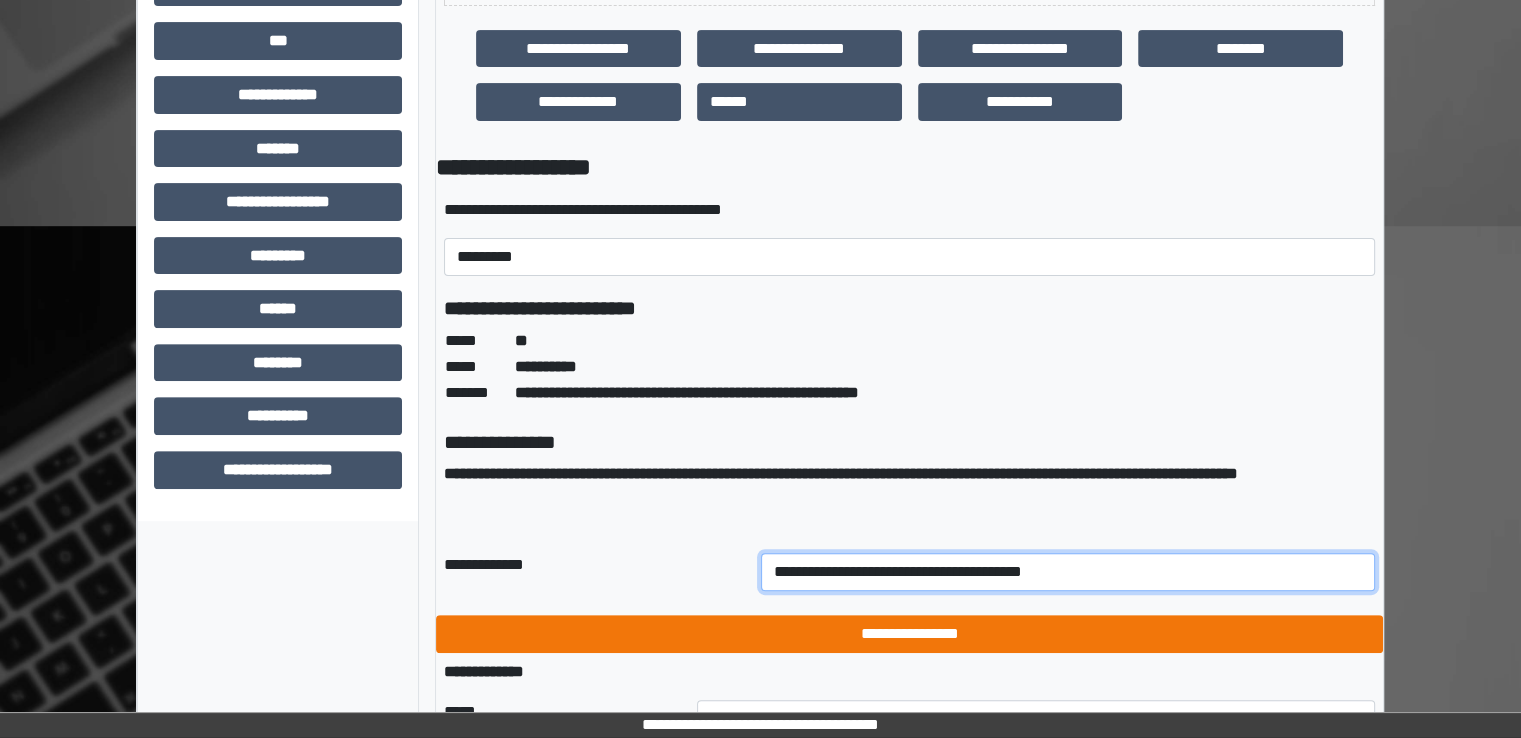 type on "**********" 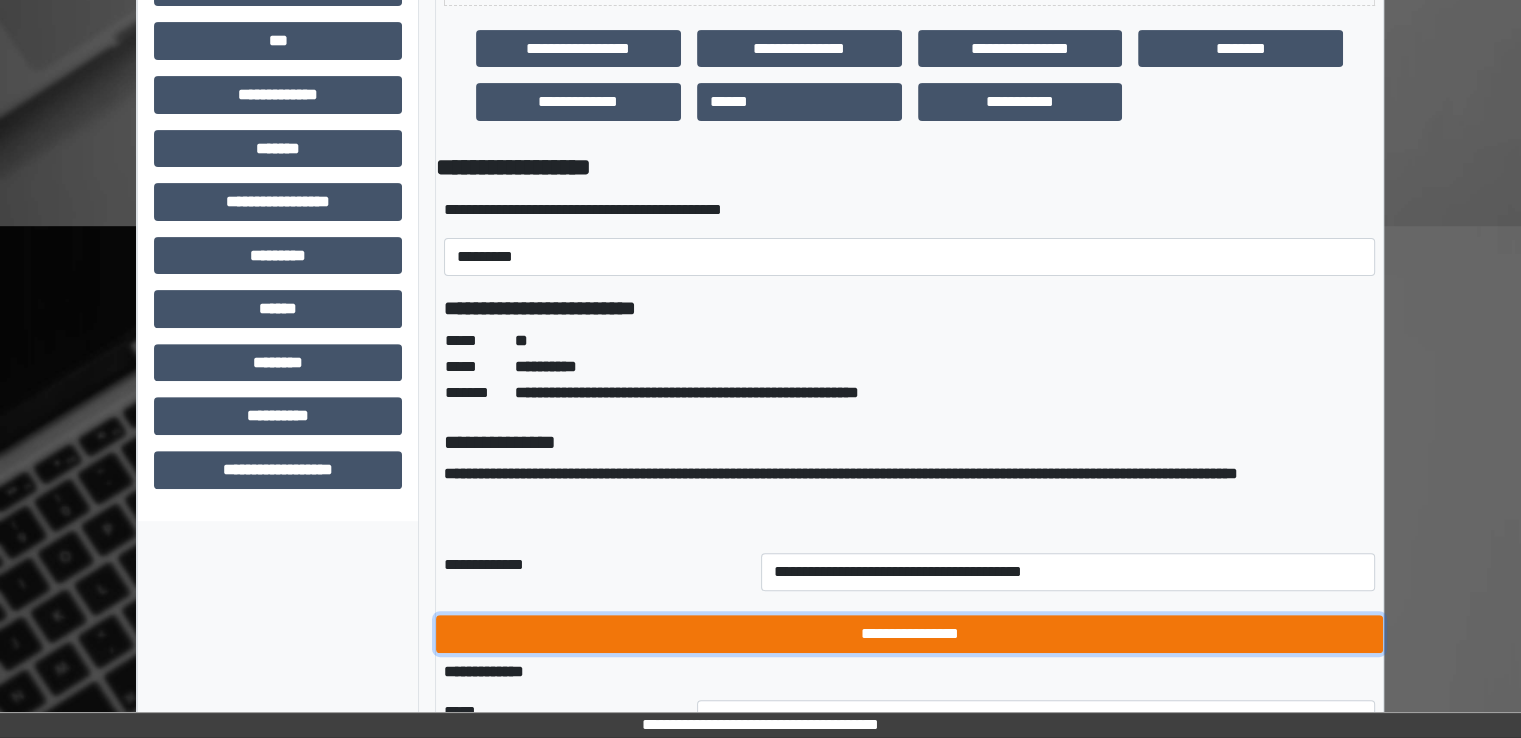 click on "**********" at bounding box center [909, 634] 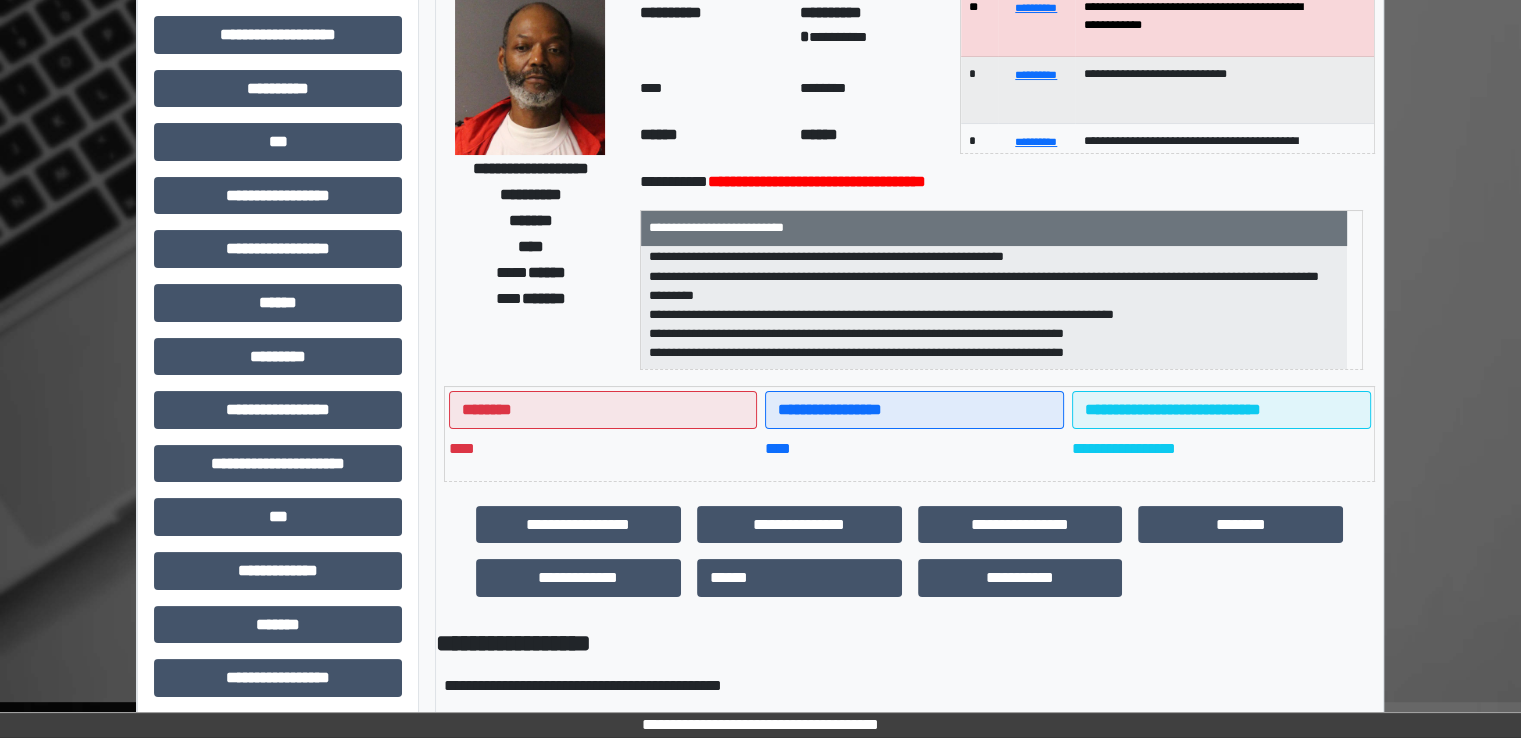 scroll, scrollTop: 0, scrollLeft: 0, axis: both 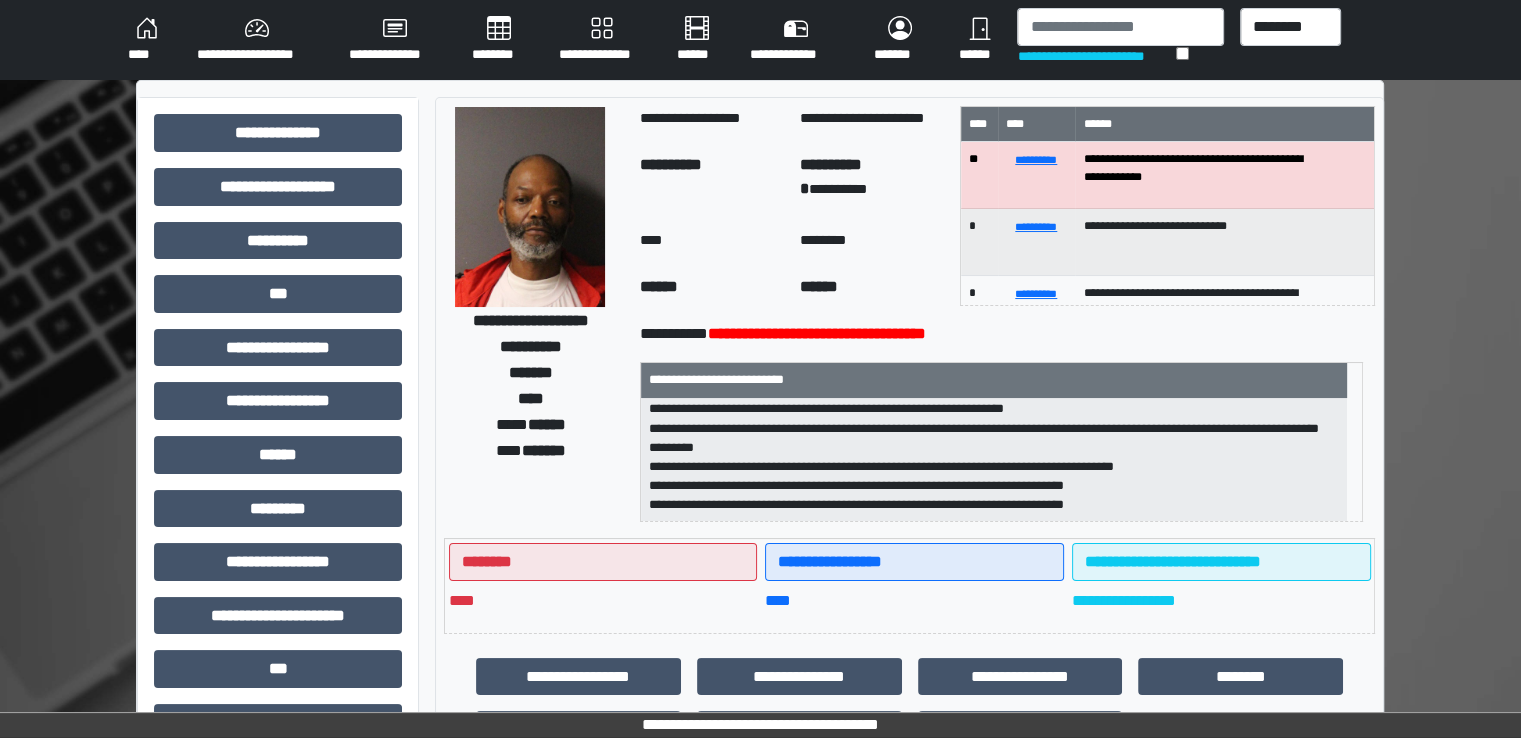 click on "********" at bounding box center [499, 40] 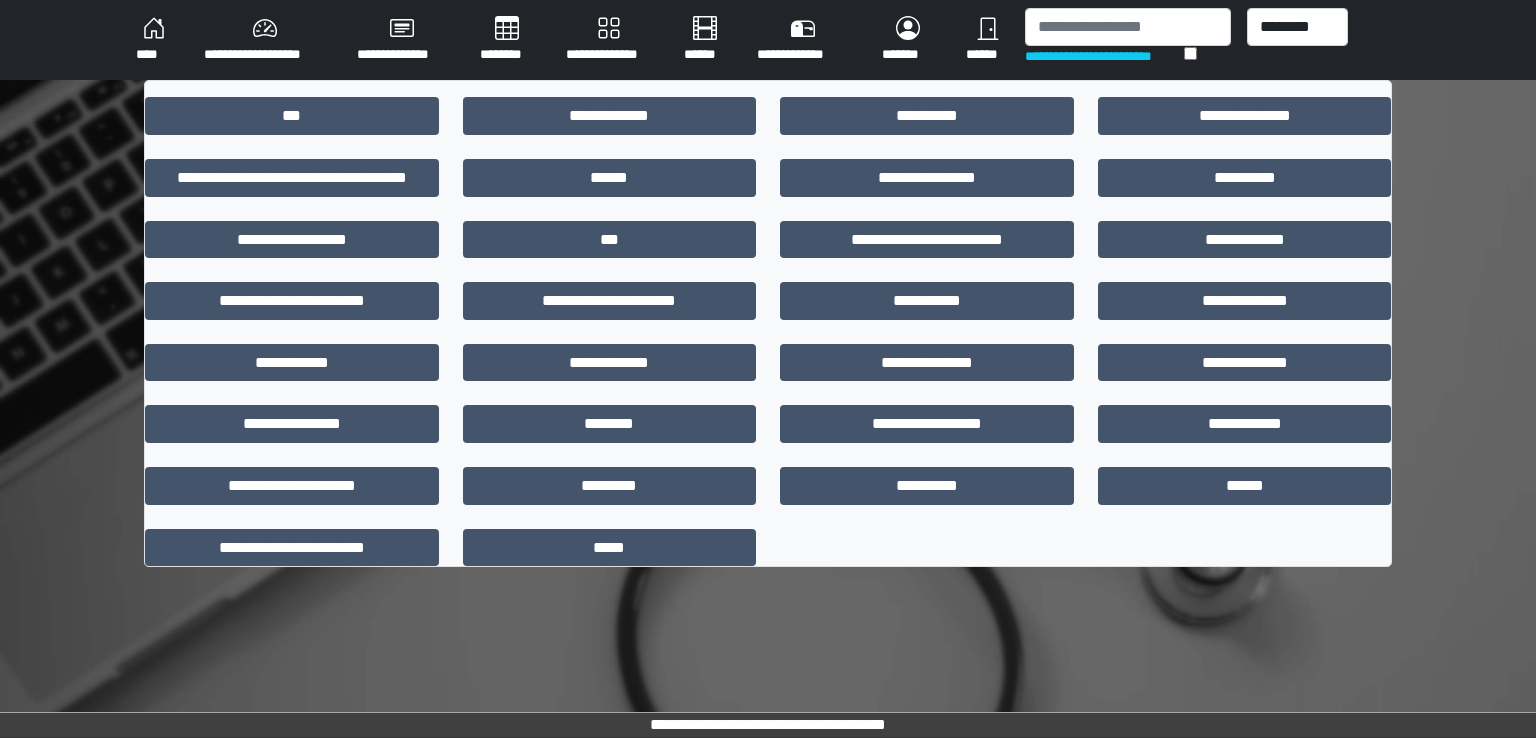 click at bounding box center (768, 209) 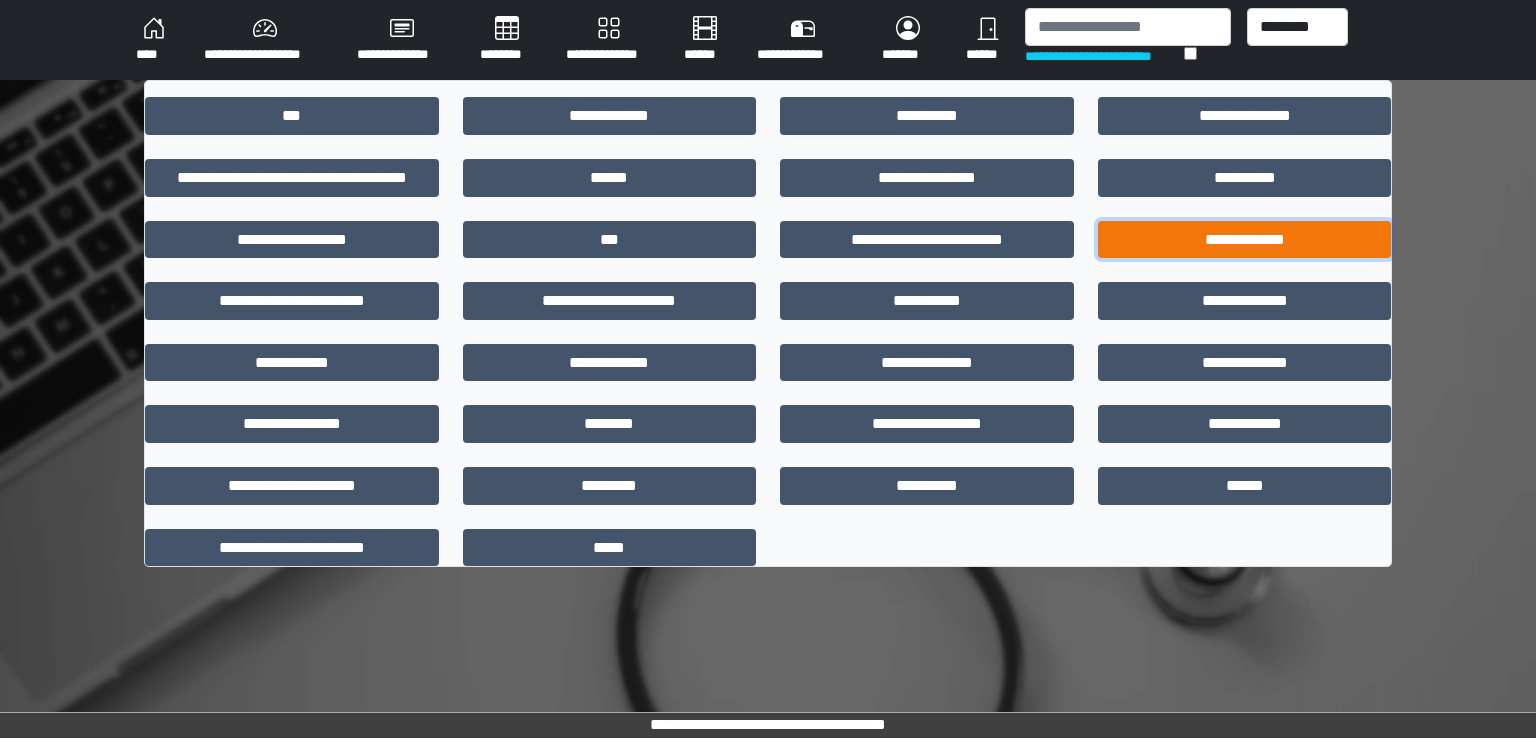 click on "**********" at bounding box center (1245, 240) 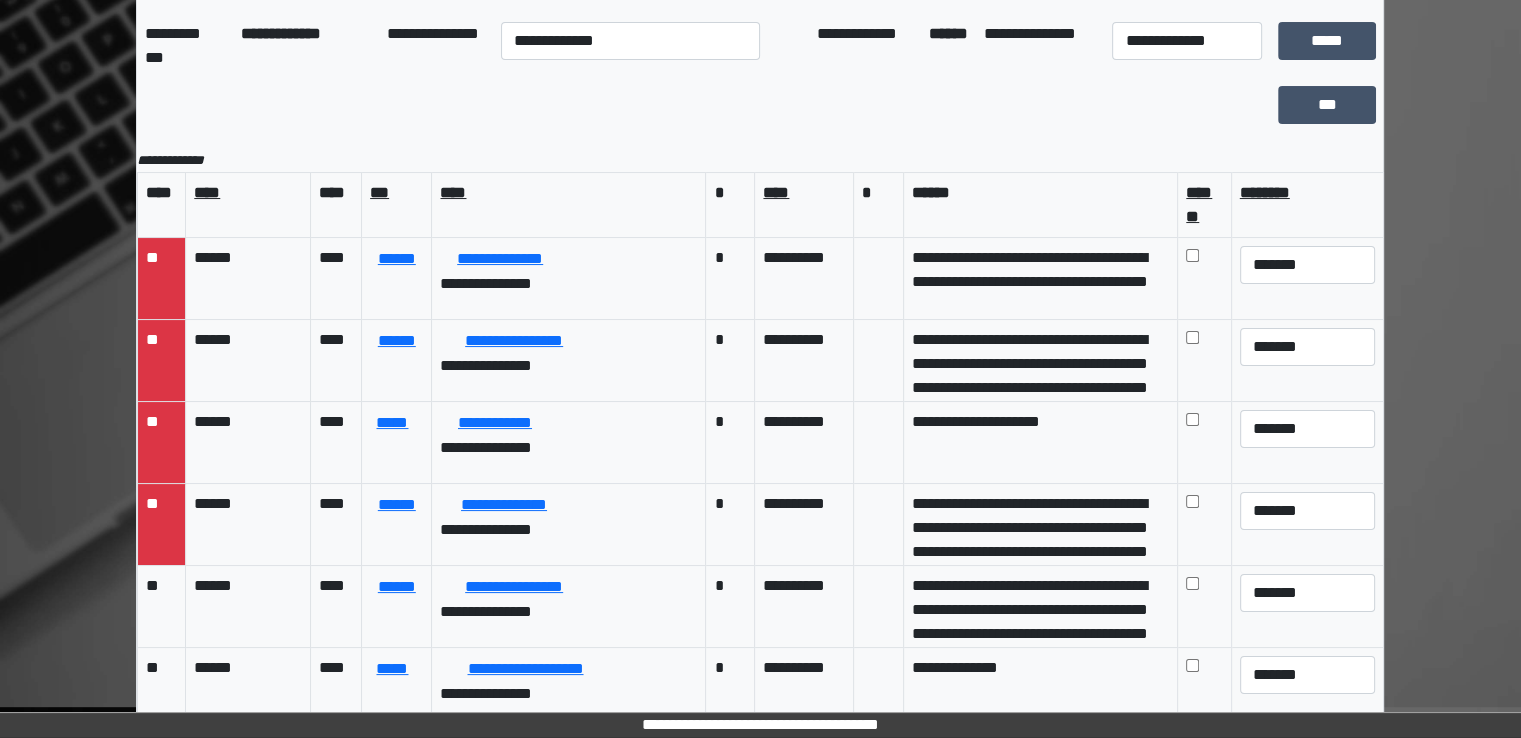 scroll, scrollTop: 174, scrollLeft: 0, axis: vertical 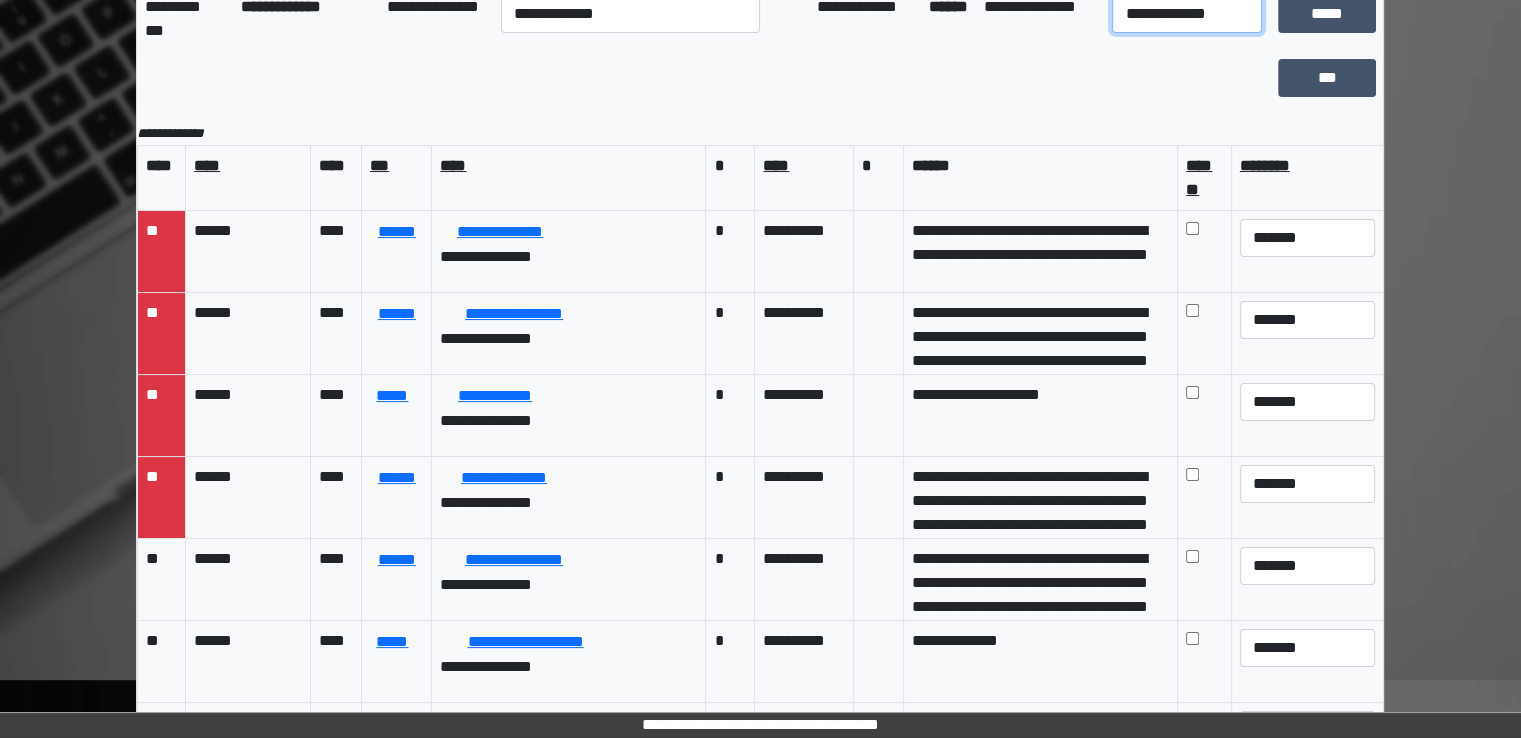 click on "**********" at bounding box center [1187, 14] 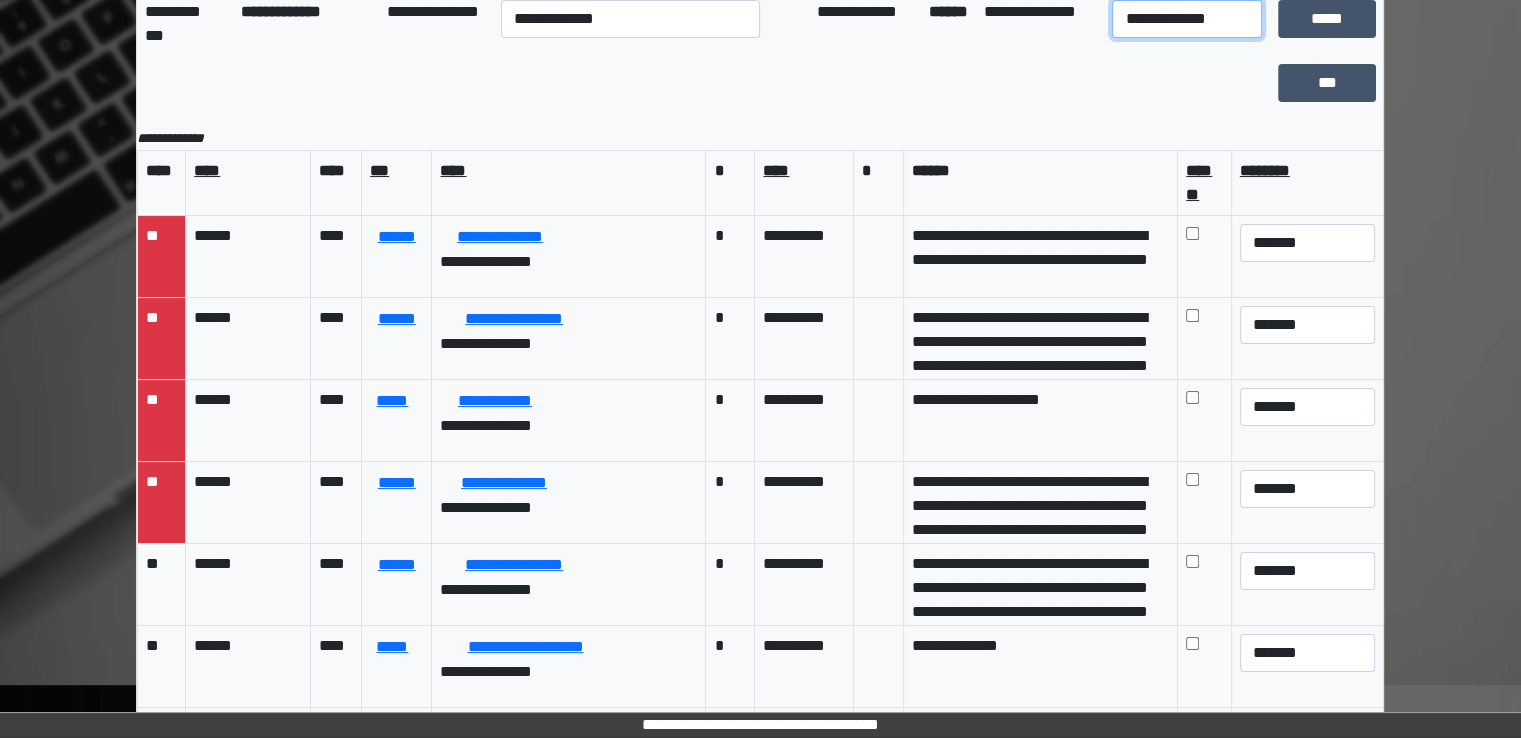 select on "**" 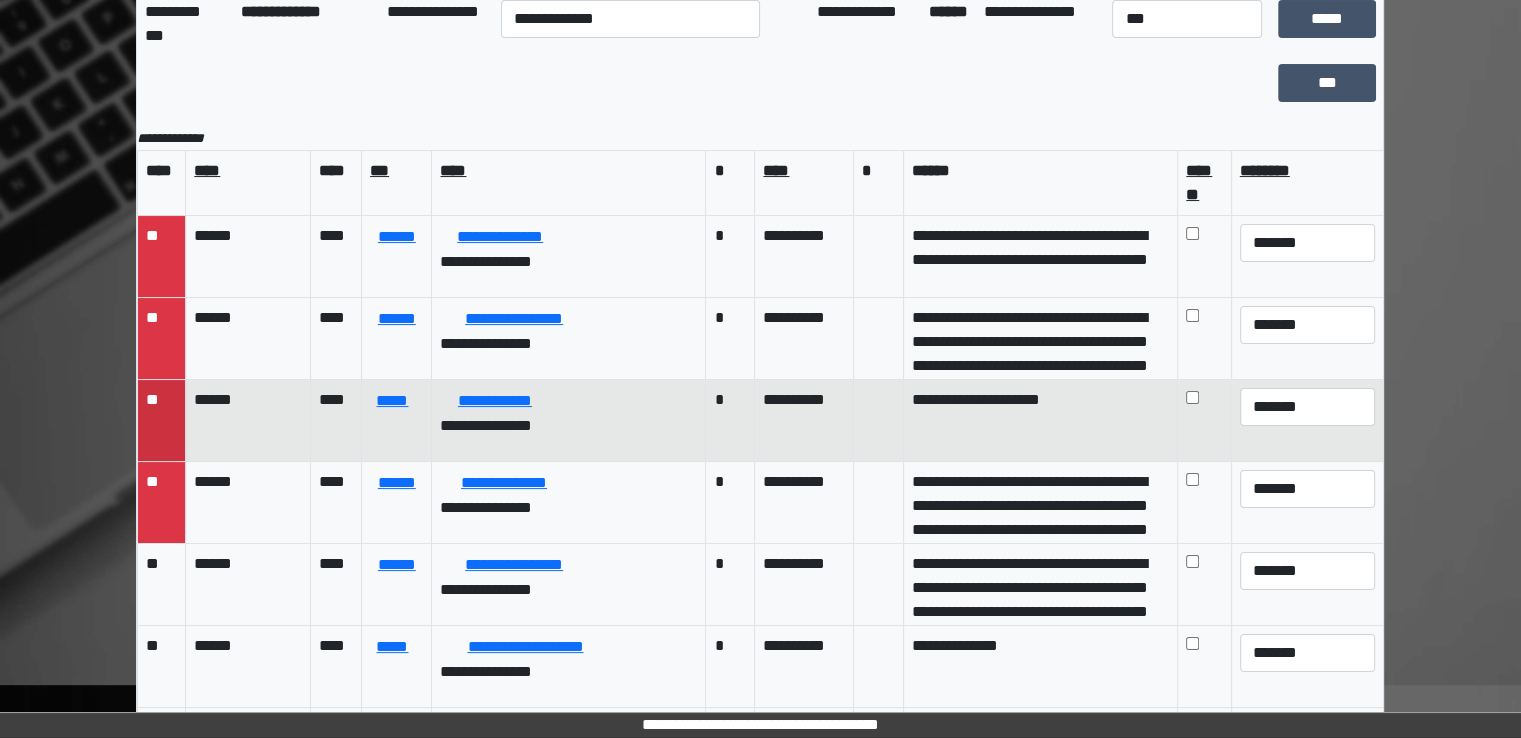 scroll, scrollTop: 0, scrollLeft: 0, axis: both 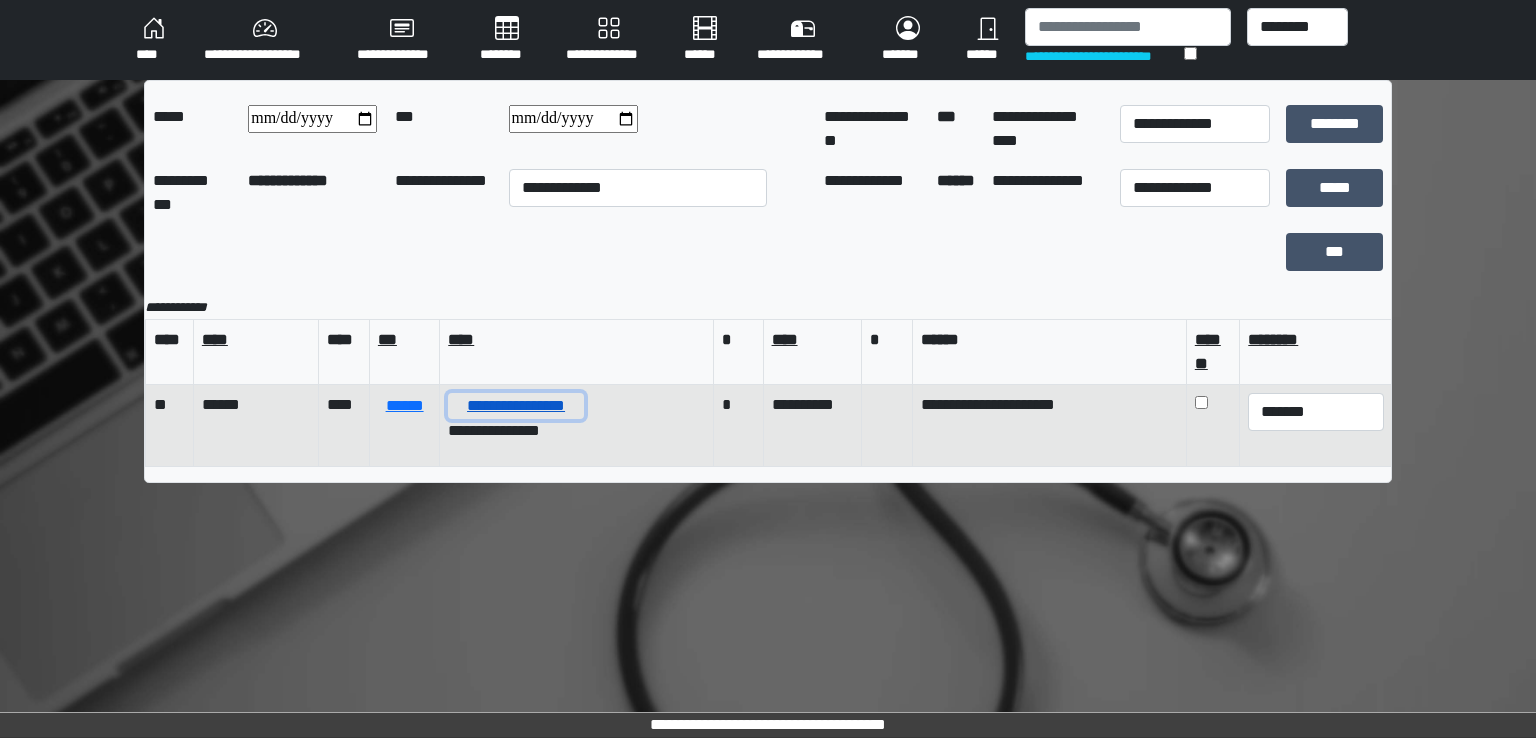 click on "**********" at bounding box center [516, 406] 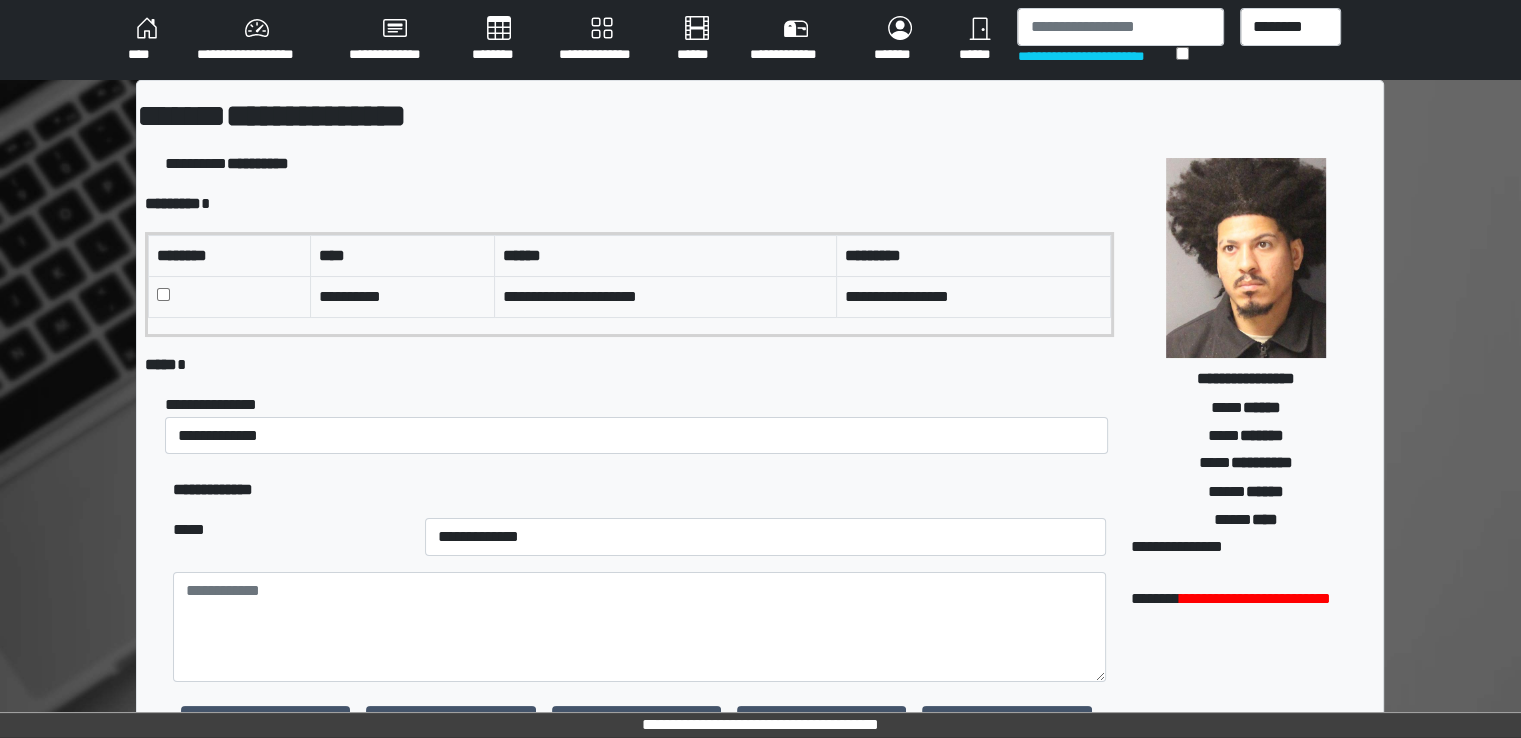 click on "********" at bounding box center (499, 40) 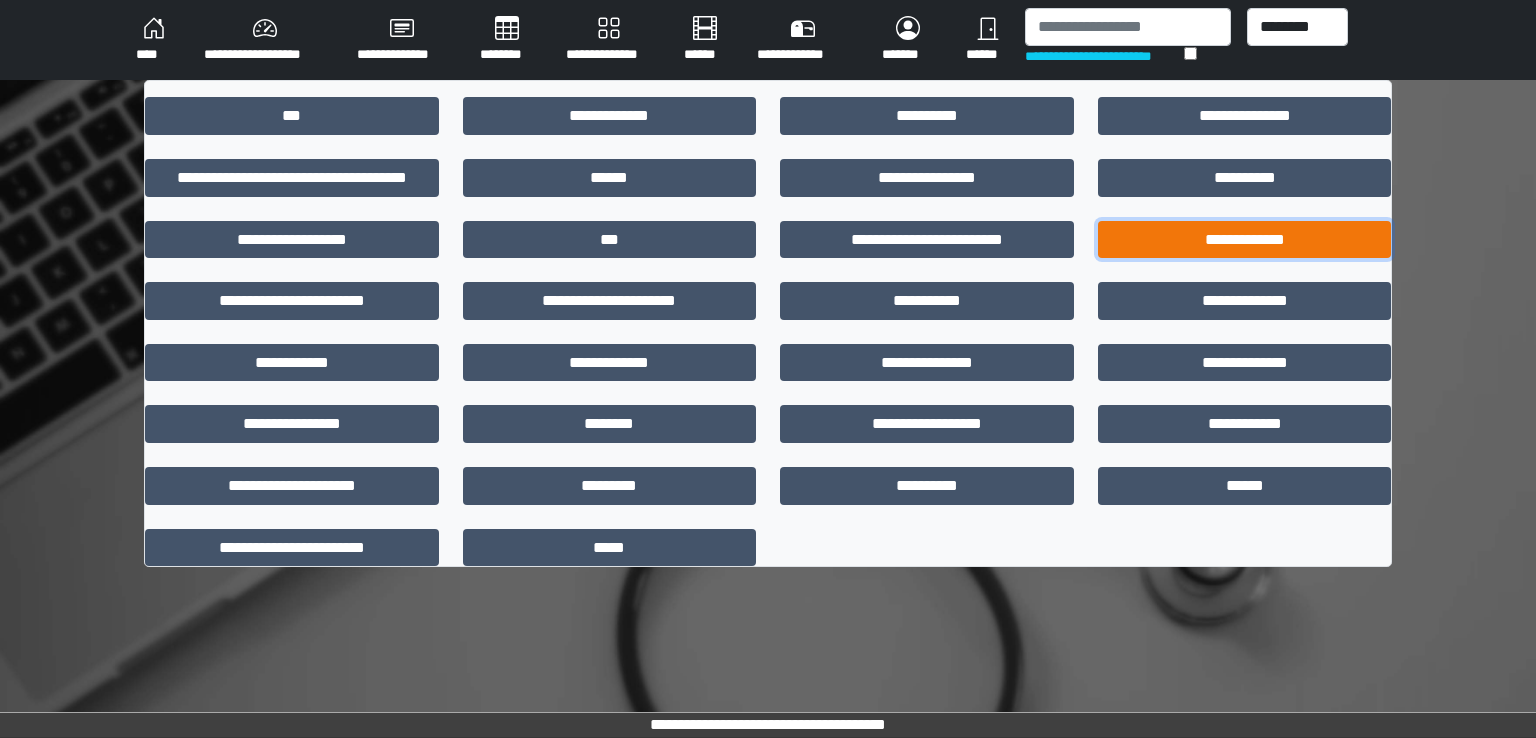 click on "**********" at bounding box center (1245, 240) 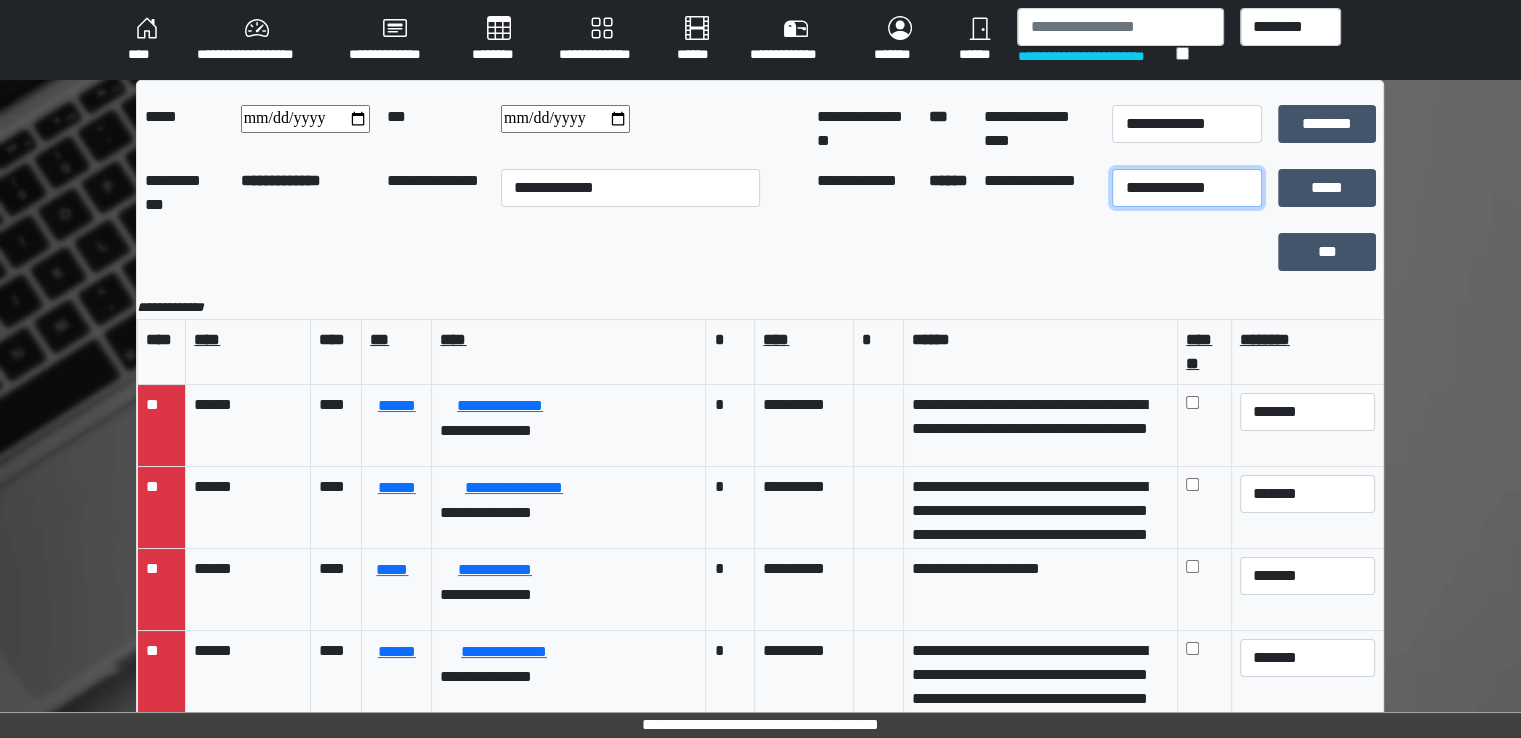 click on "**********" at bounding box center (1187, 188) 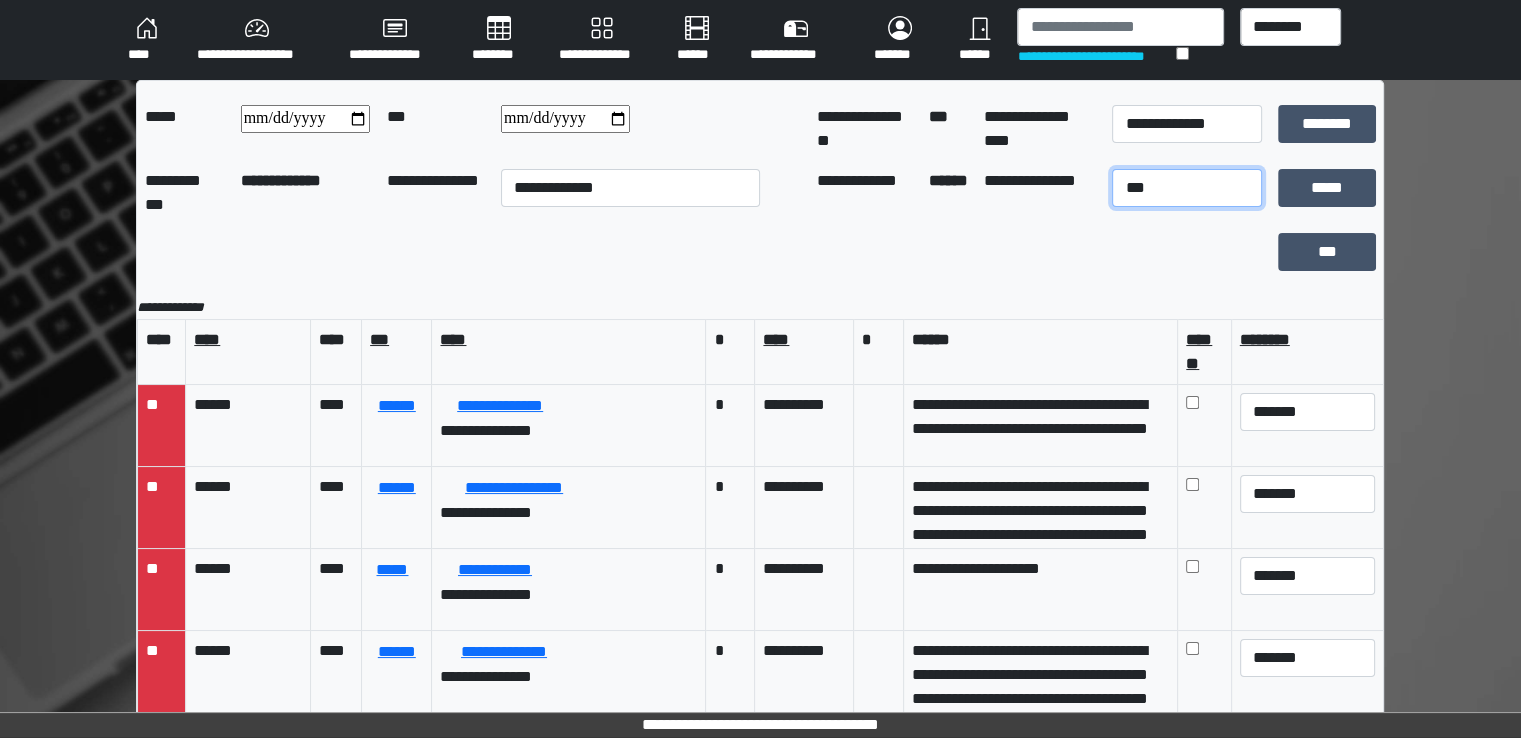 click on "**********" at bounding box center [1187, 188] 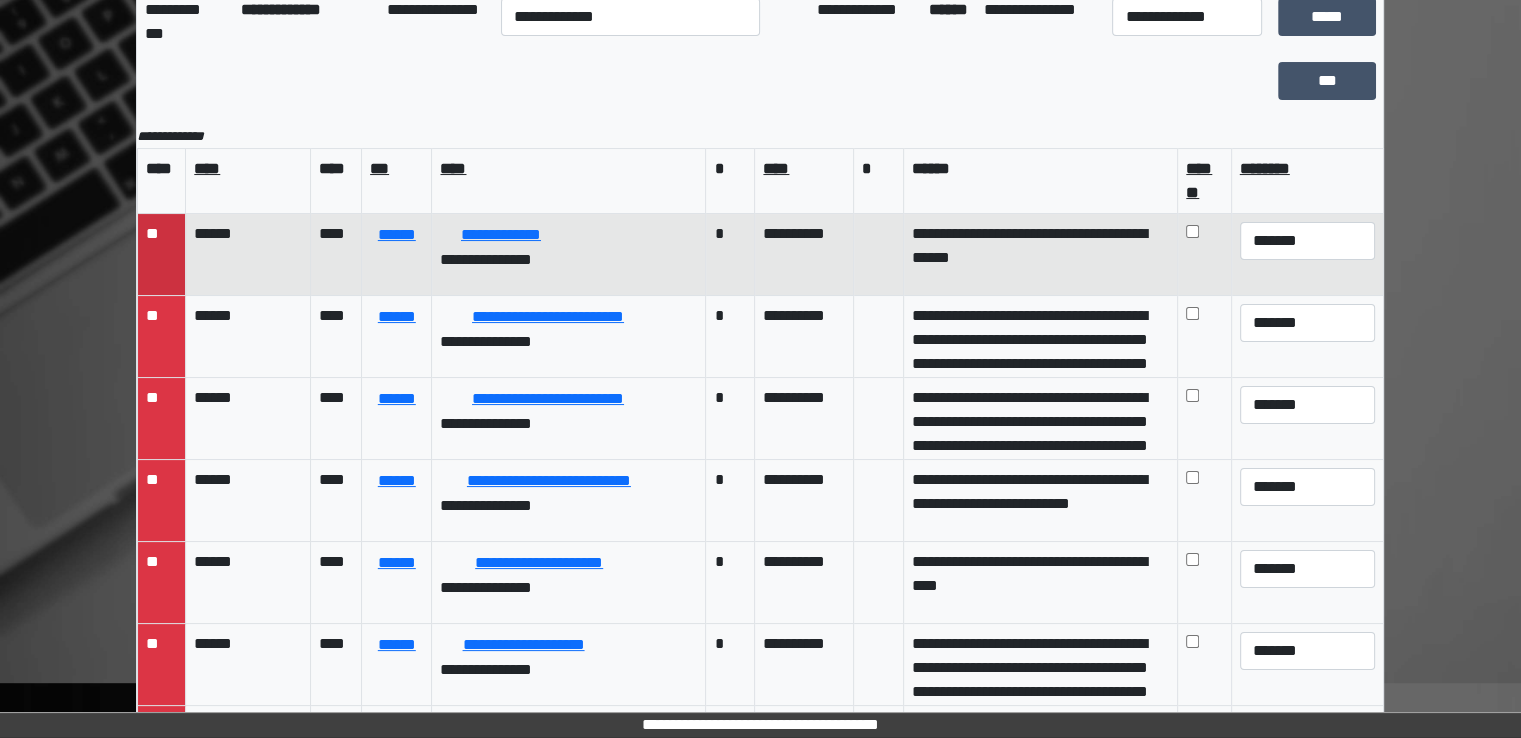 scroll, scrollTop: 174, scrollLeft: 0, axis: vertical 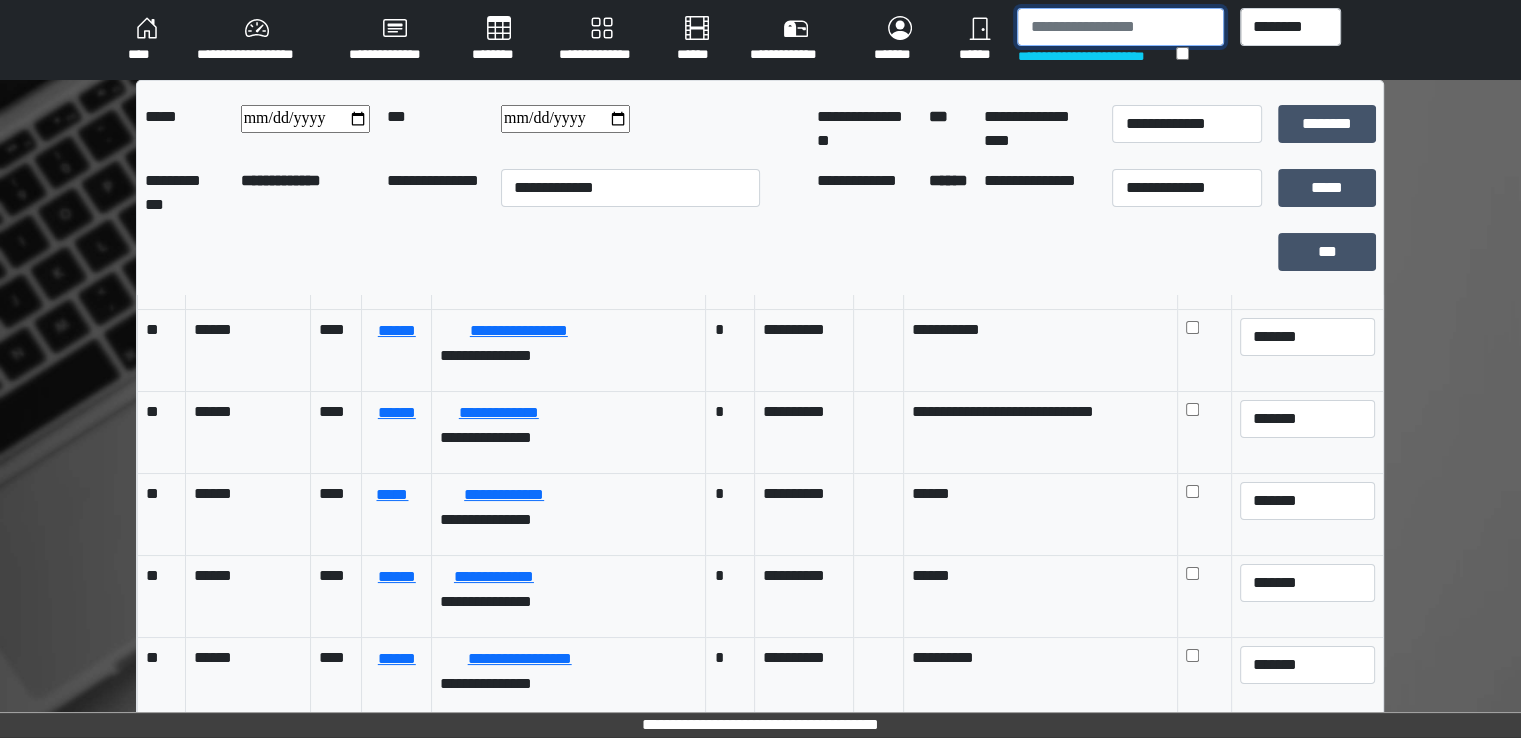click at bounding box center (1120, 27) 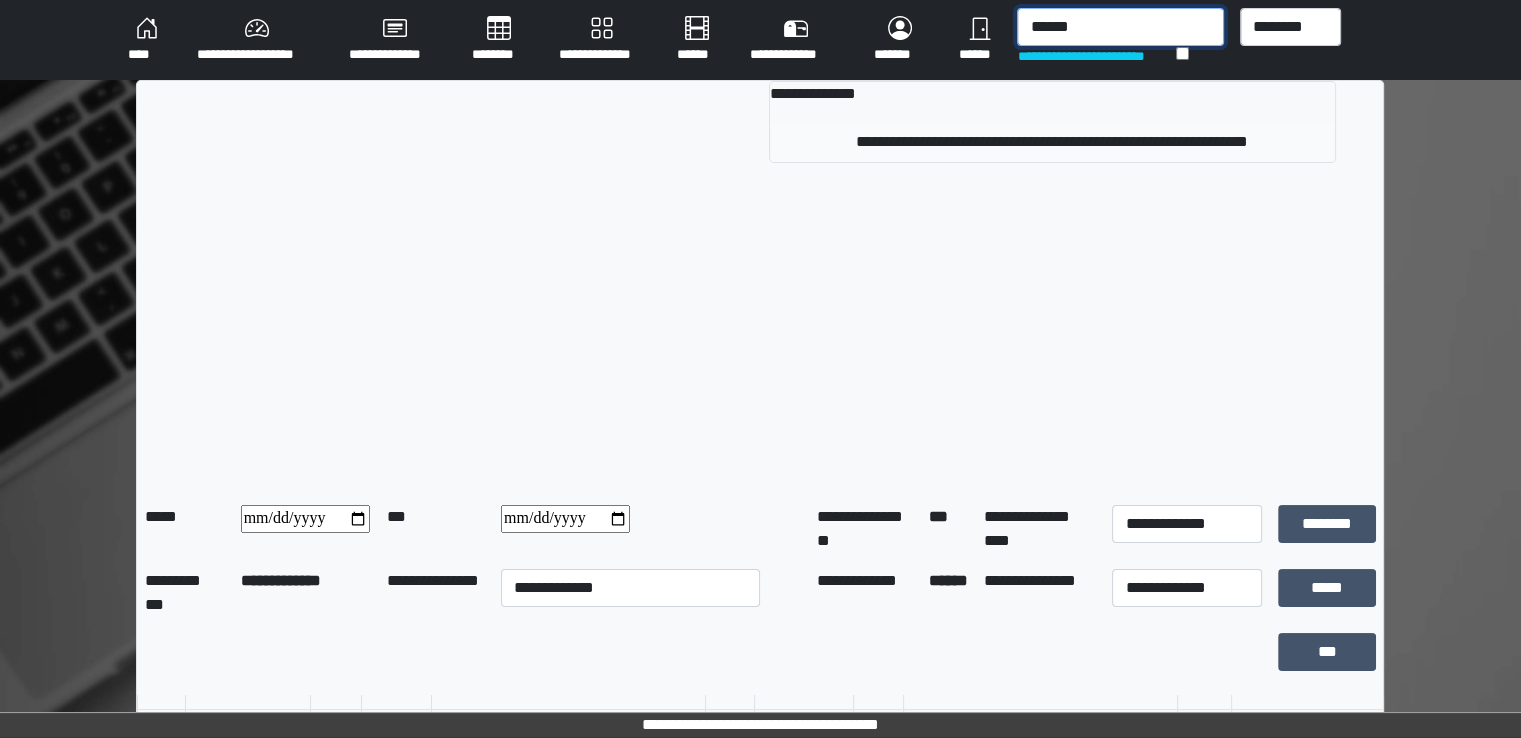 type on "******" 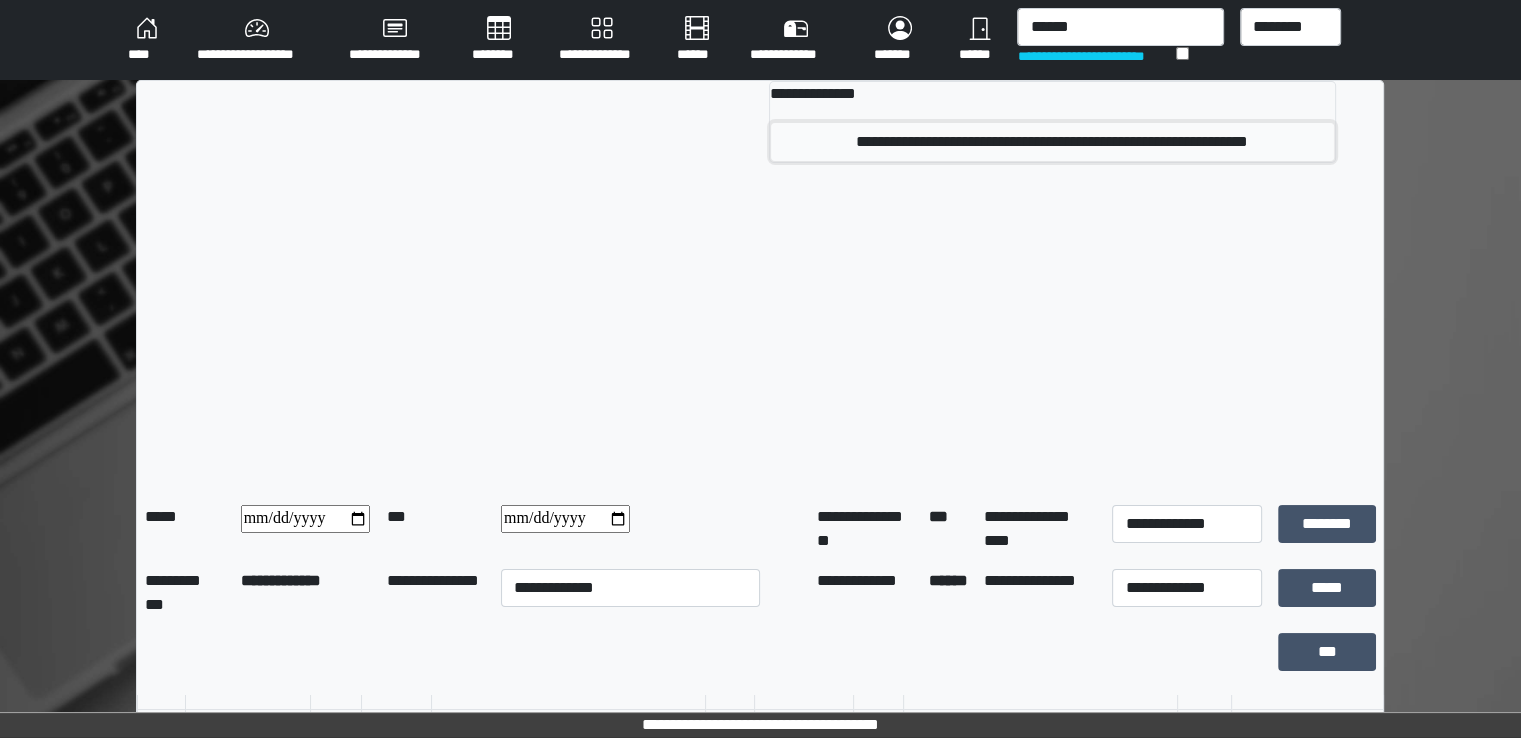 click on "**********" at bounding box center (1052, 142) 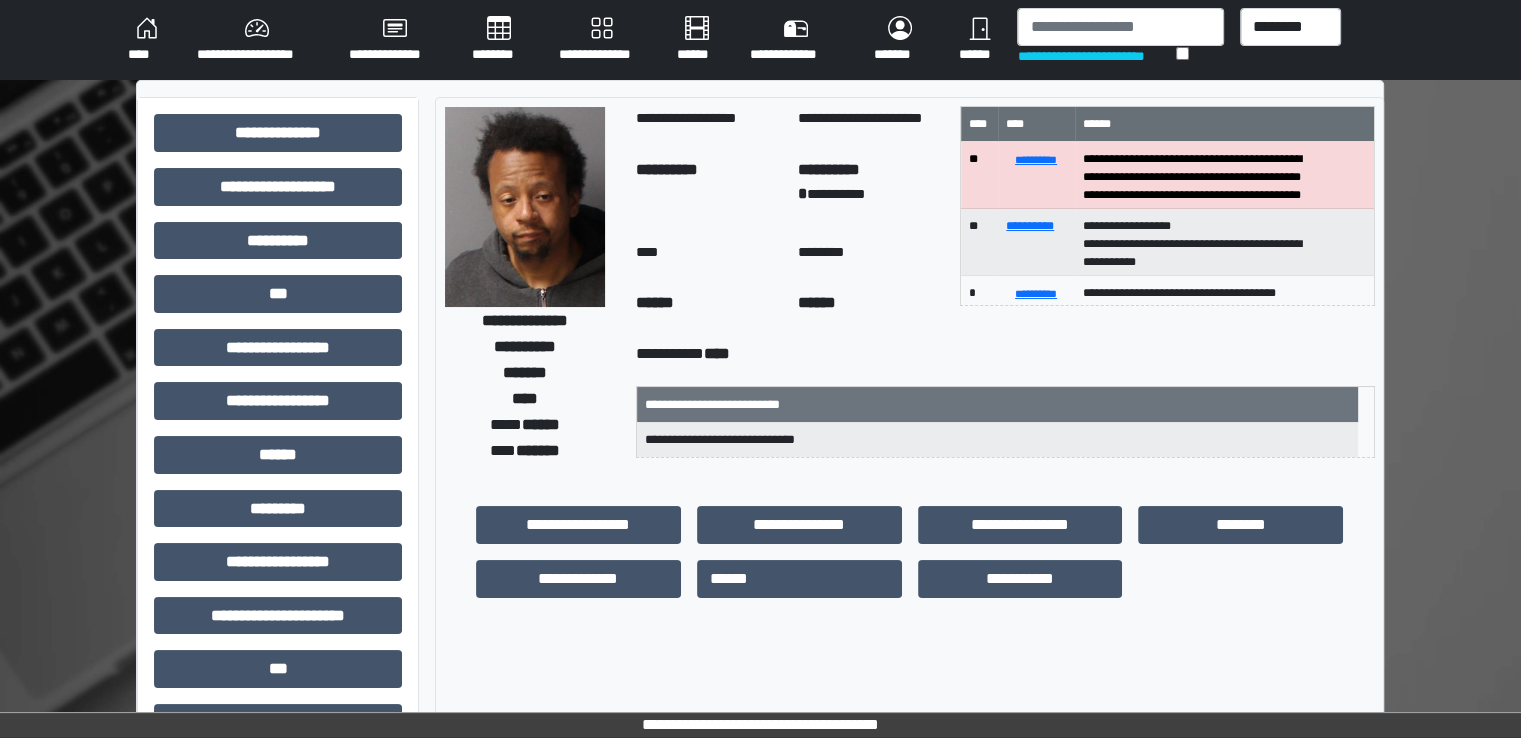 click on "**********" at bounding box center [278, 623] 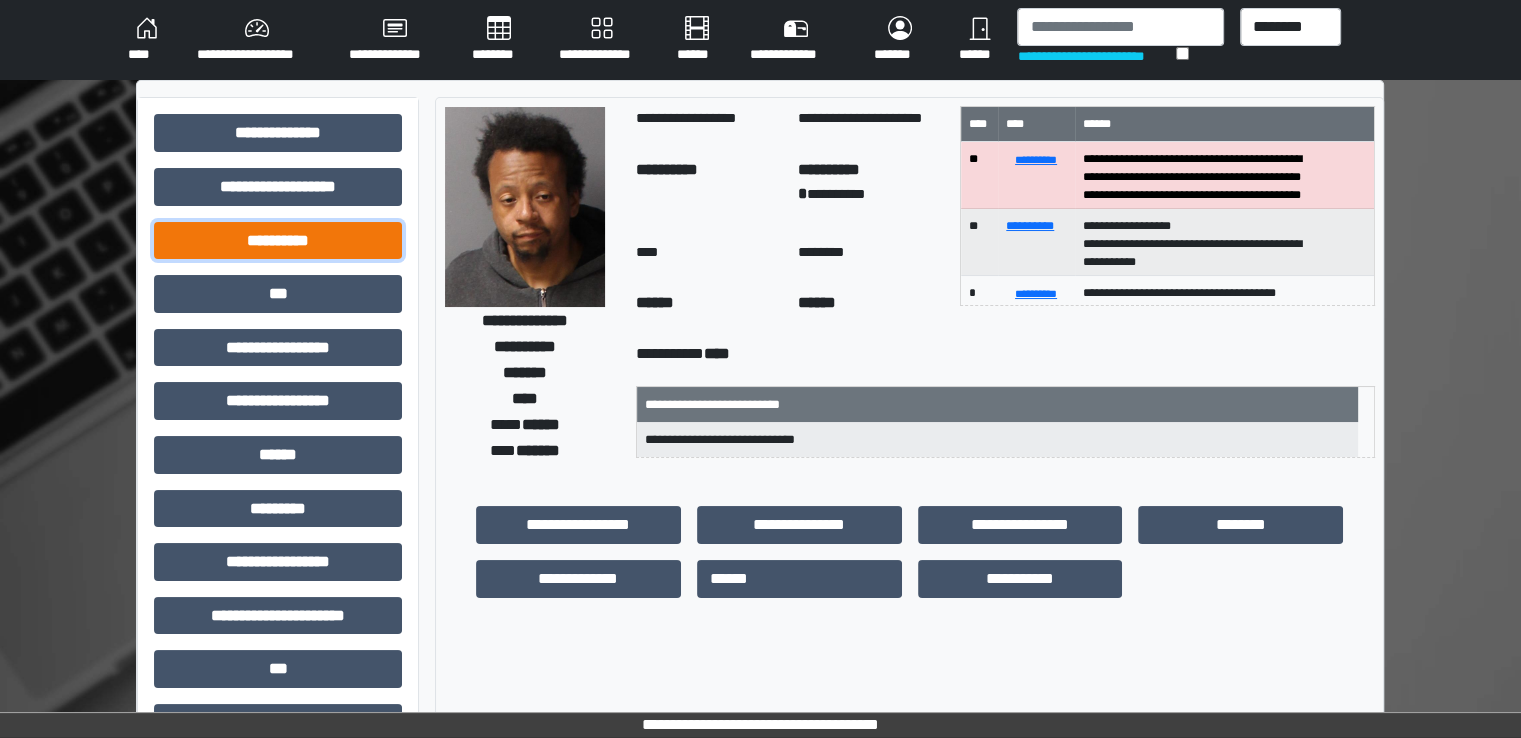 click on "**********" at bounding box center [278, 241] 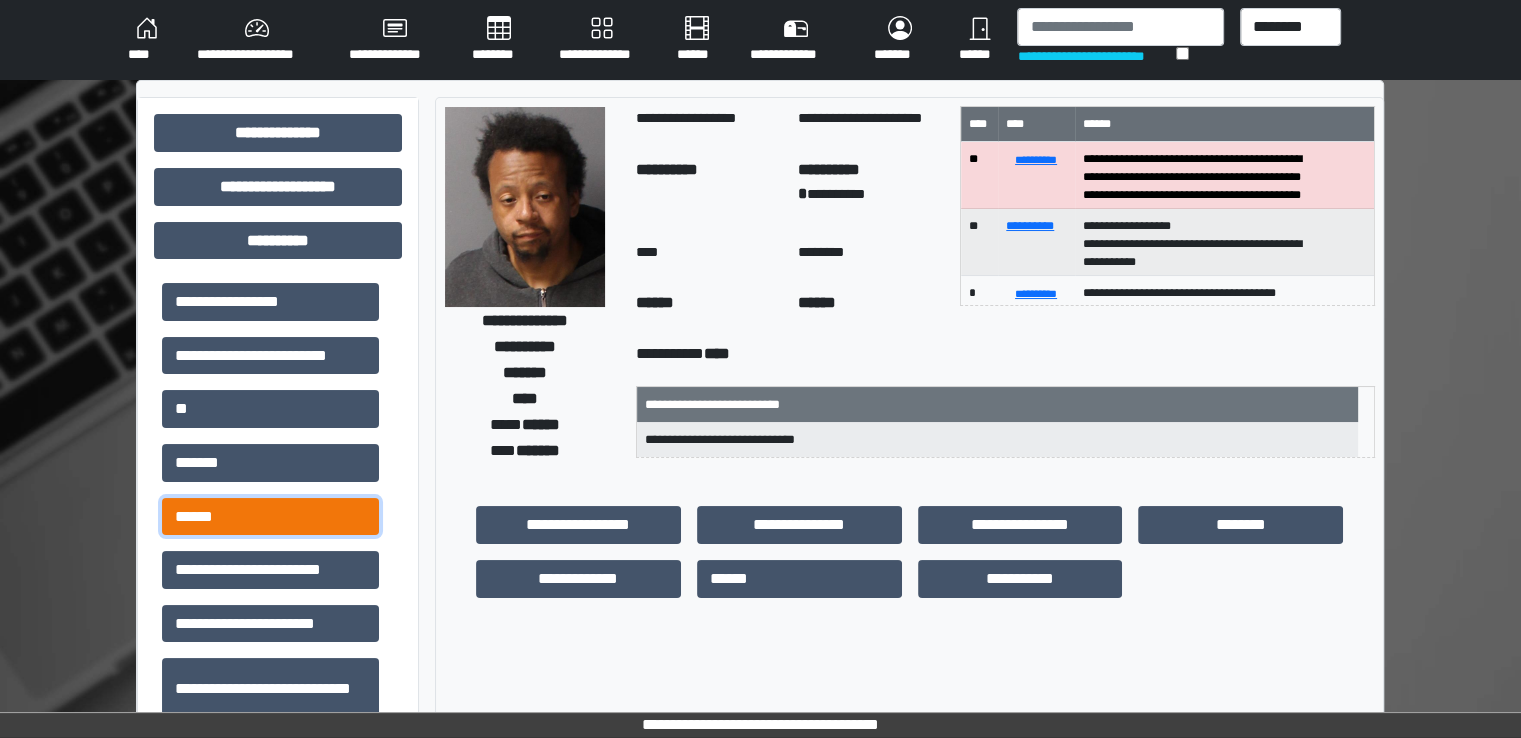 click on "******" at bounding box center (270, 517) 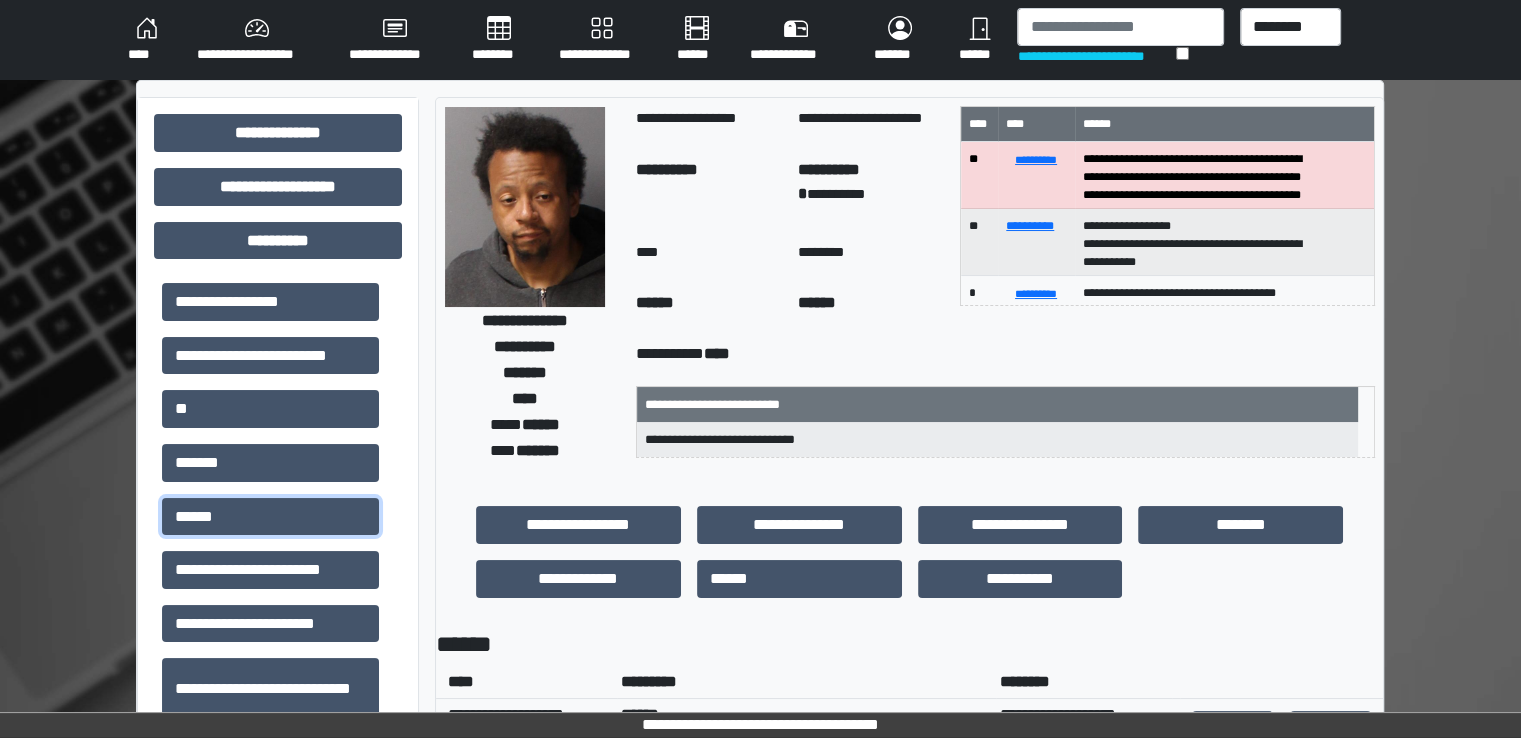 scroll, scrollTop: 200, scrollLeft: 0, axis: vertical 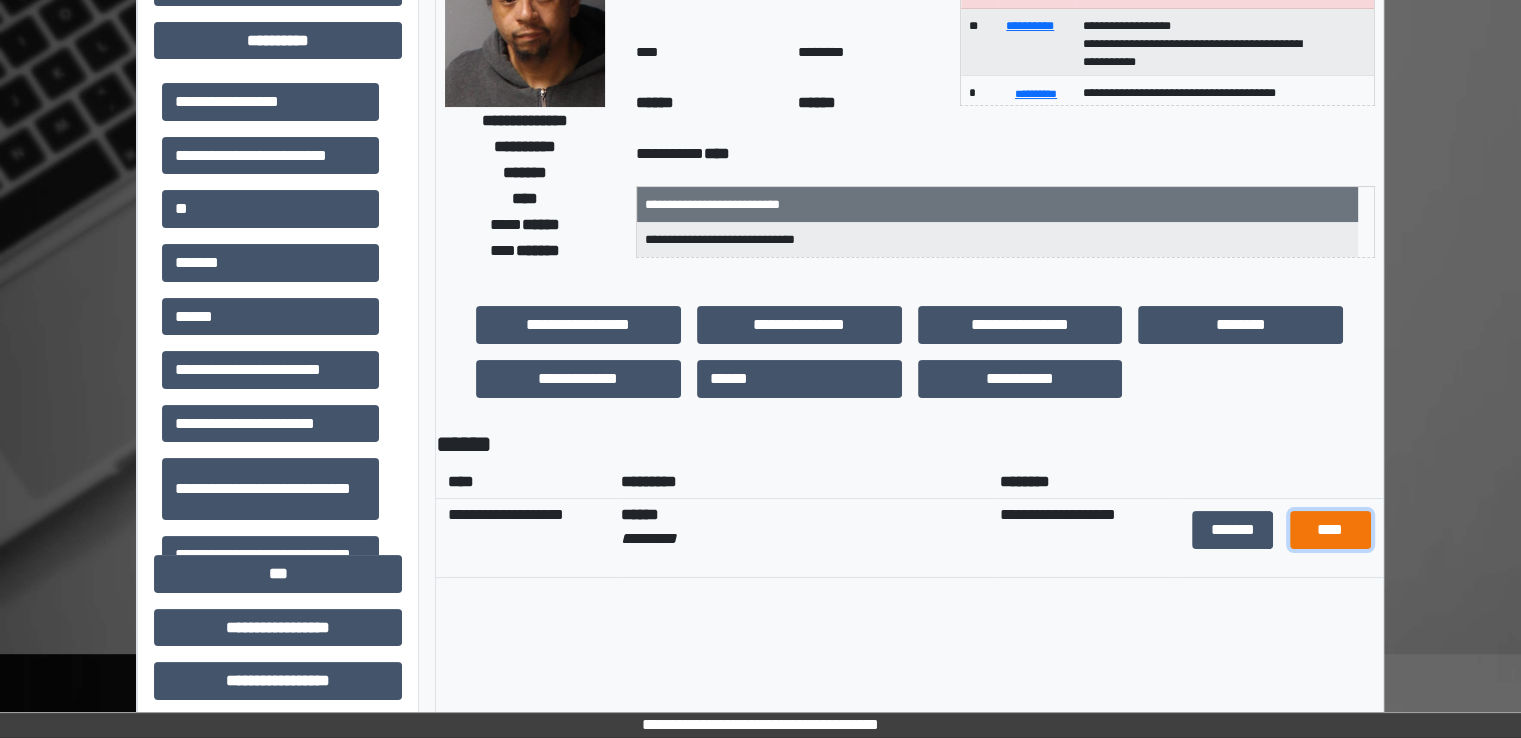 click on "****" at bounding box center (1330, 530) 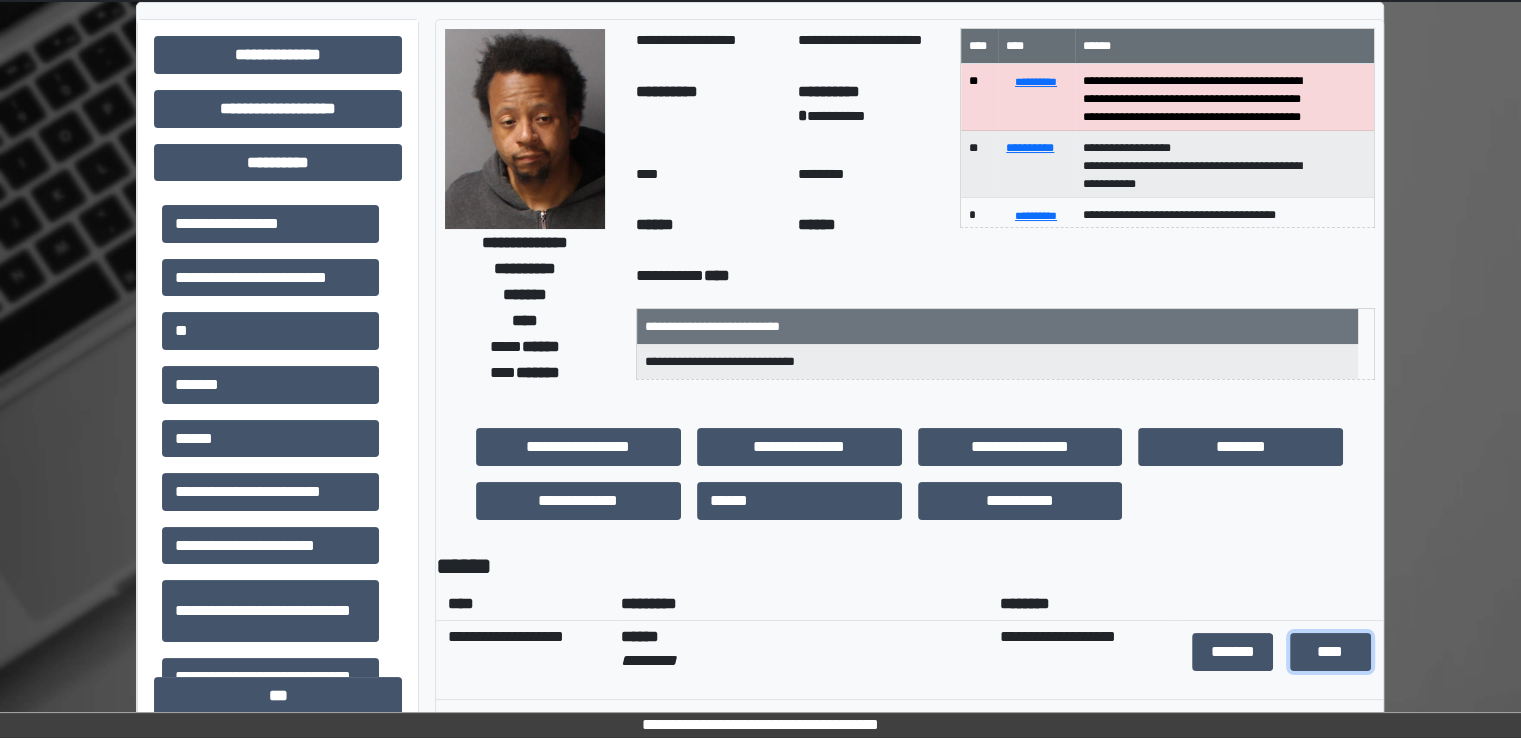 scroll, scrollTop: 0, scrollLeft: 0, axis: both 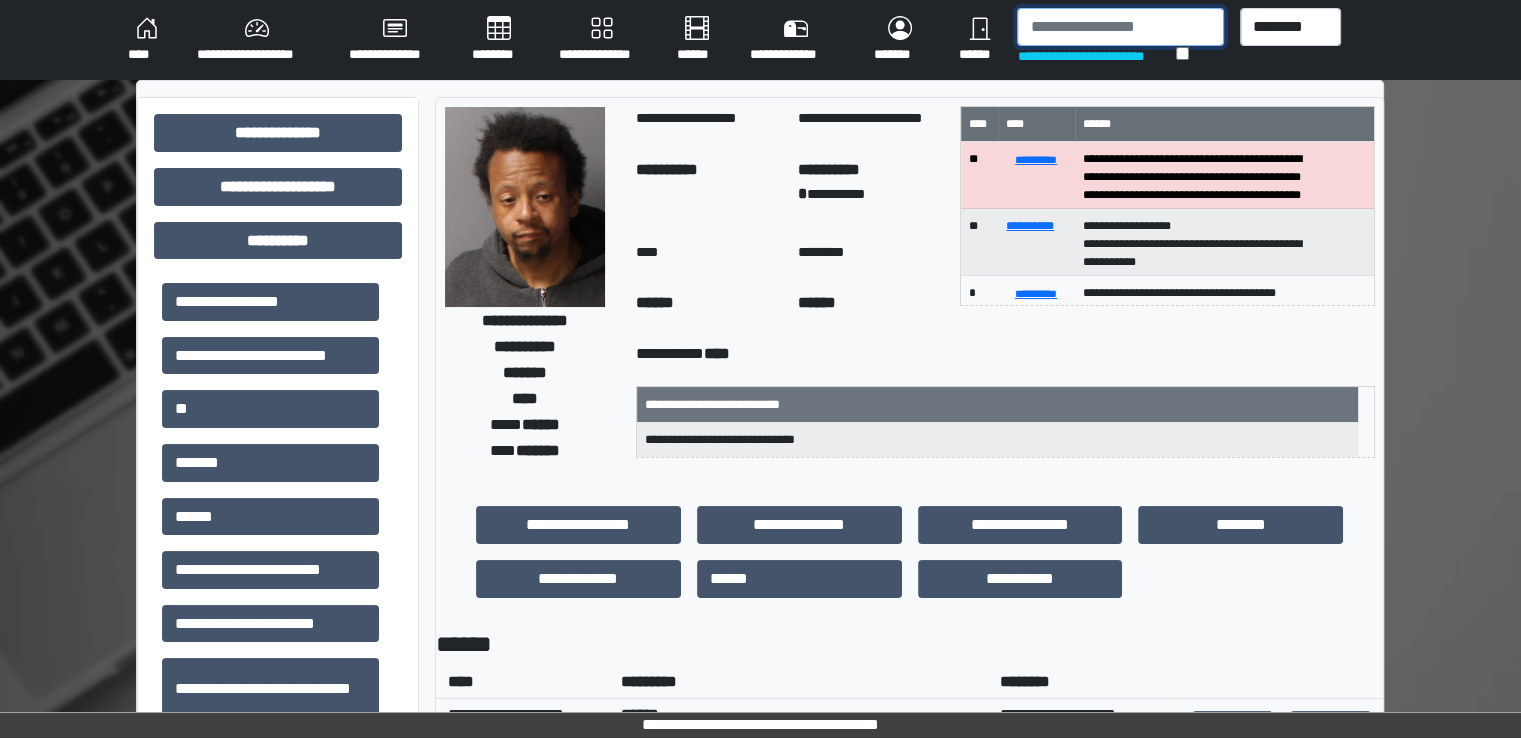click at bounding box center (1120, 27) 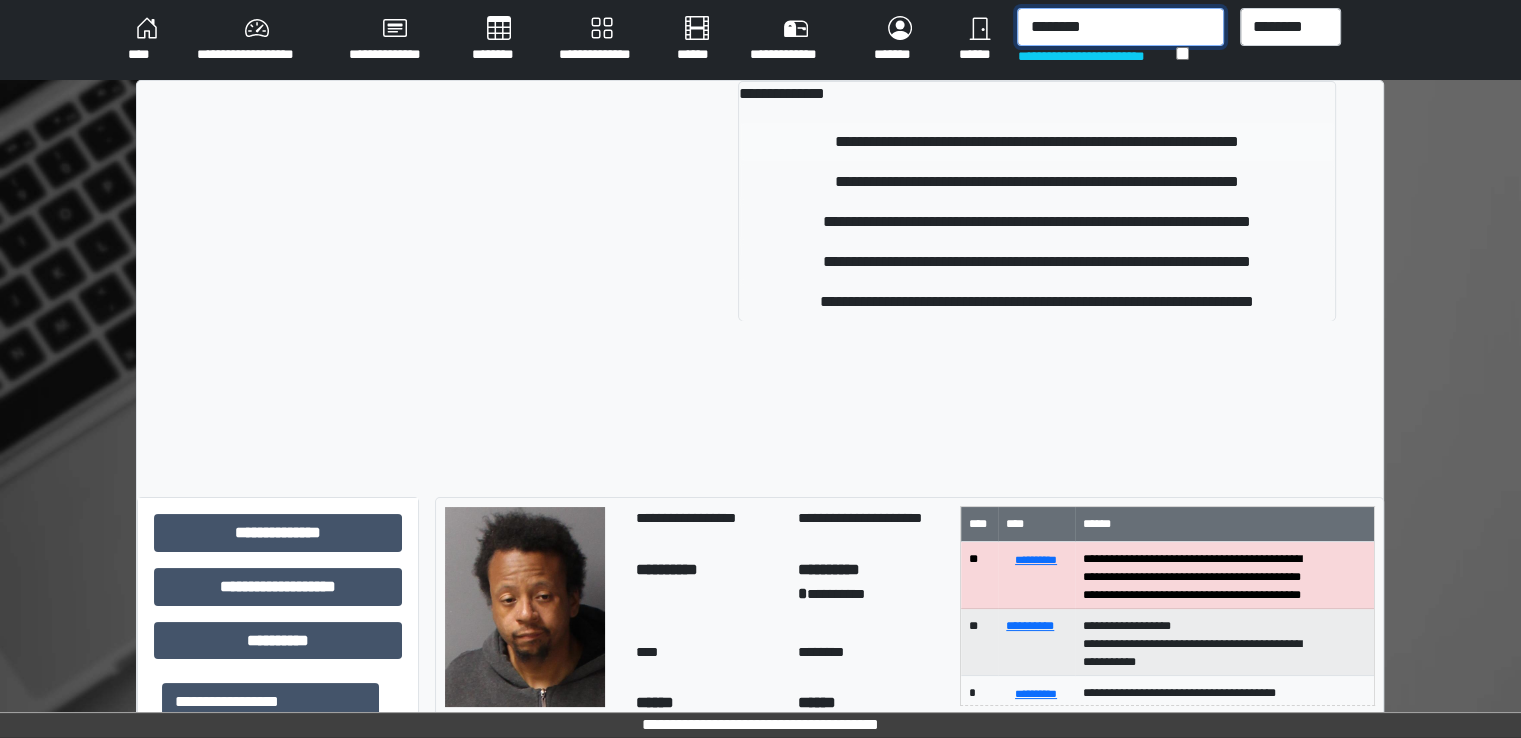 type on "********" 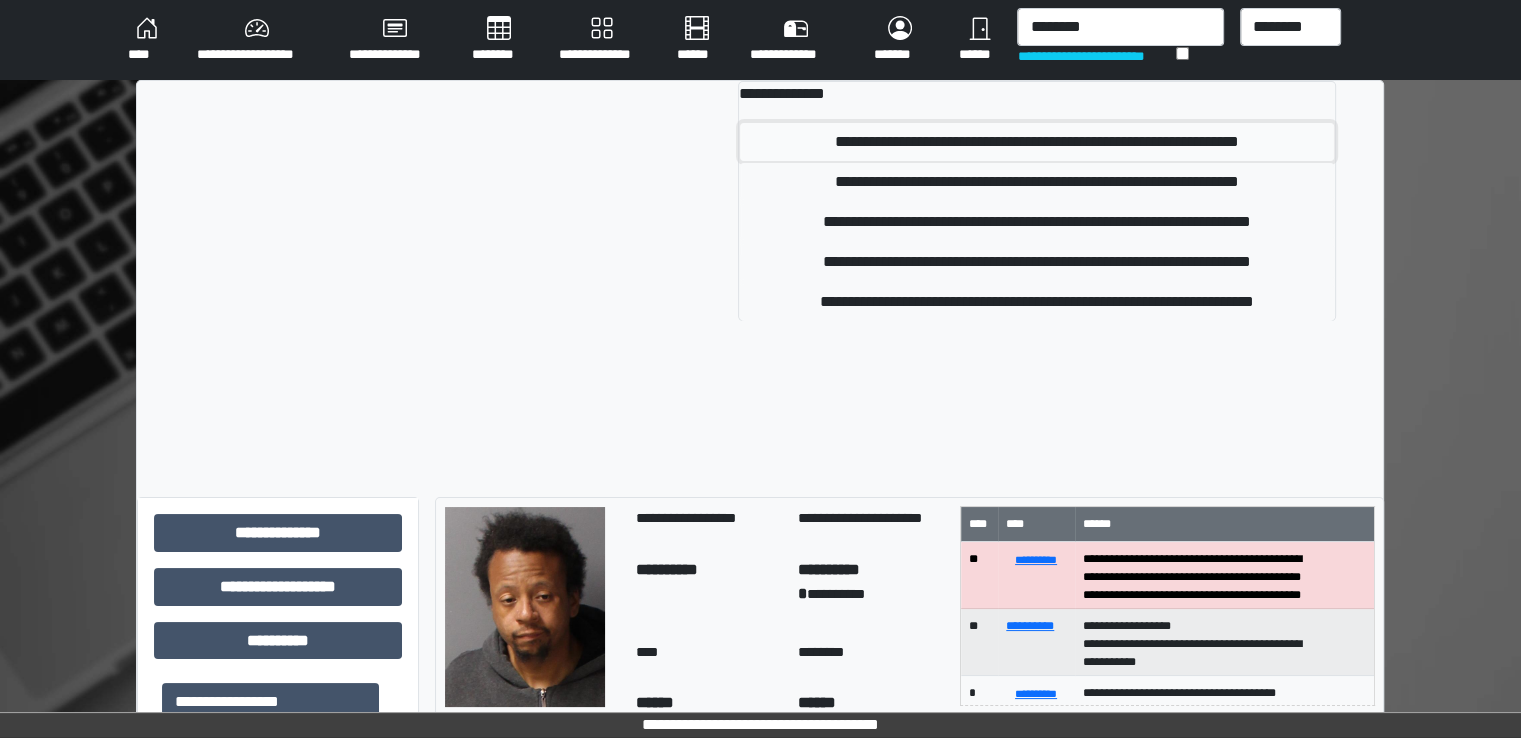 click on "**********" at bounding box center [1037, 142] 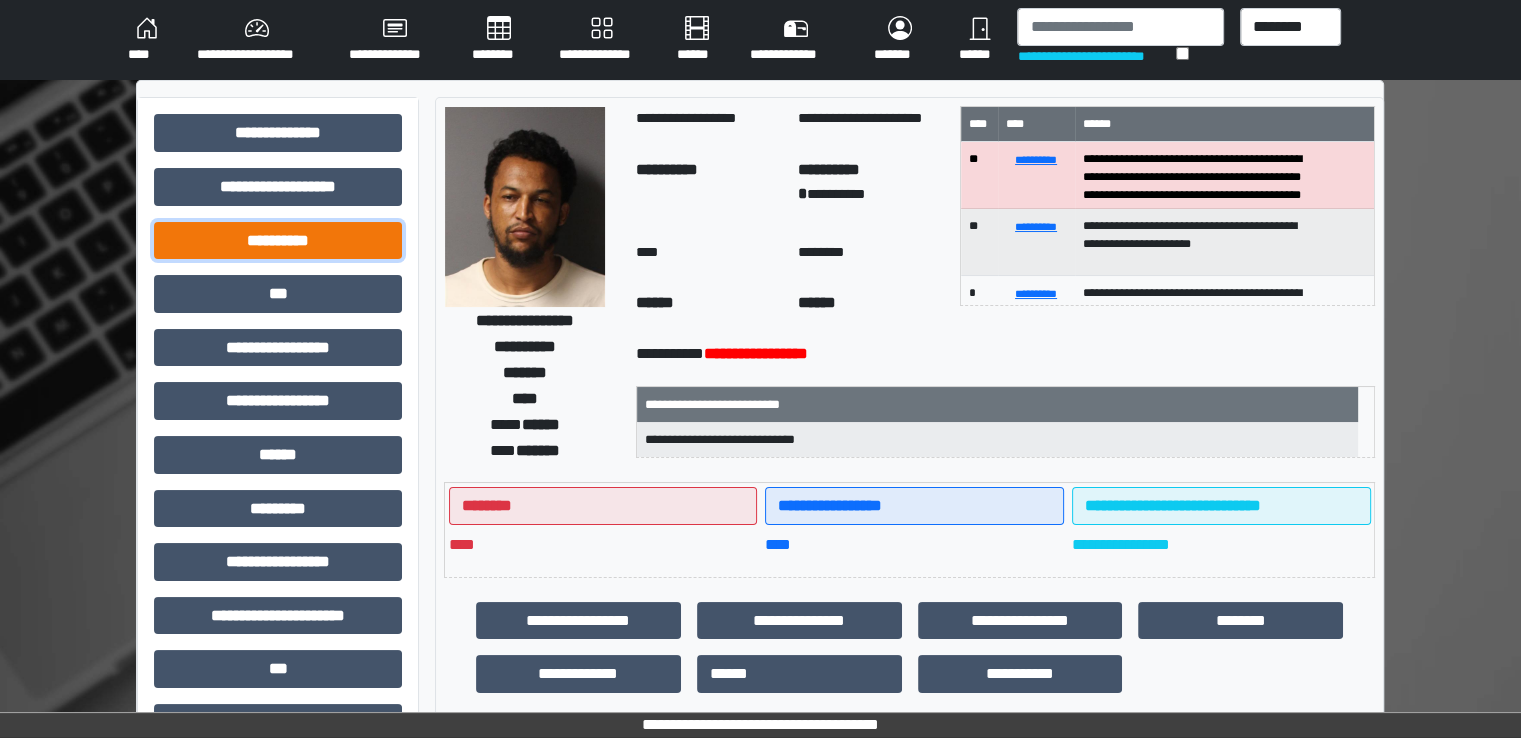 click on "**********" at bounding box center (278, 241) 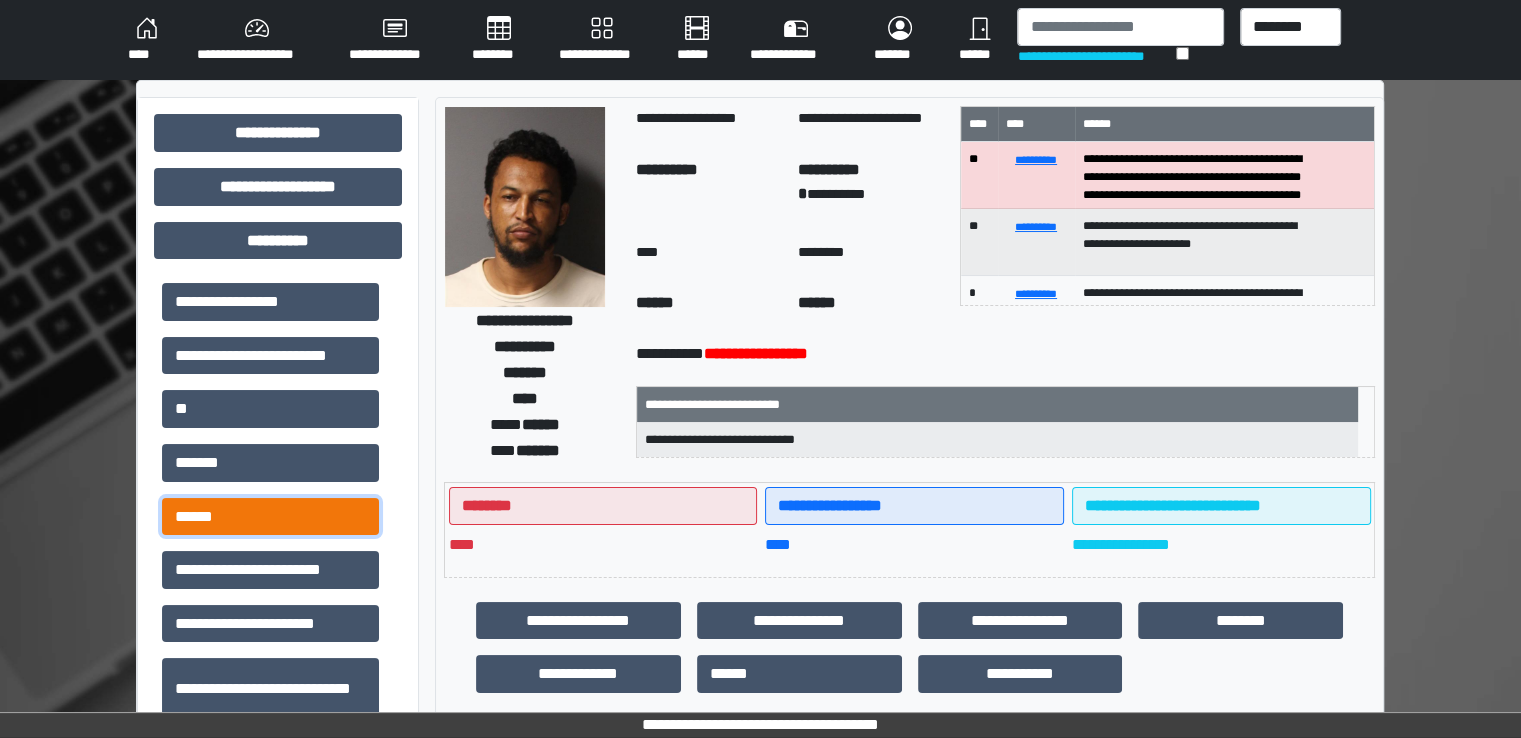 click on "******" at bounding box center [270, 517] 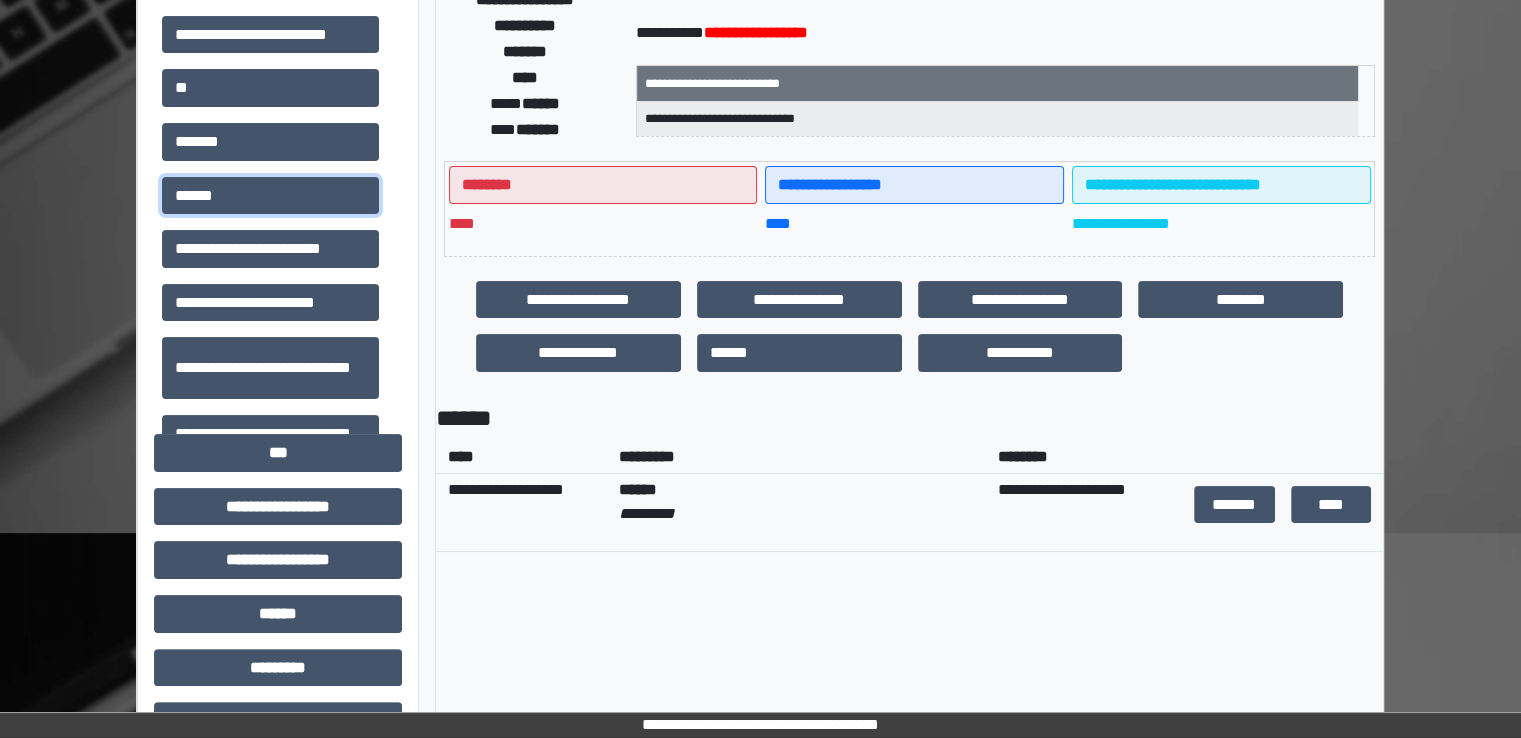 scroll, scrollTop: 400, scrollLeft: 0, axis: vertical 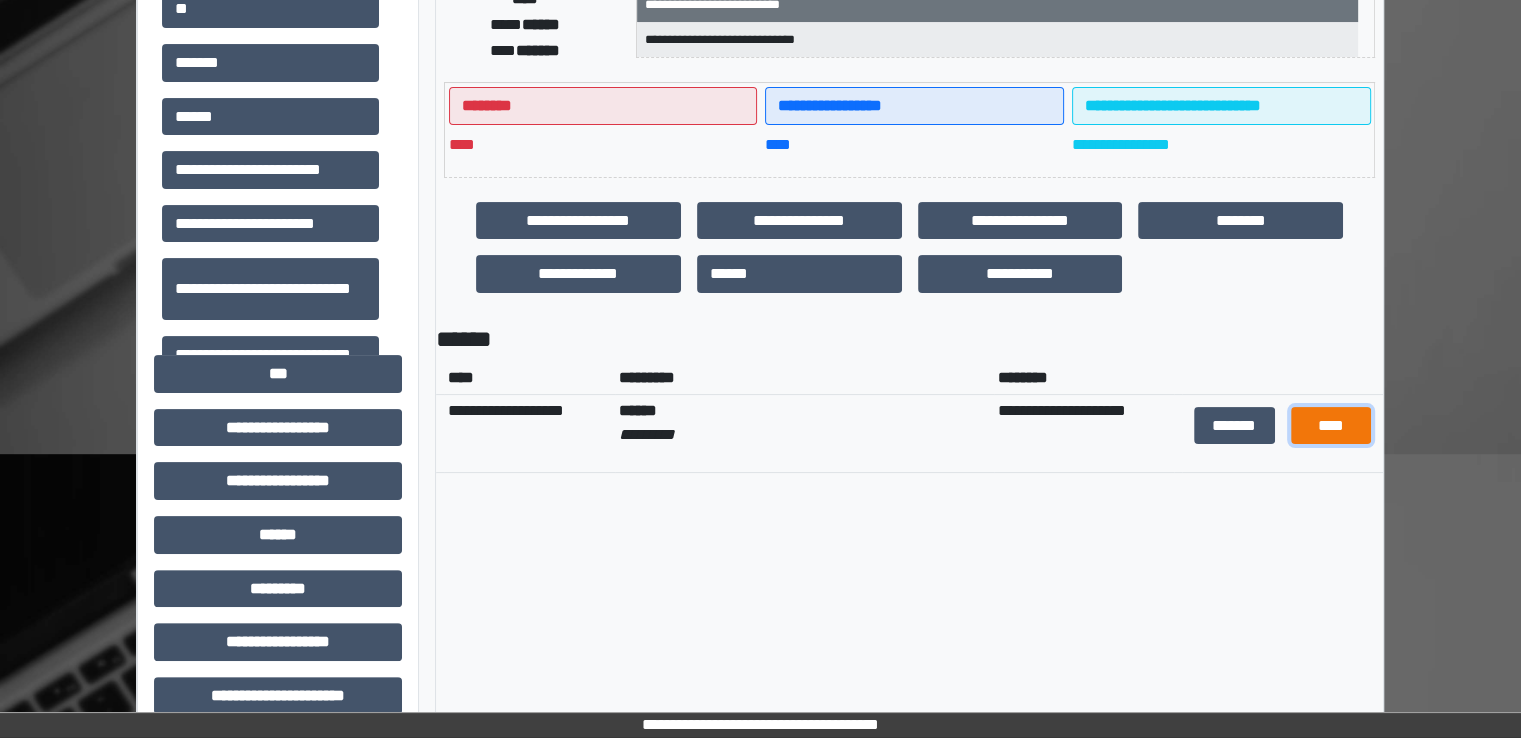 click on "****" at bounding box center (1331, 426) 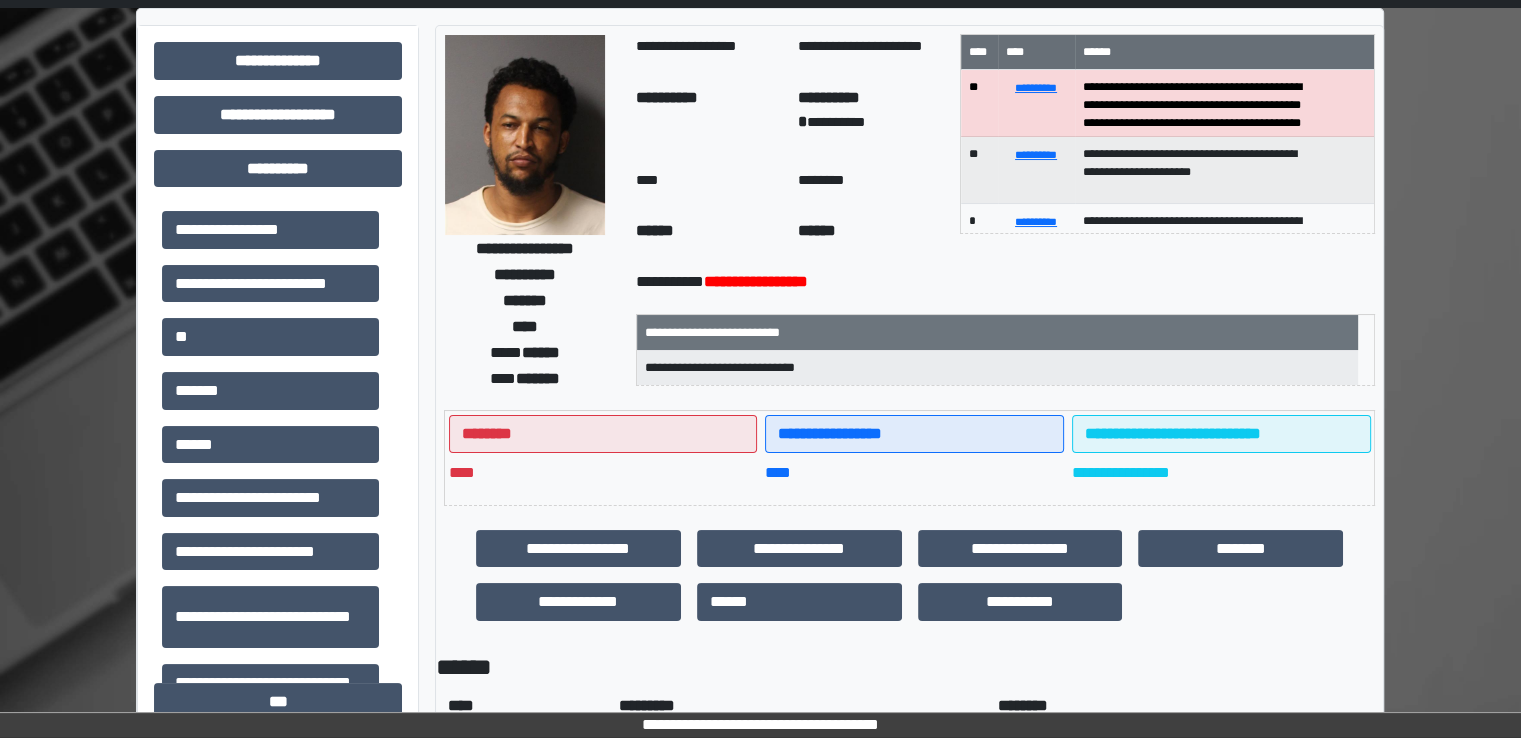 scroll, scrollTop: 0, scrollLeft: 0, axis: both 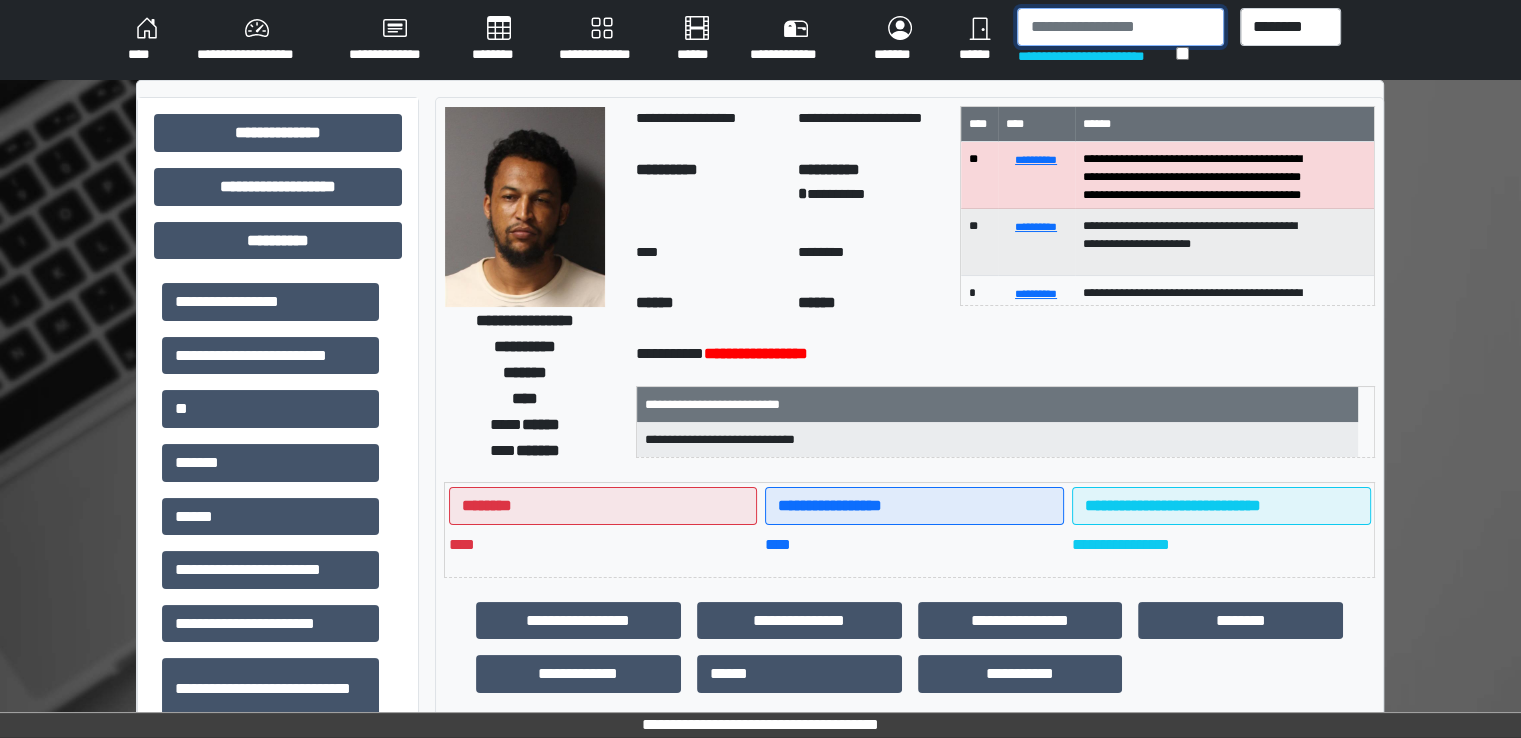 click at bounding box center [1120, 27] 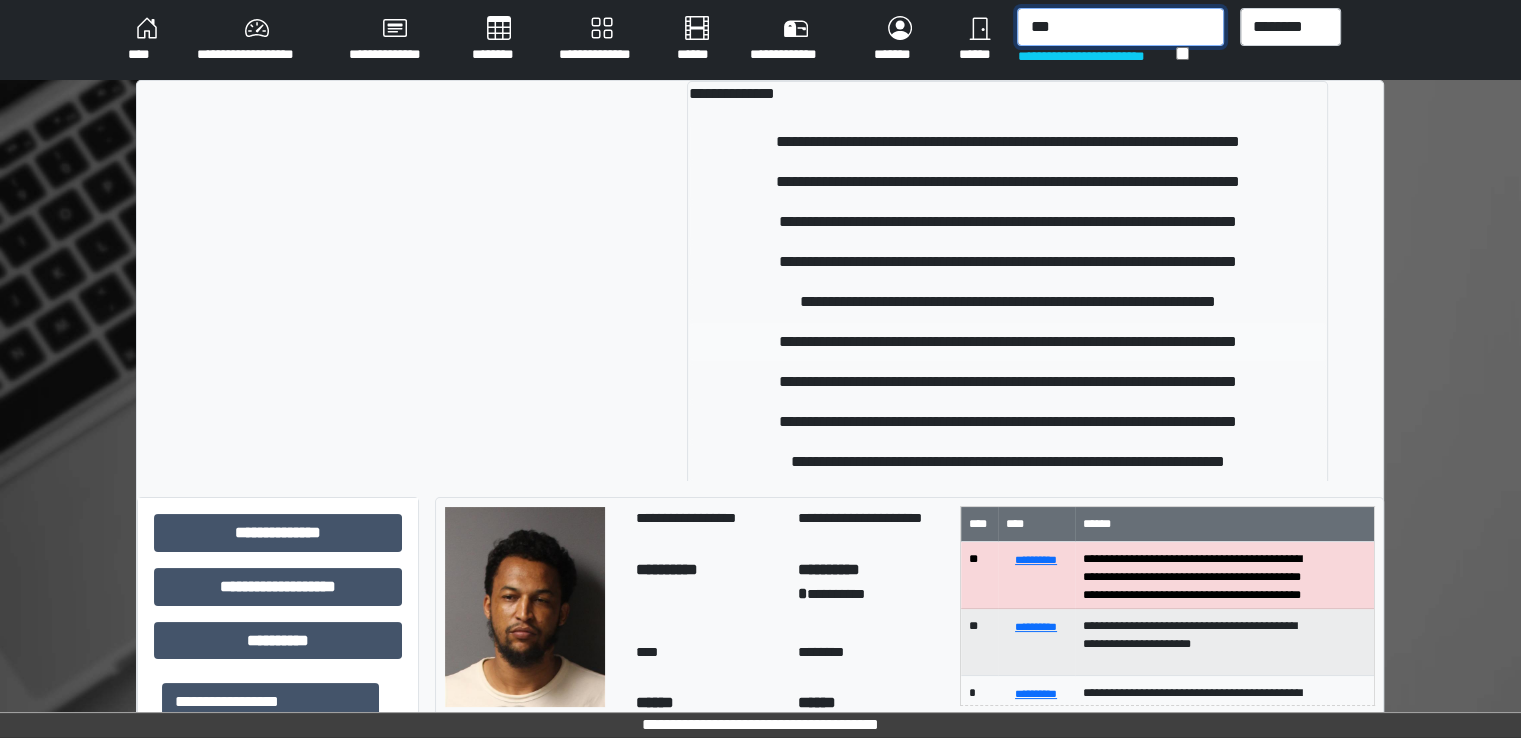 type on "***" 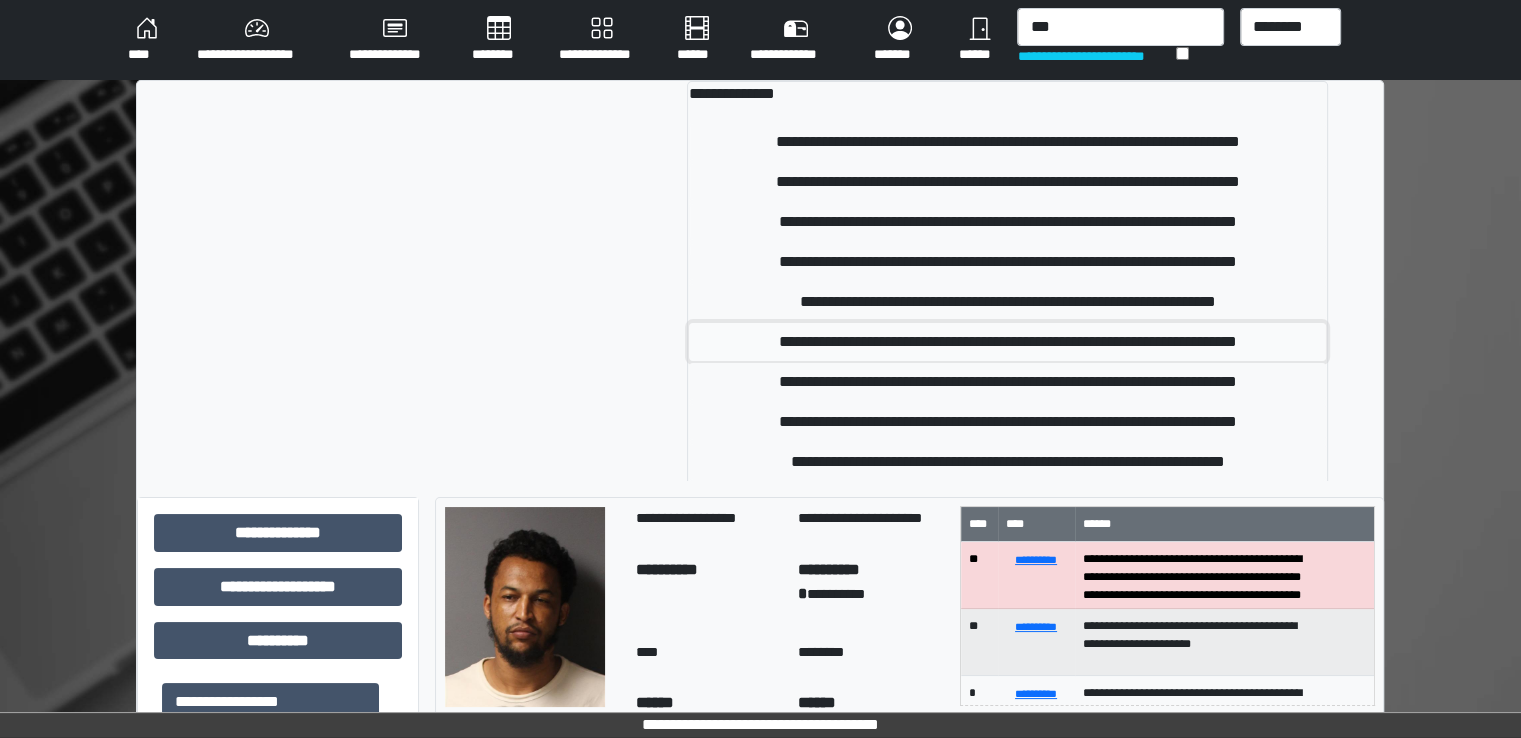 click on "**********" at bounding box center (1007, 342) 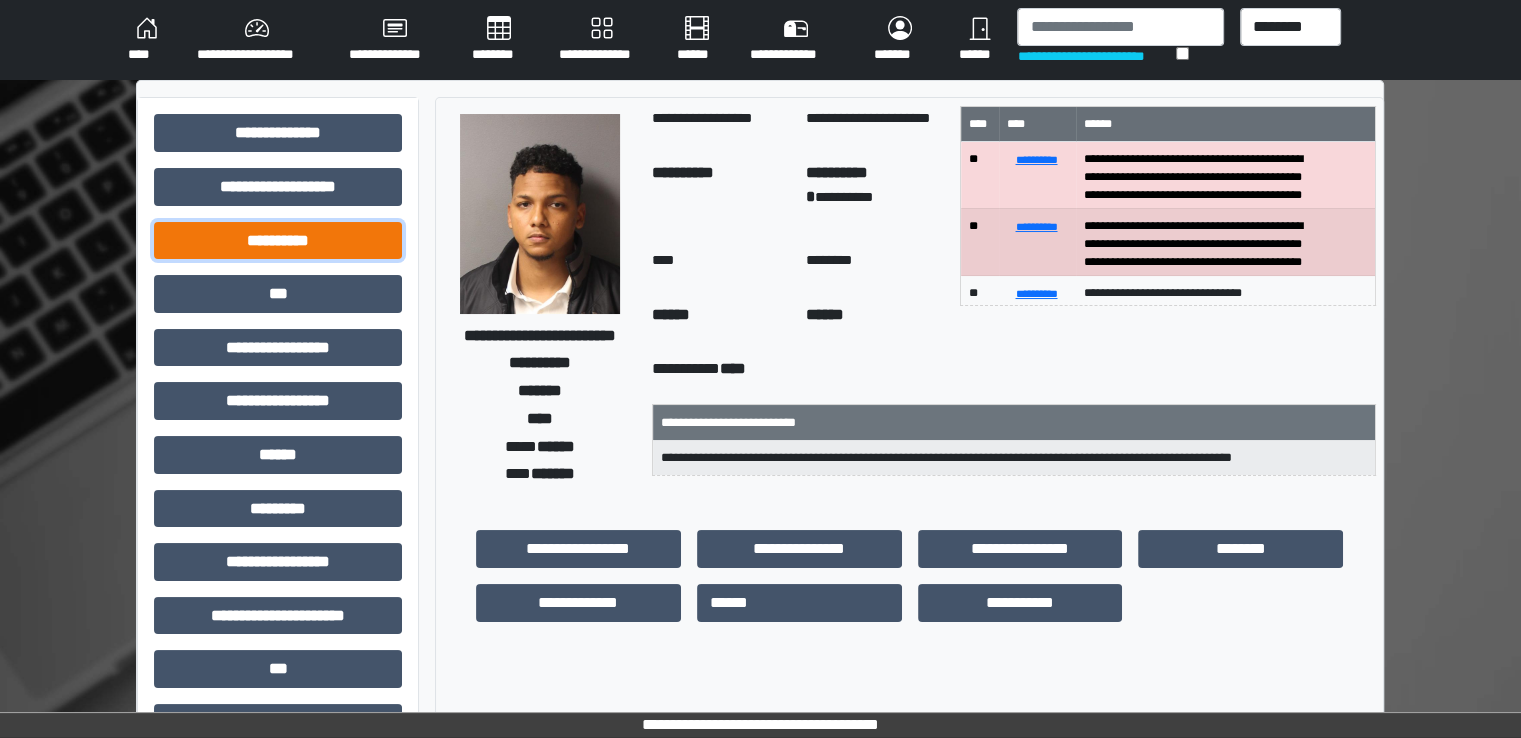 click on "**********" at bounding box center [278, 241] 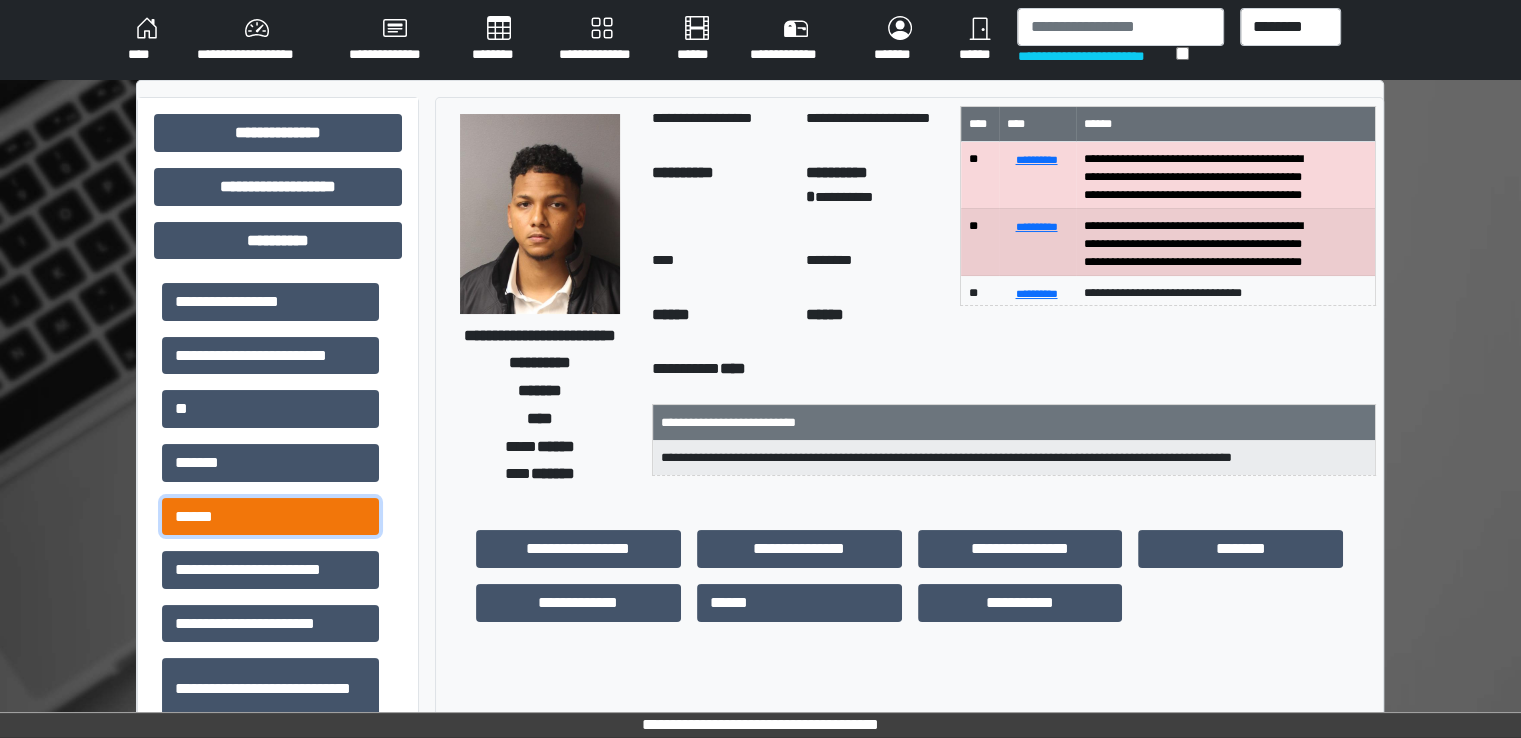 click on "******" at bounding box center (270, 517) 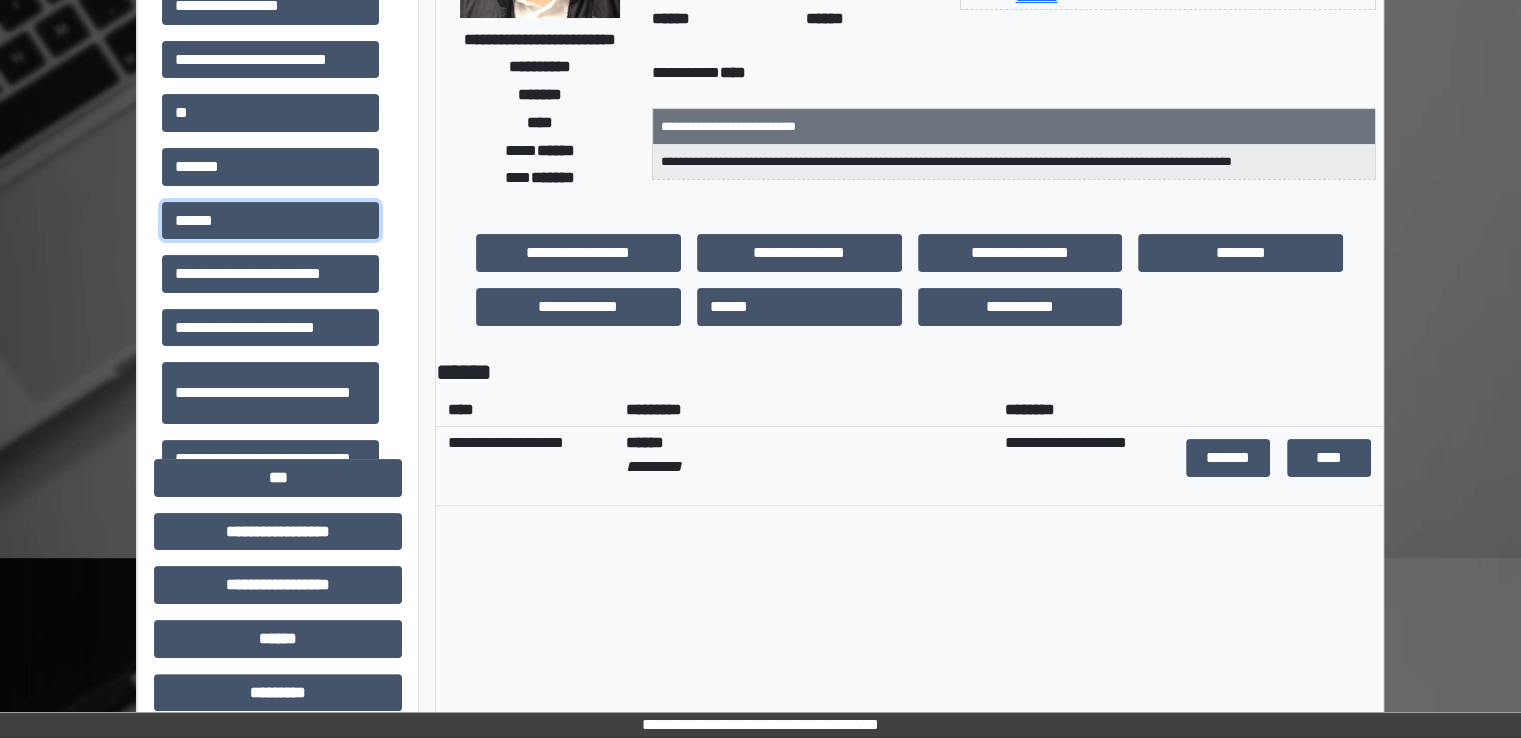 scroll, scrollTop: 300, scrollLeft: 0, axis: vertical 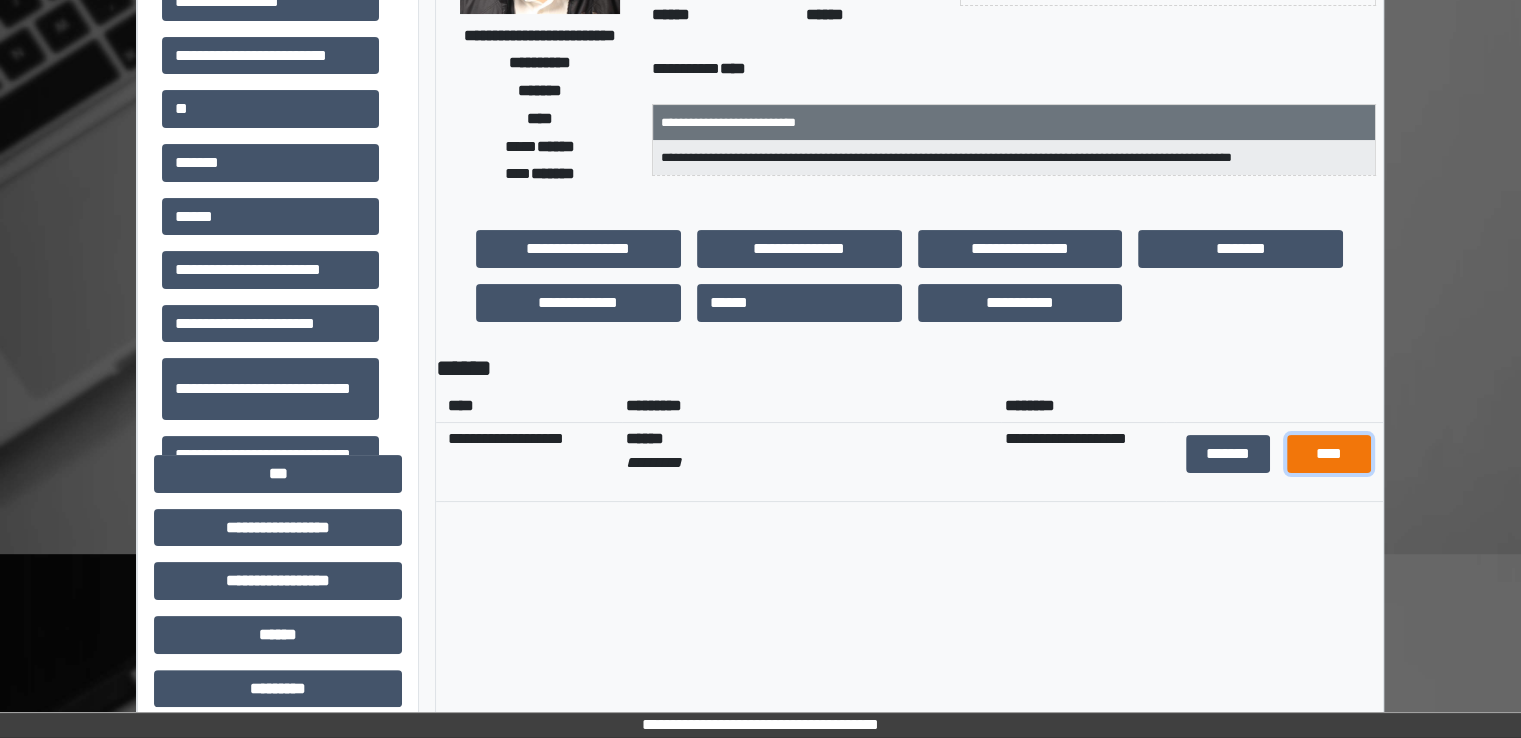 click on "****" at bounding box center [1329, 454] 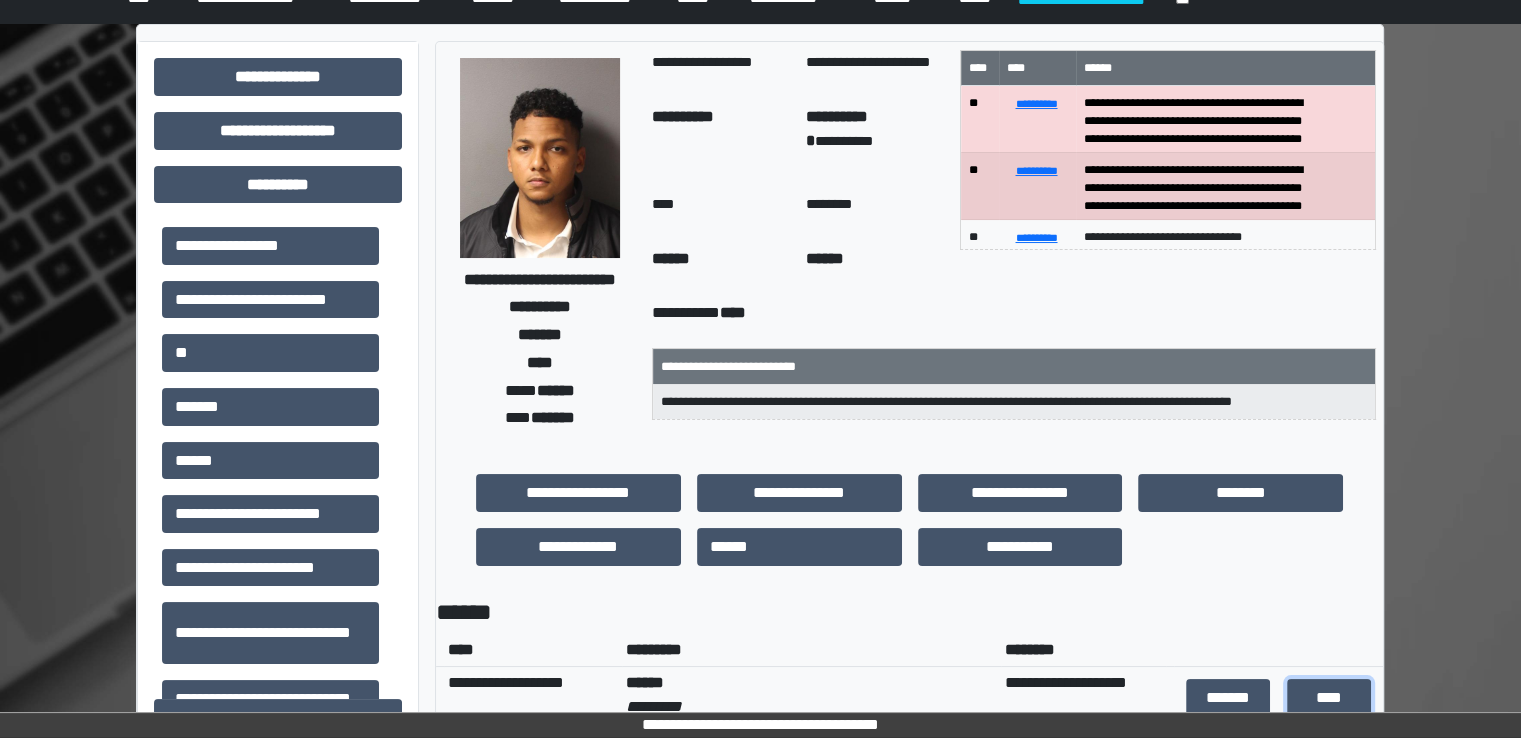 scroll, scrollTop: 0, scrollLeft: 0, axis: both 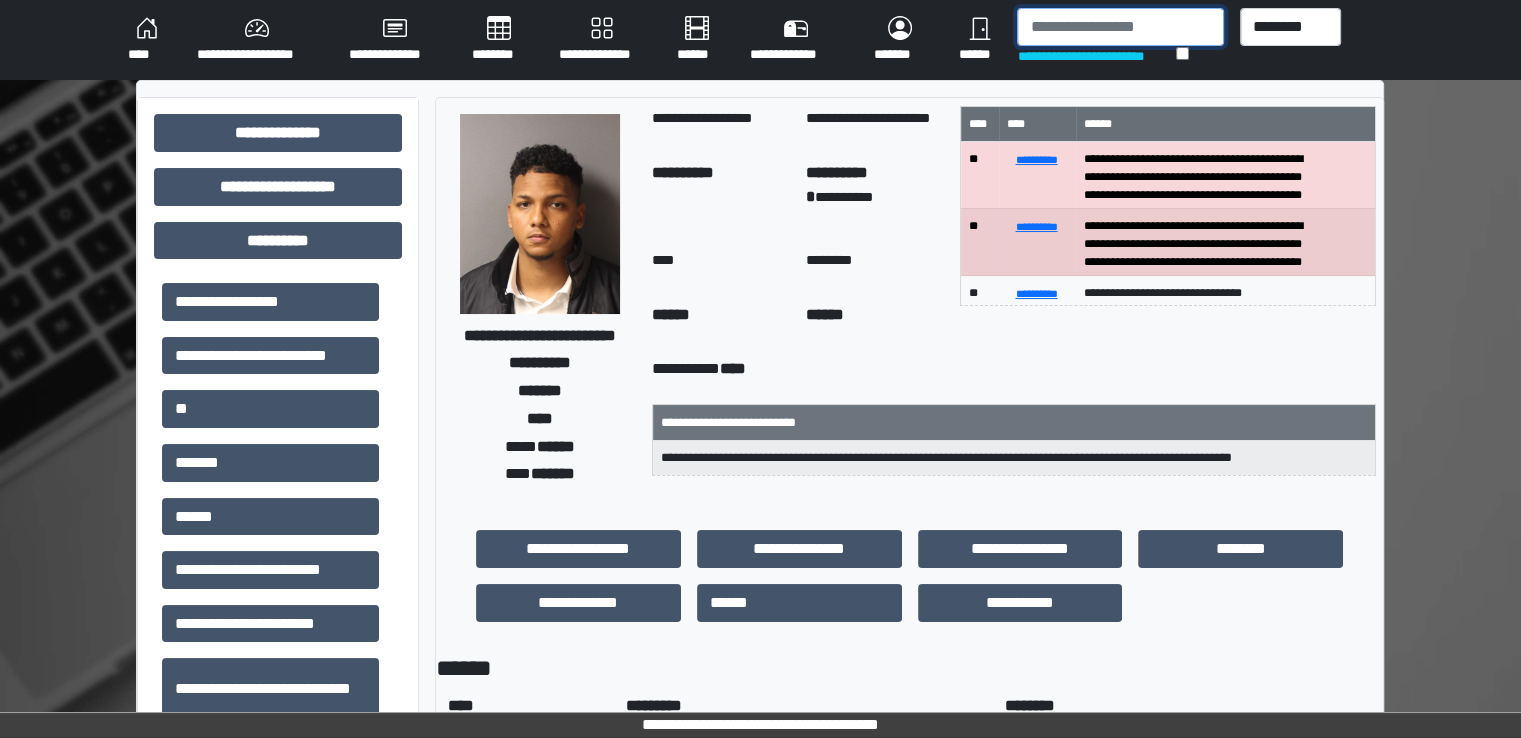 click at bounding box center (1120, 27) 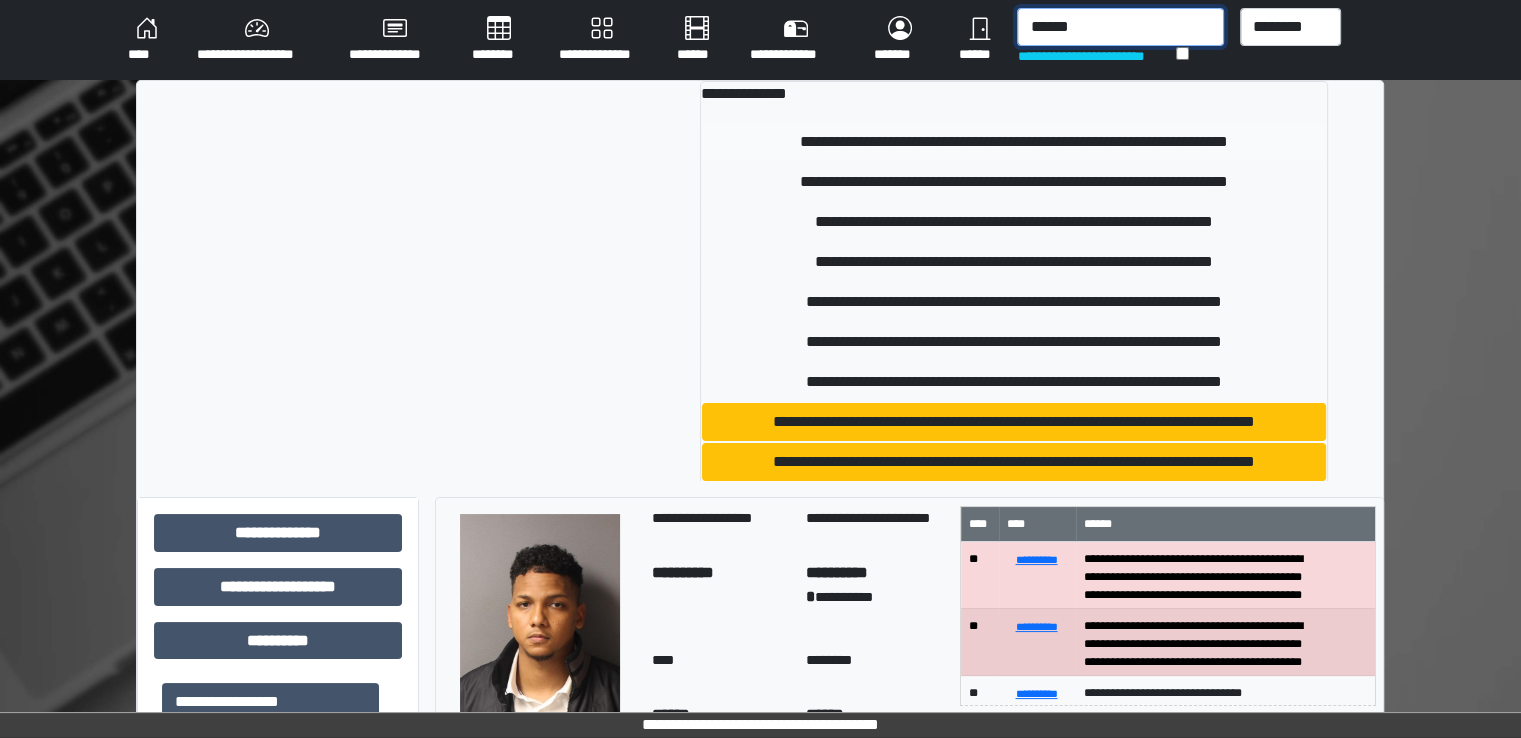 type on "******" 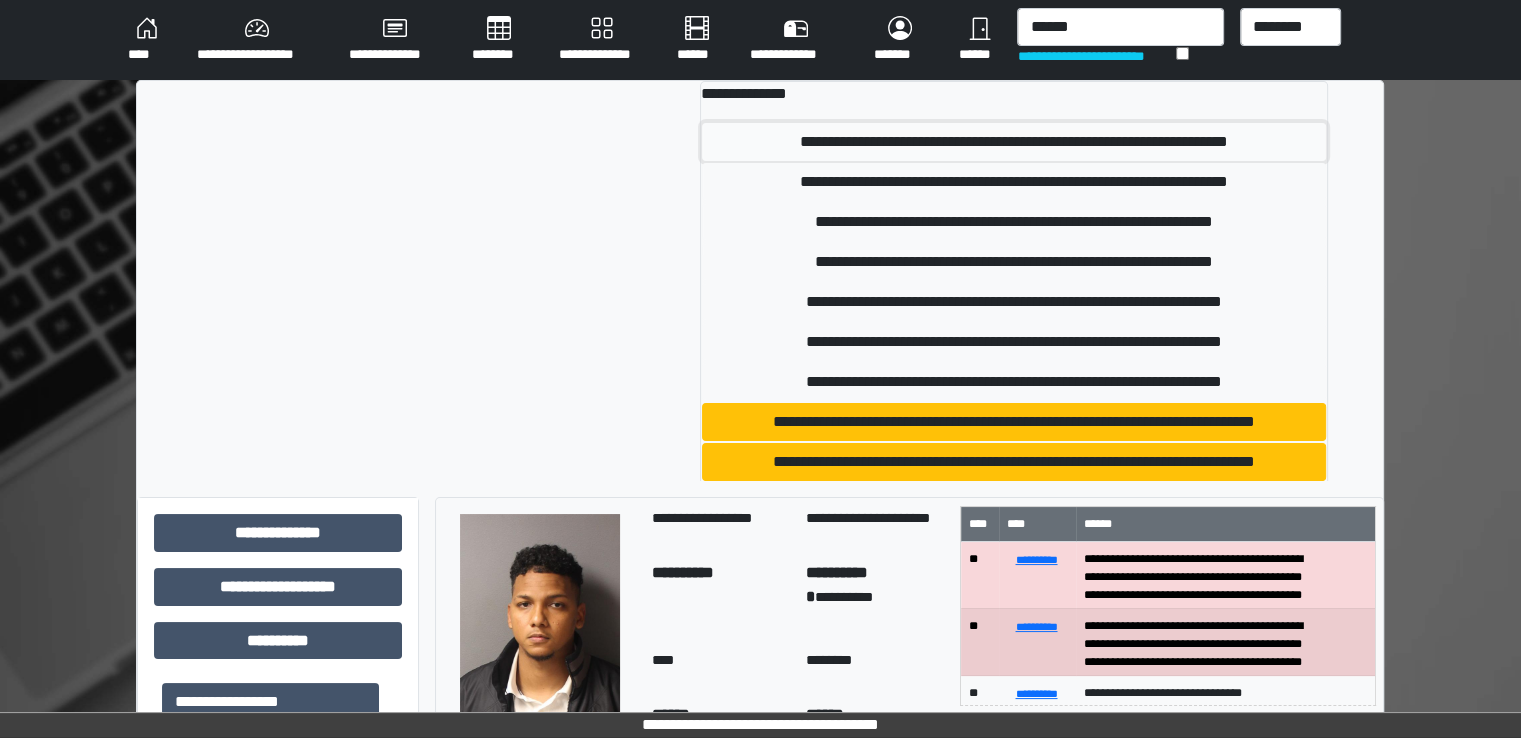 click on "**********" at bounding box center [1014, 142] 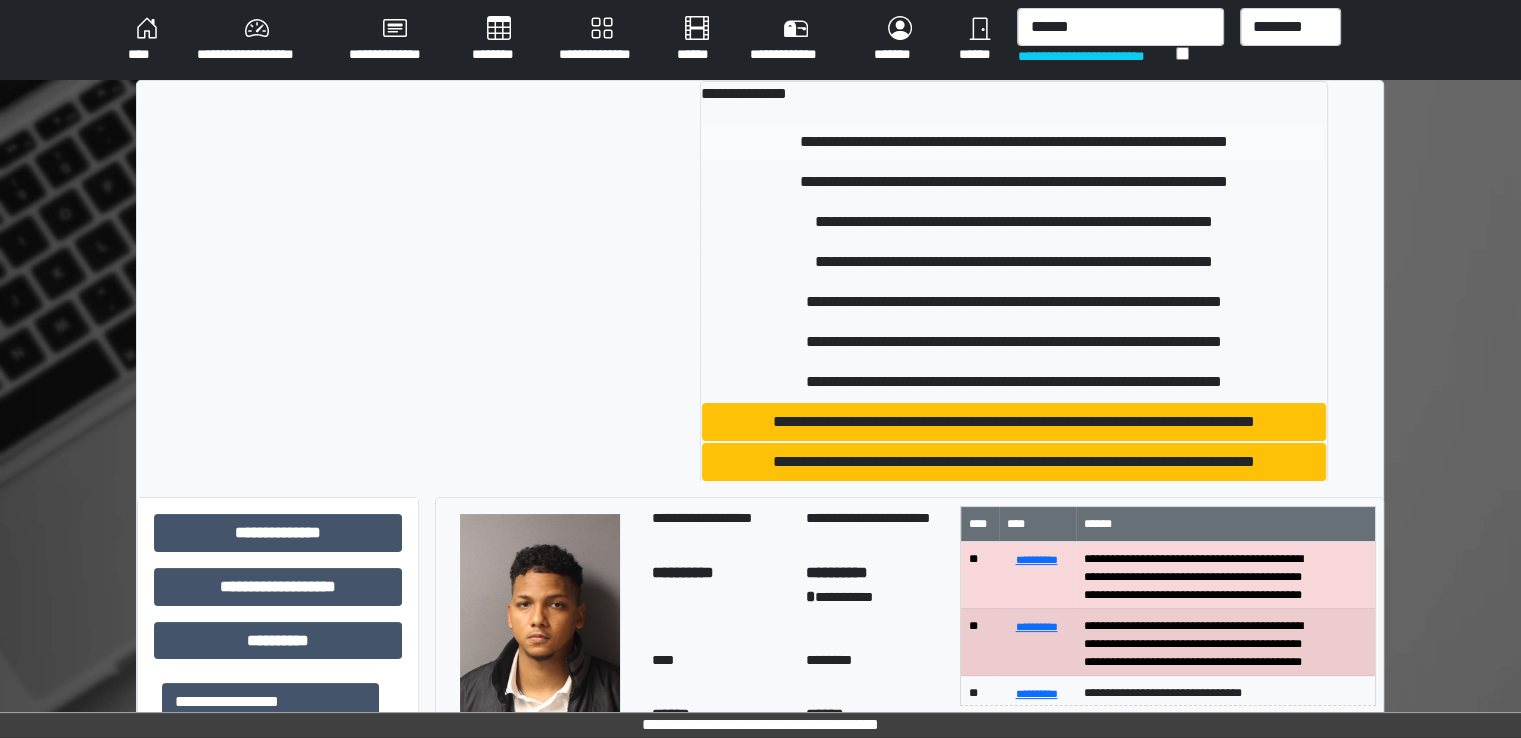 type 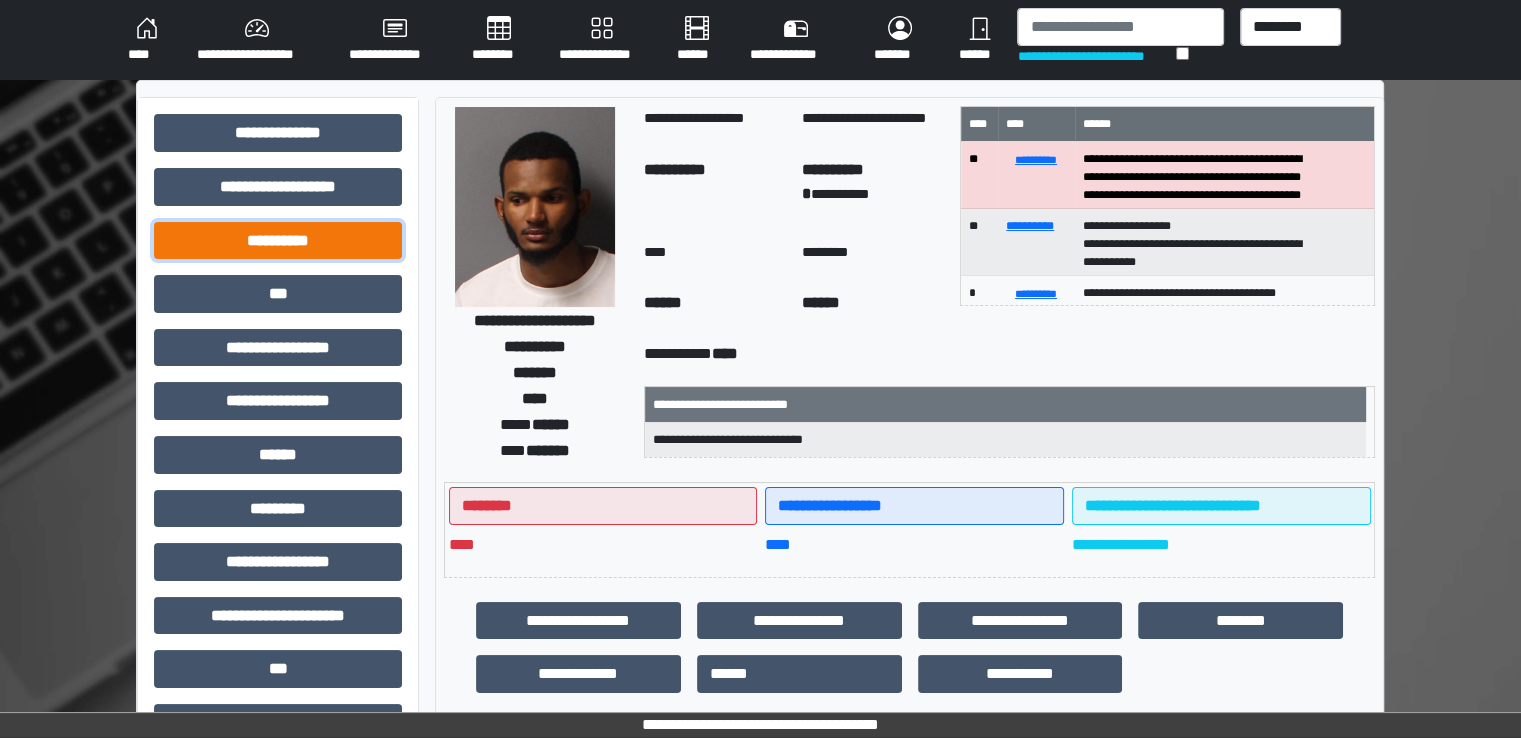click on "**********" at bounding box center [278, 241] 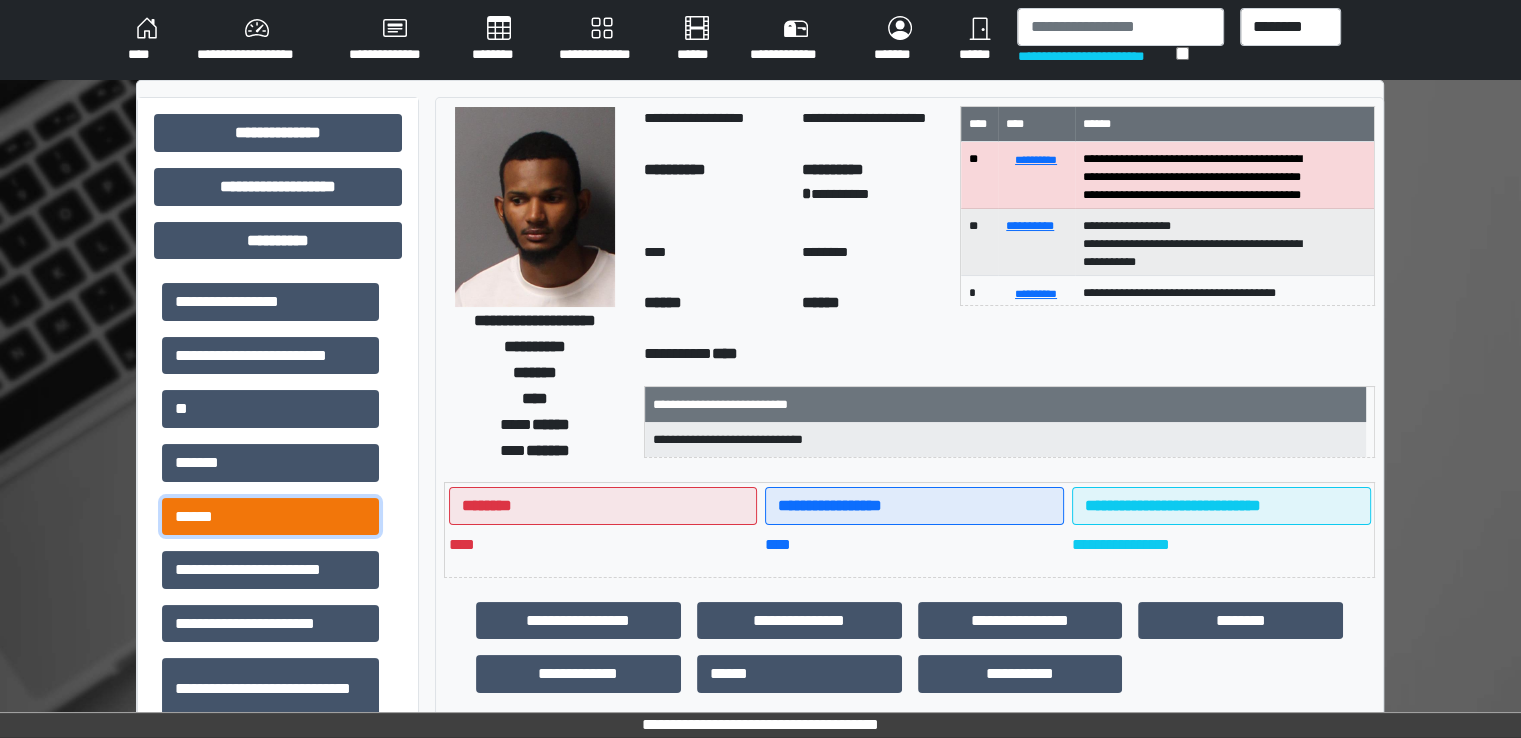 click on "******" at bounding box center [270, 517] 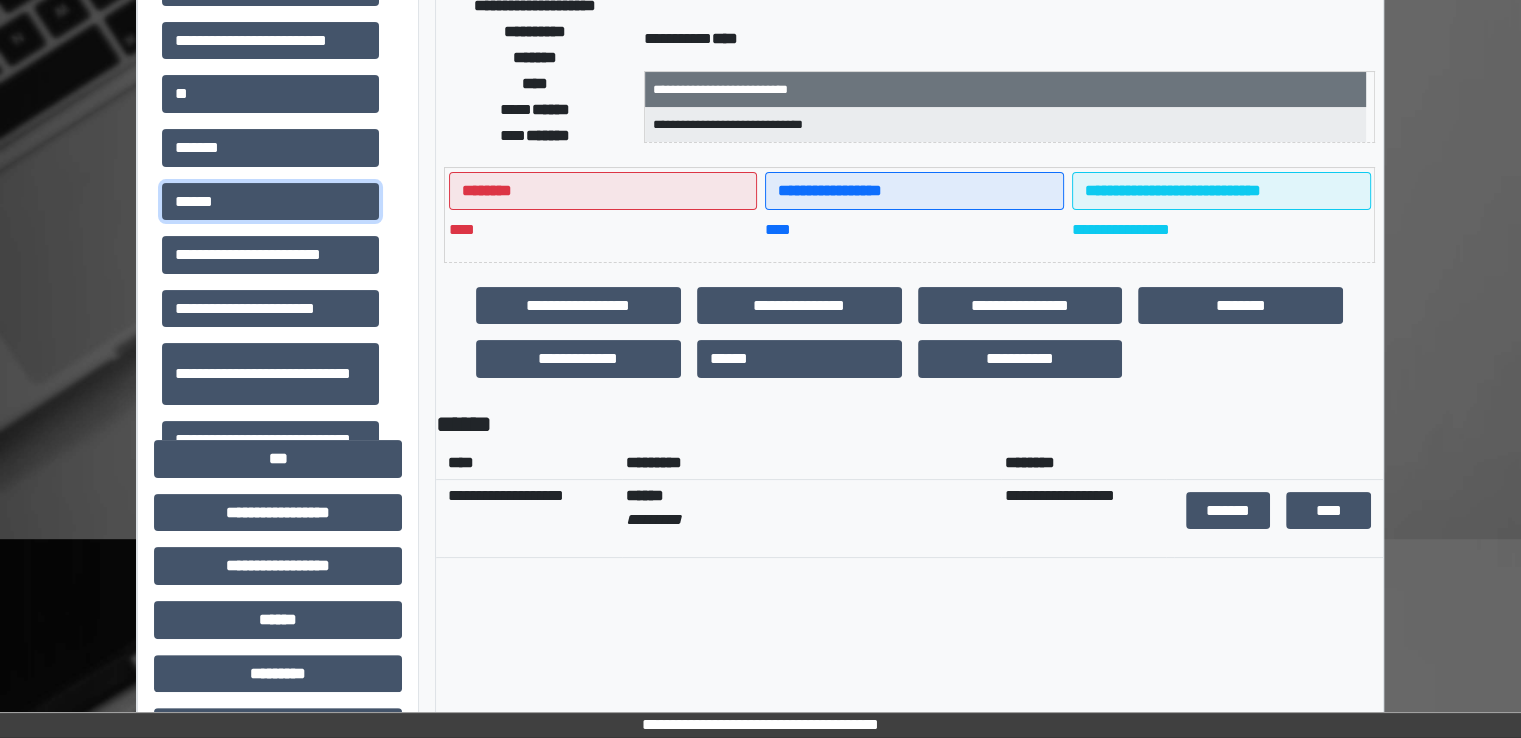 scroll, scrollTop: 400, scrollLeft: 0, axis: vertical 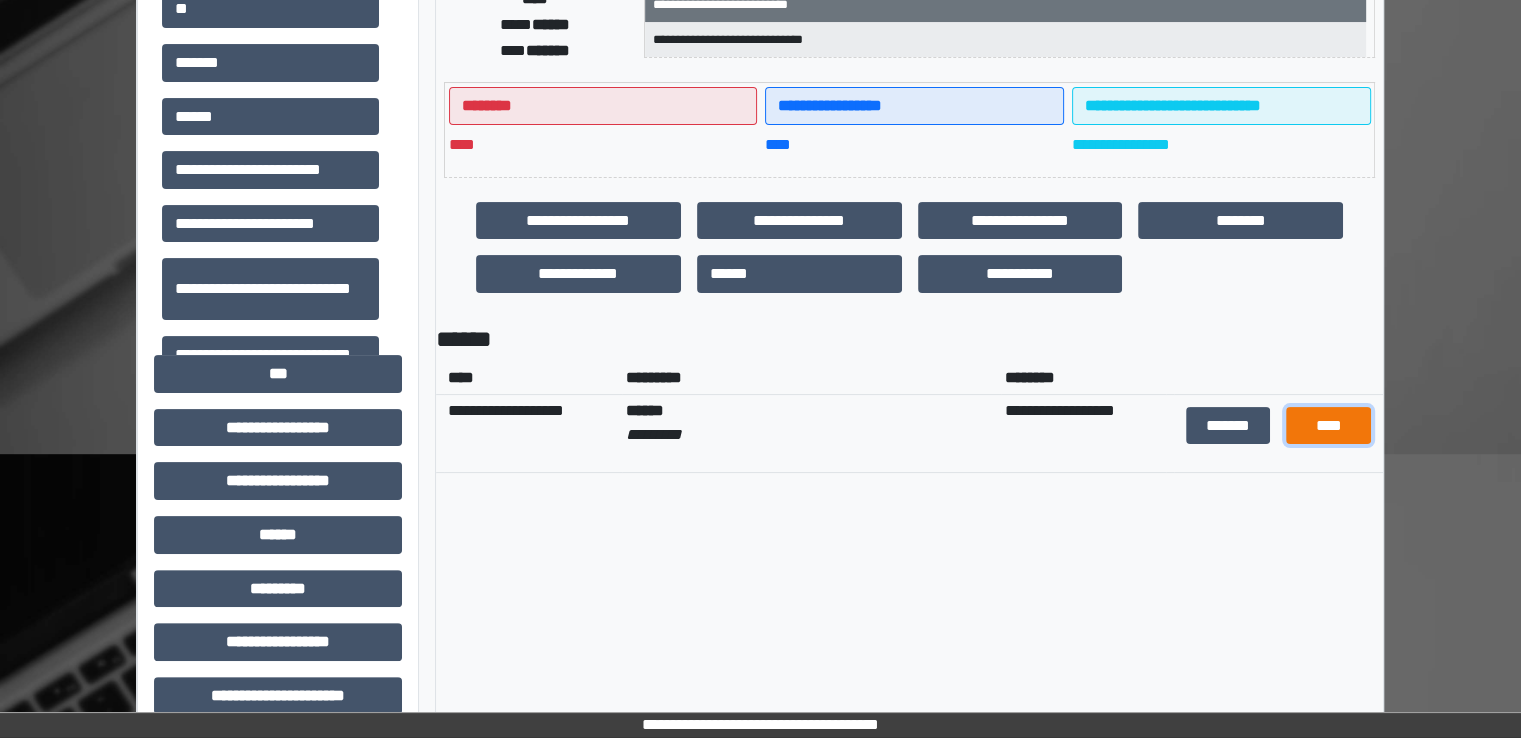 click on "****" at bounding box center [1328, 426] 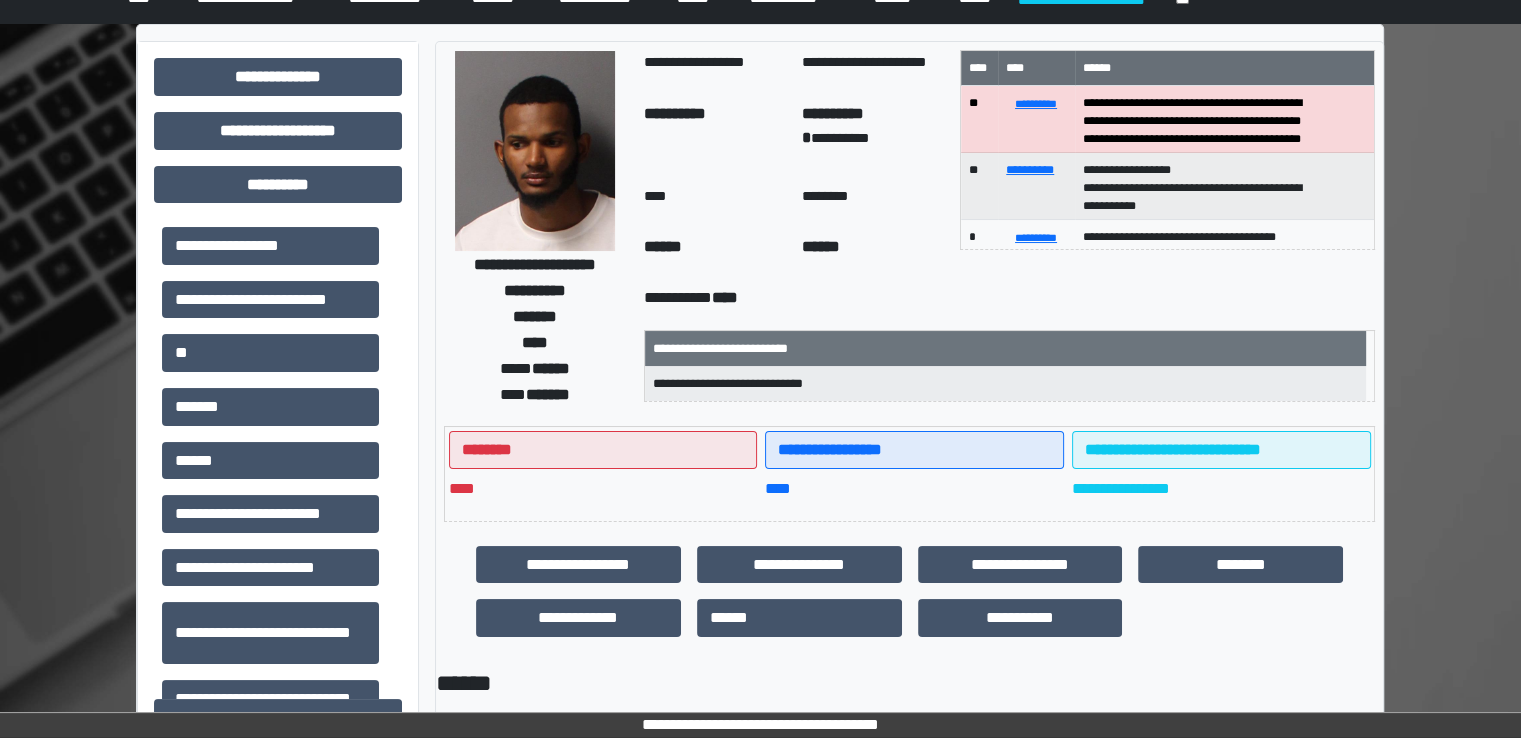 scroll, scrollTop: 0, scrollLeft: 0, axis: both 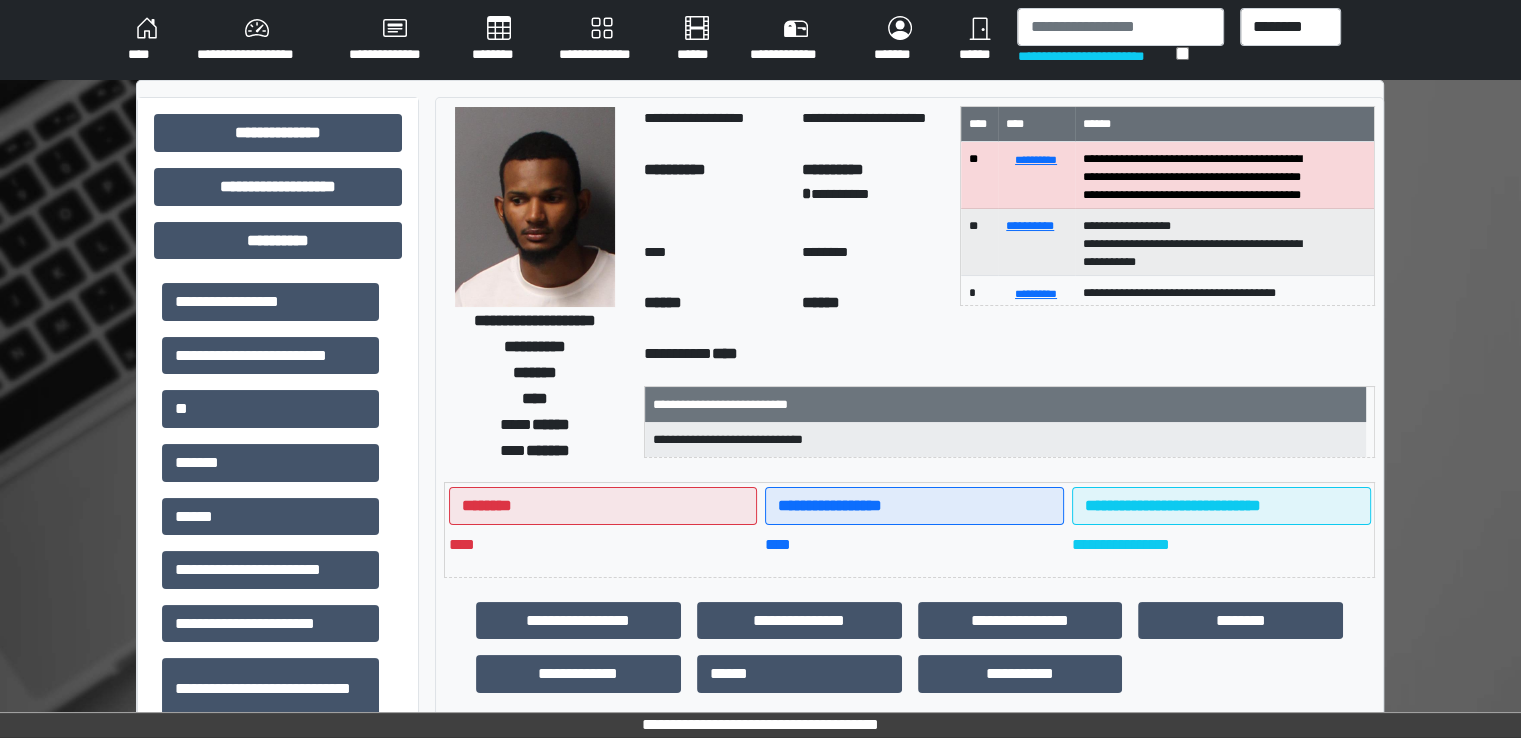 click on "********" at bounding box center (499, 40) 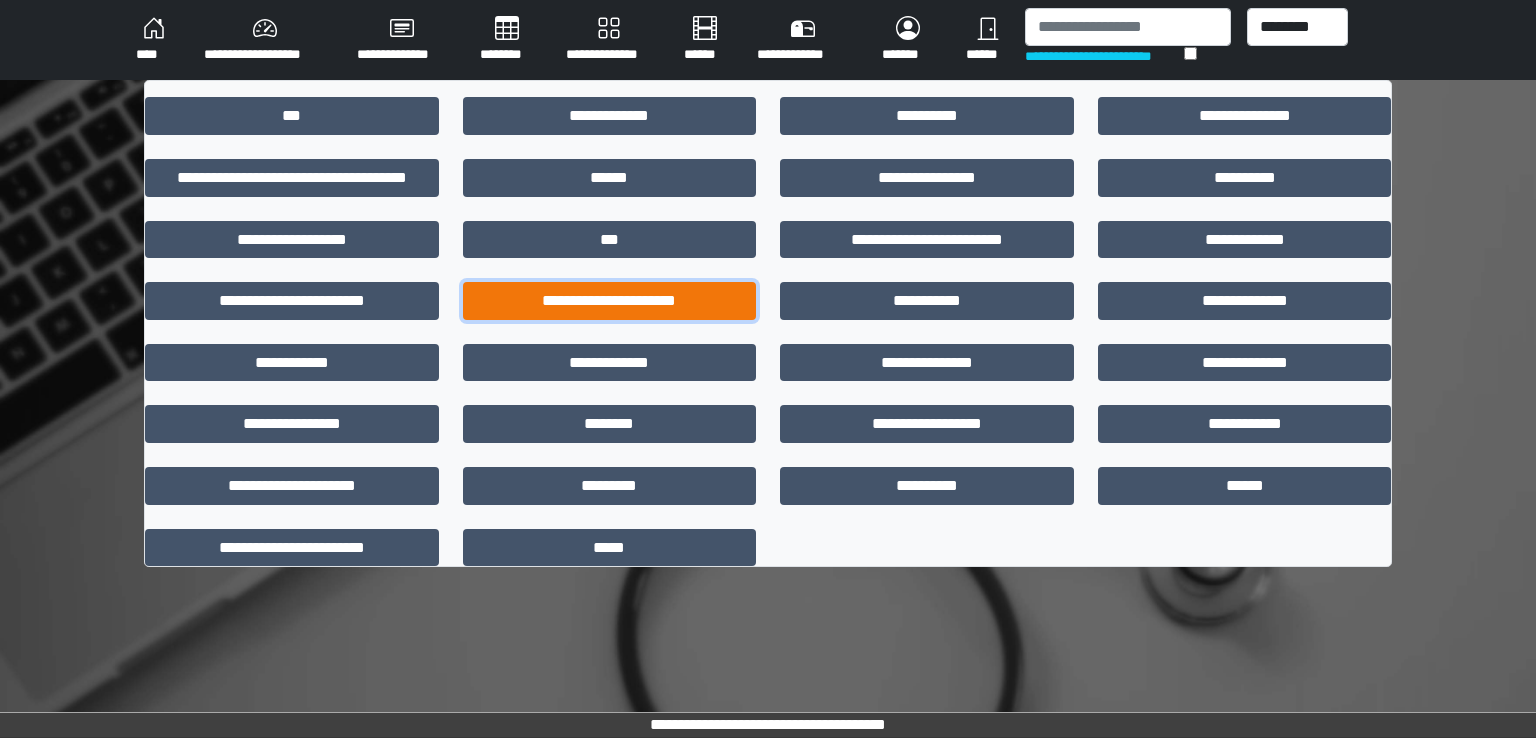 click on "**********" at bounding box center (610, 301) 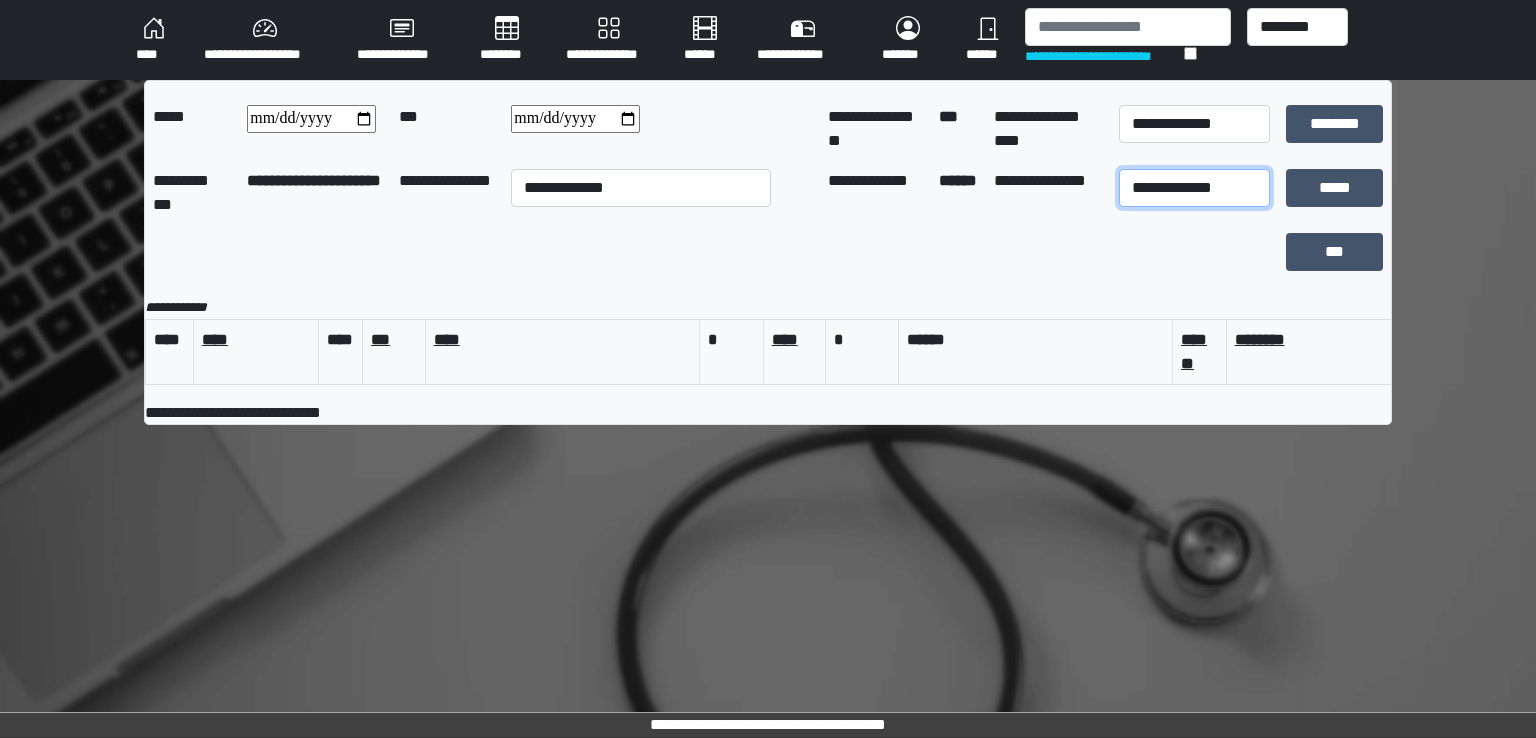 click on "**********" at bounding box center (1194, 188) 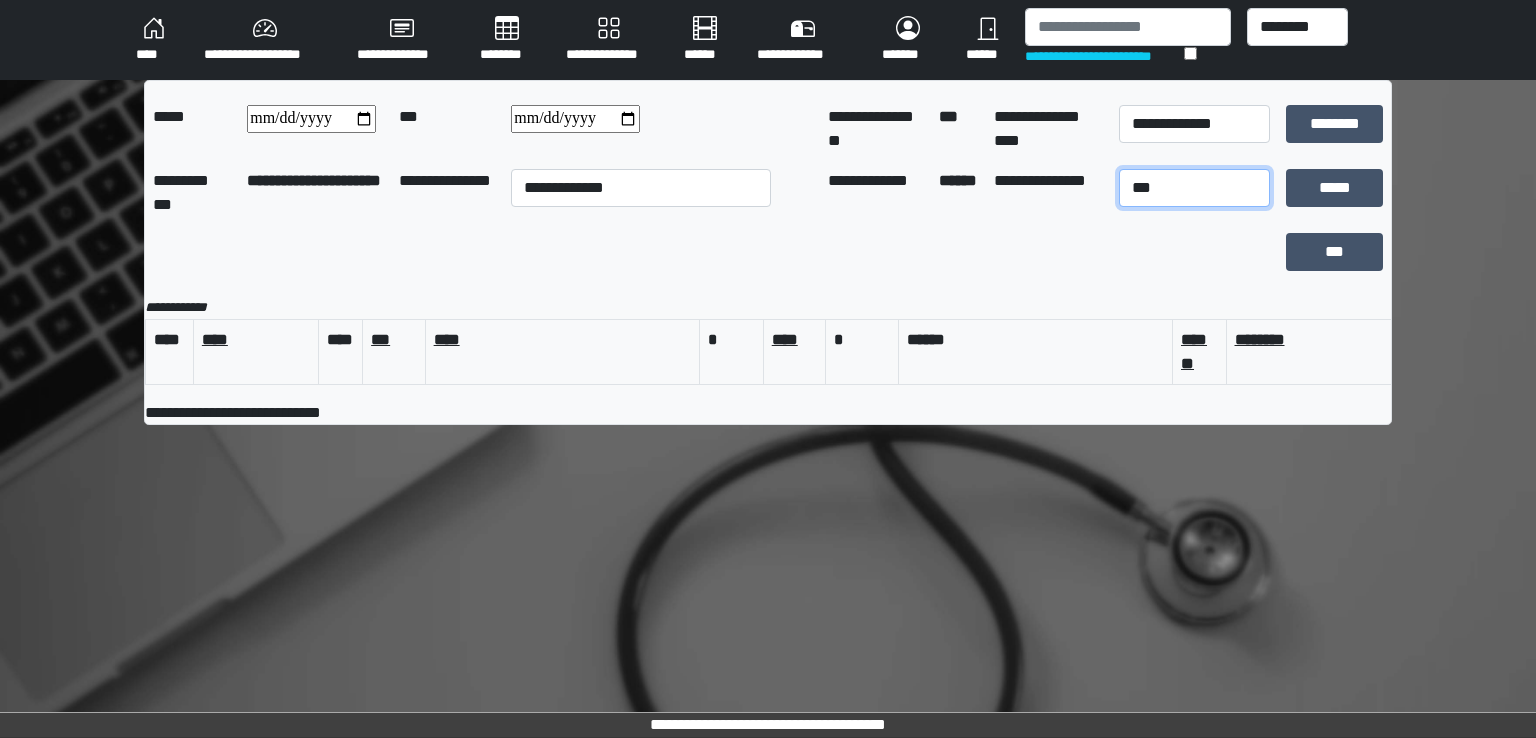 click on "**********" at bounding box center (1194, 188) 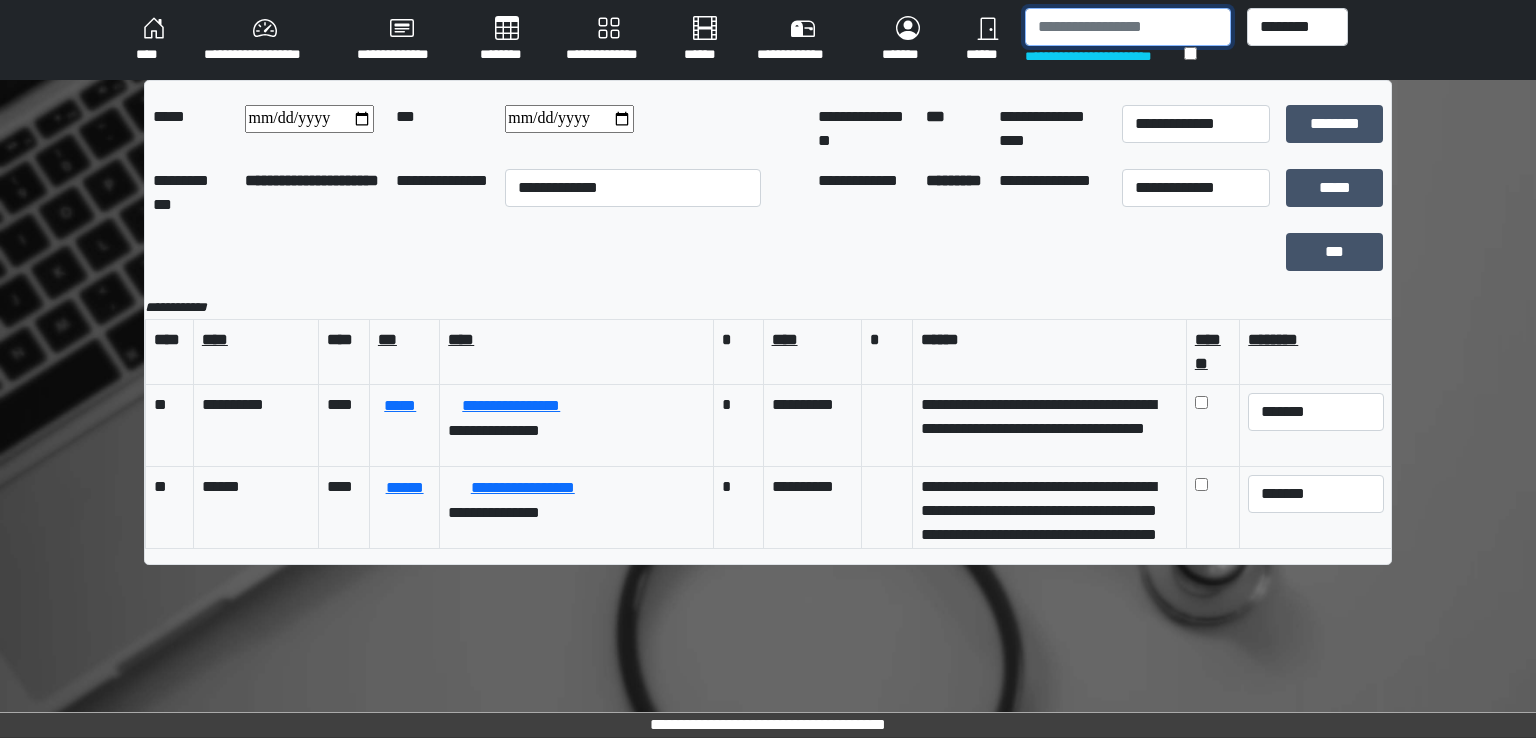 click at bounding box center (1128, 27) 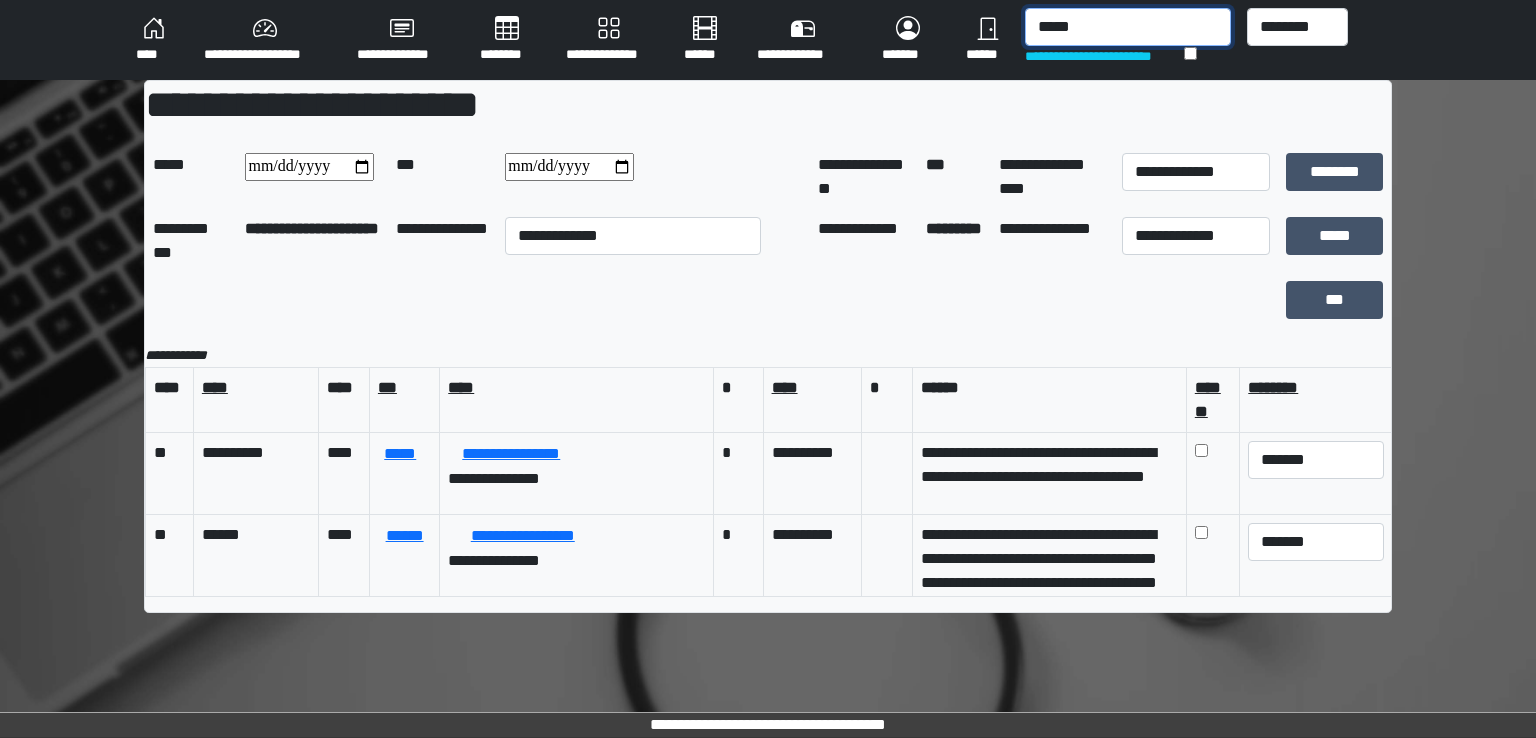 drag, startPoint x: 1082, startPoint y: 30, endPoint x: 953, endPoint y: 29, distance: 129.00388 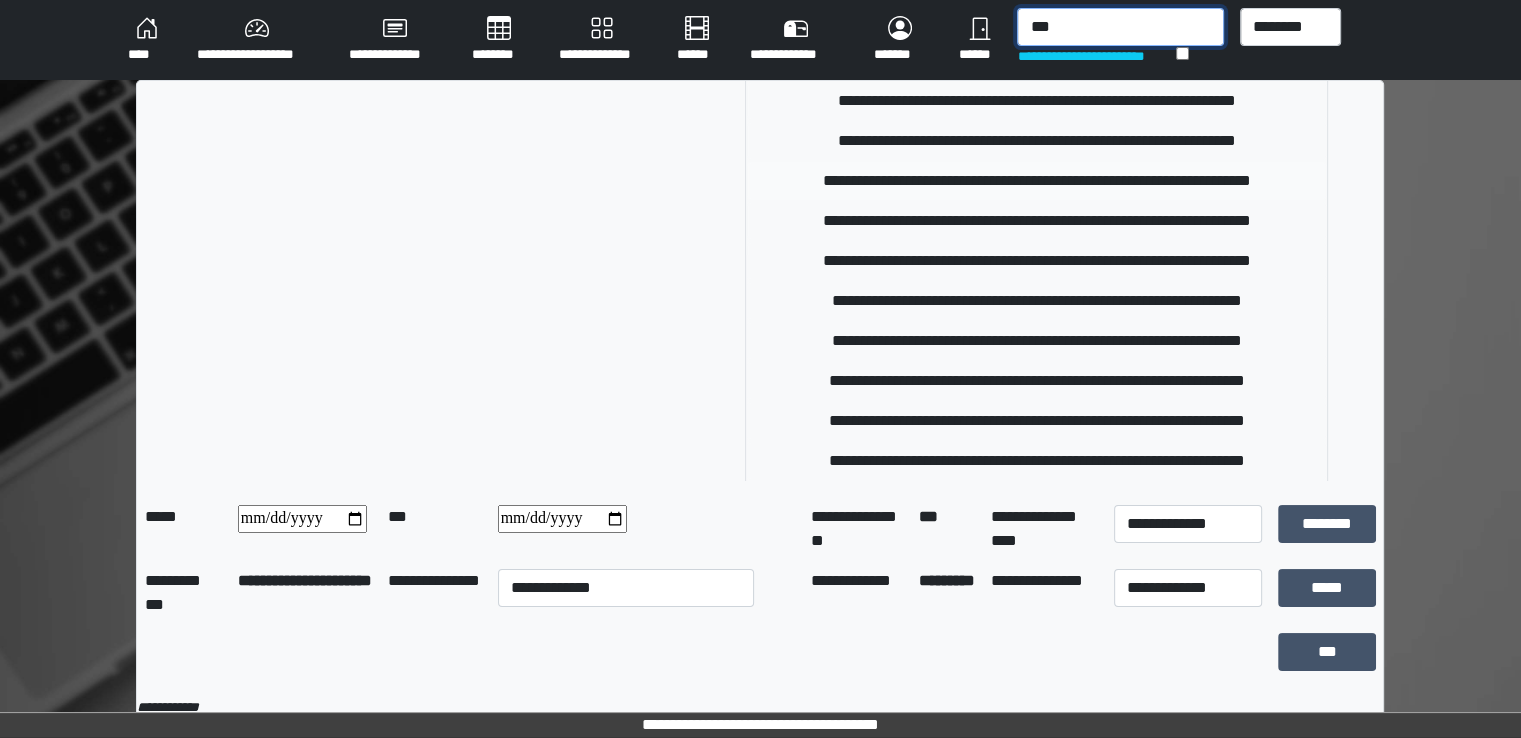 scroll, scrollTop: 500, scrollLeft: 0, axis: vertical 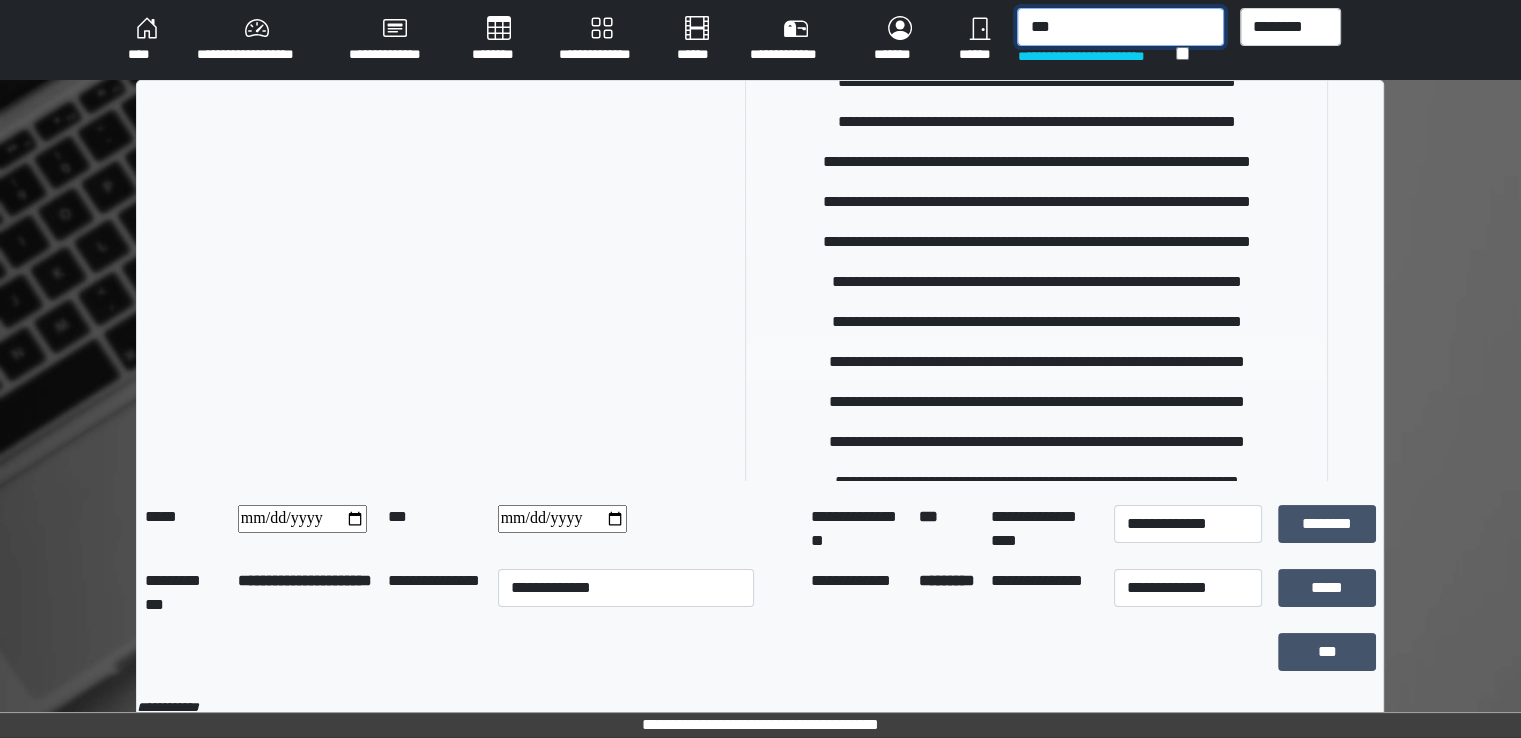 type on "***" 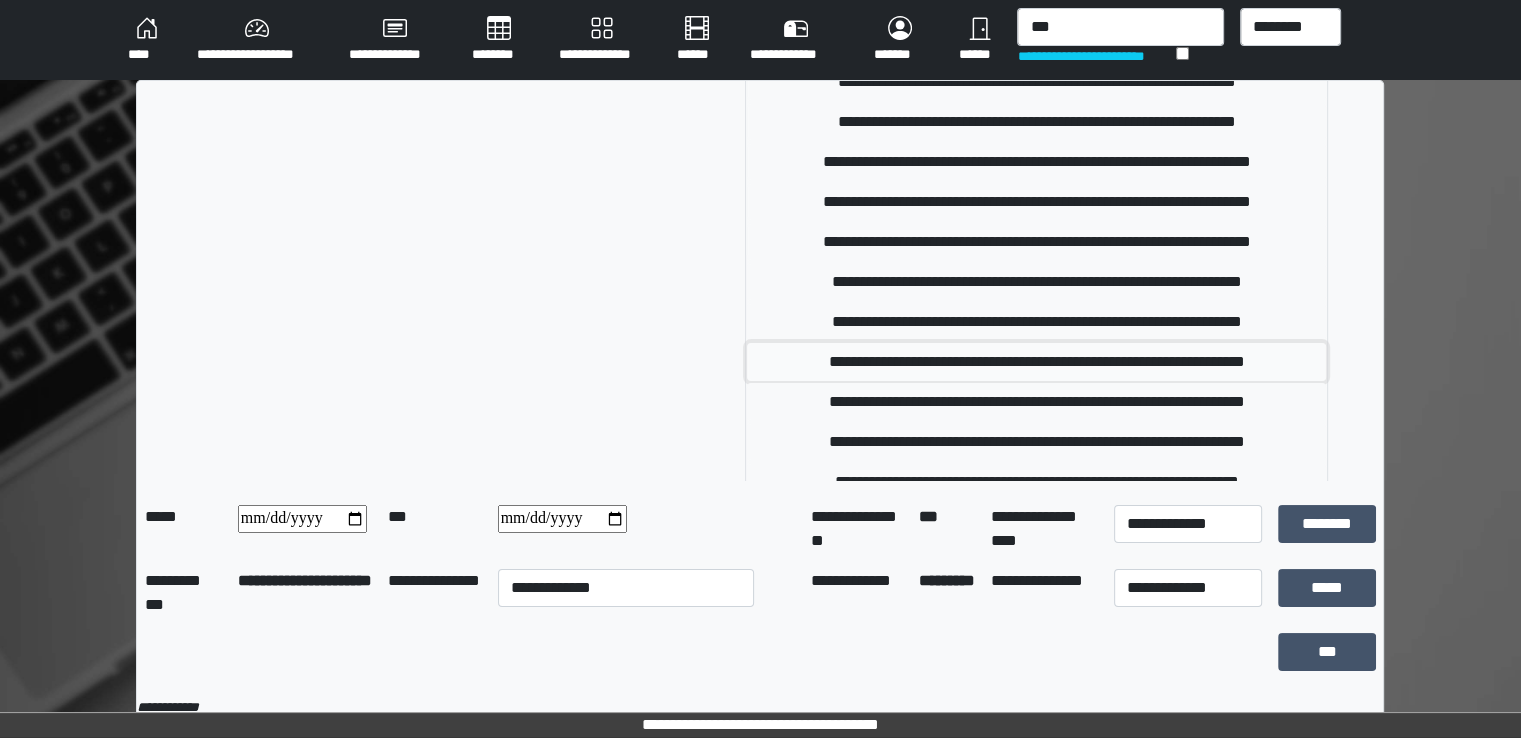 click on "**********" at bounding box center [1036, 362] 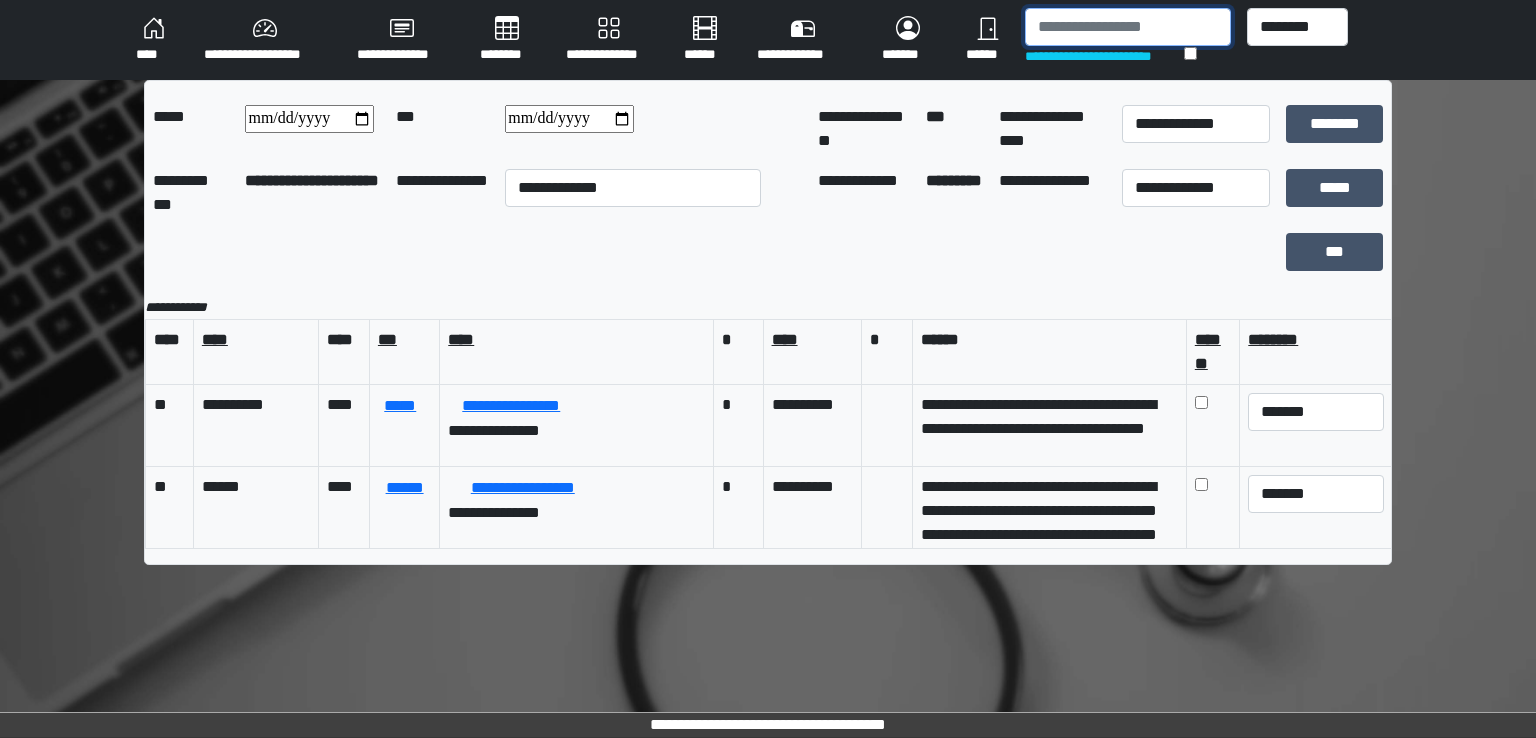 click at bounding box center [1128, 27] 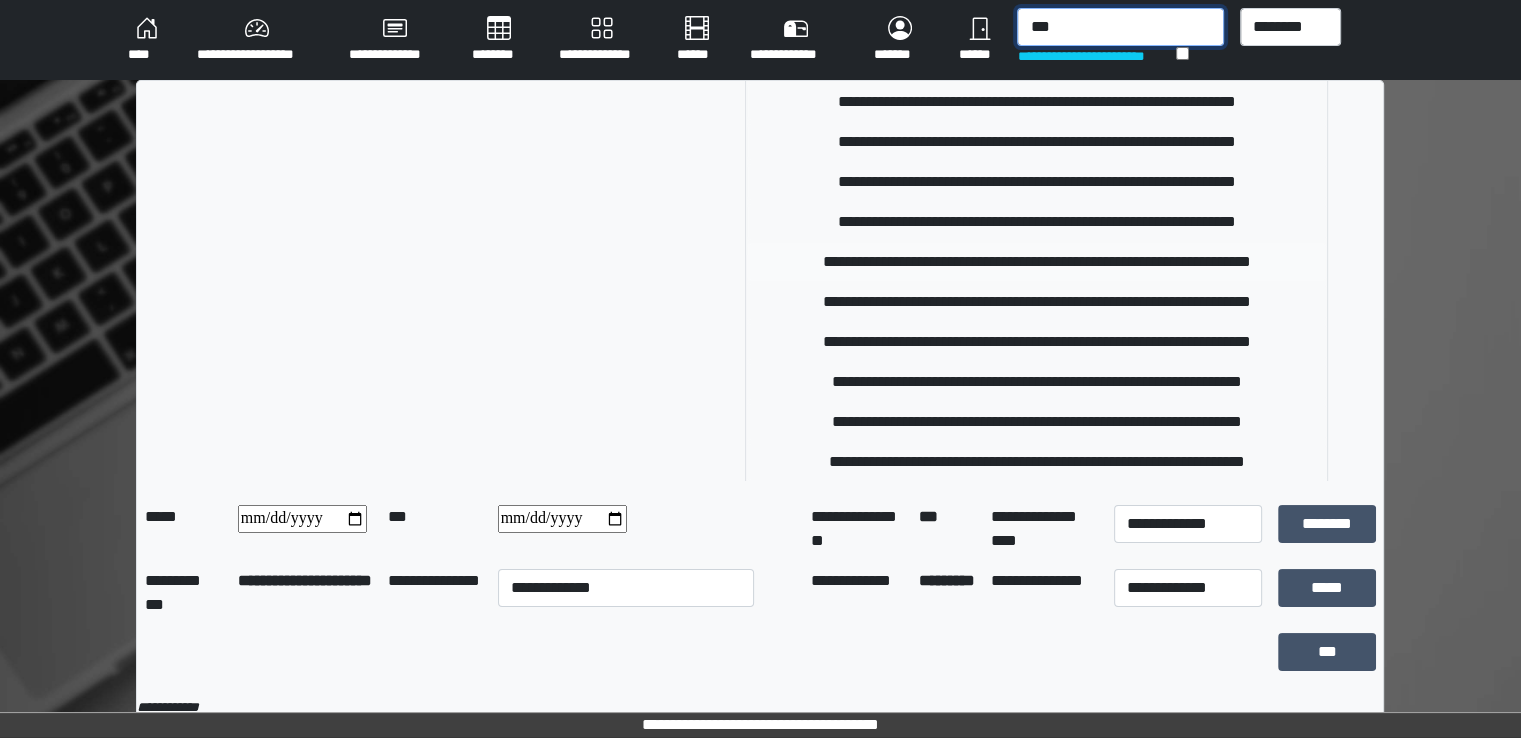 scroll, scrollTop: 500, scrollLeft: 0, axis: vertical 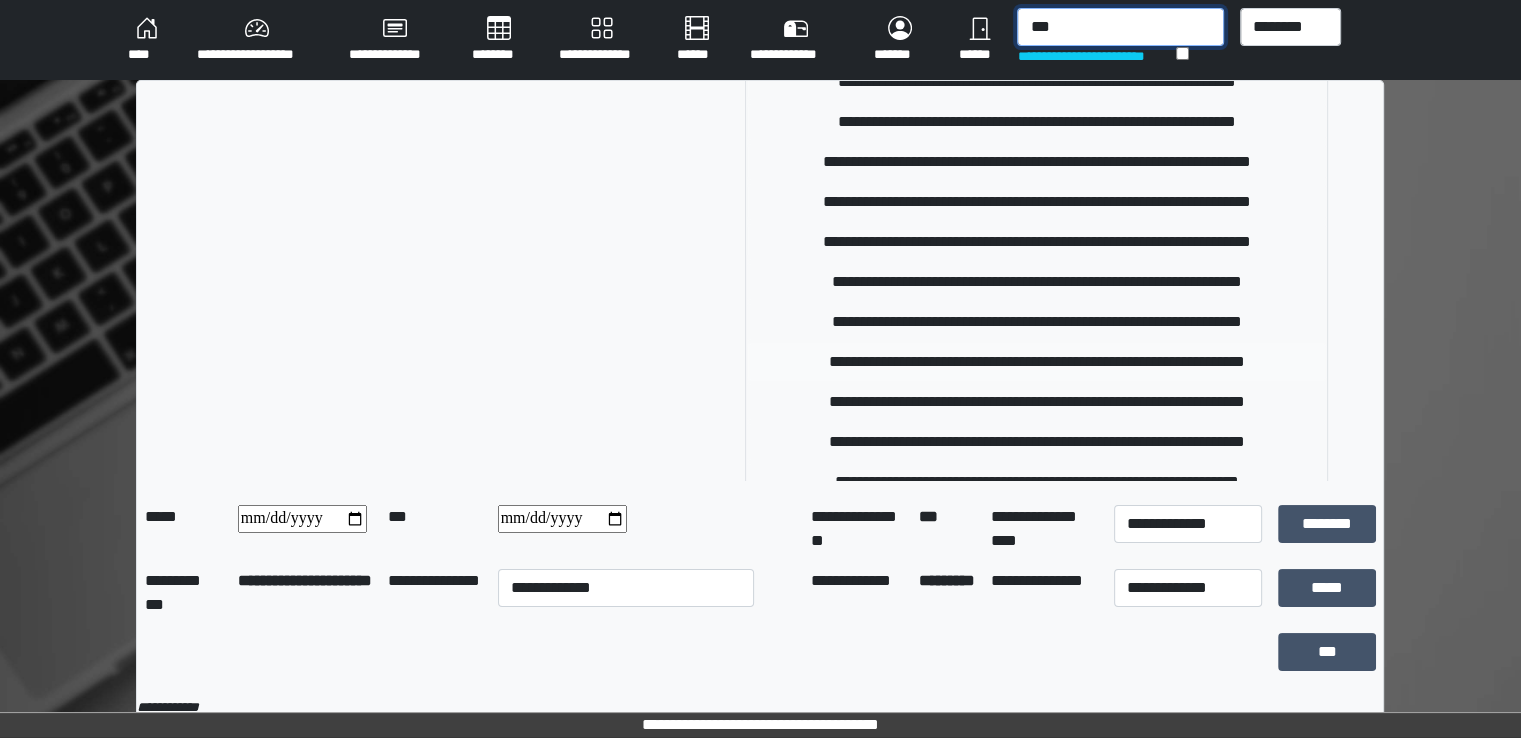 type on "***" 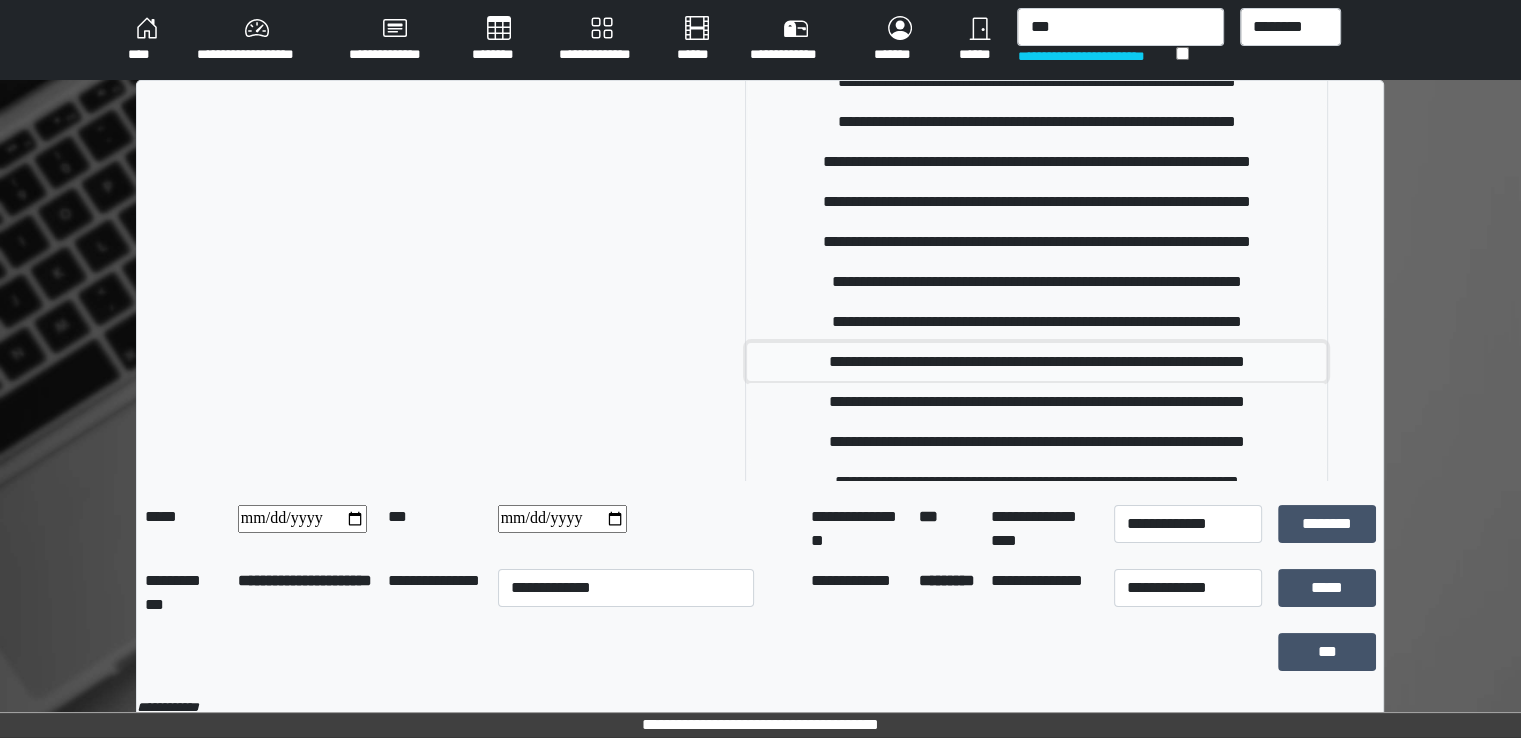 click on "**********" at bounding box center (1036, 362) 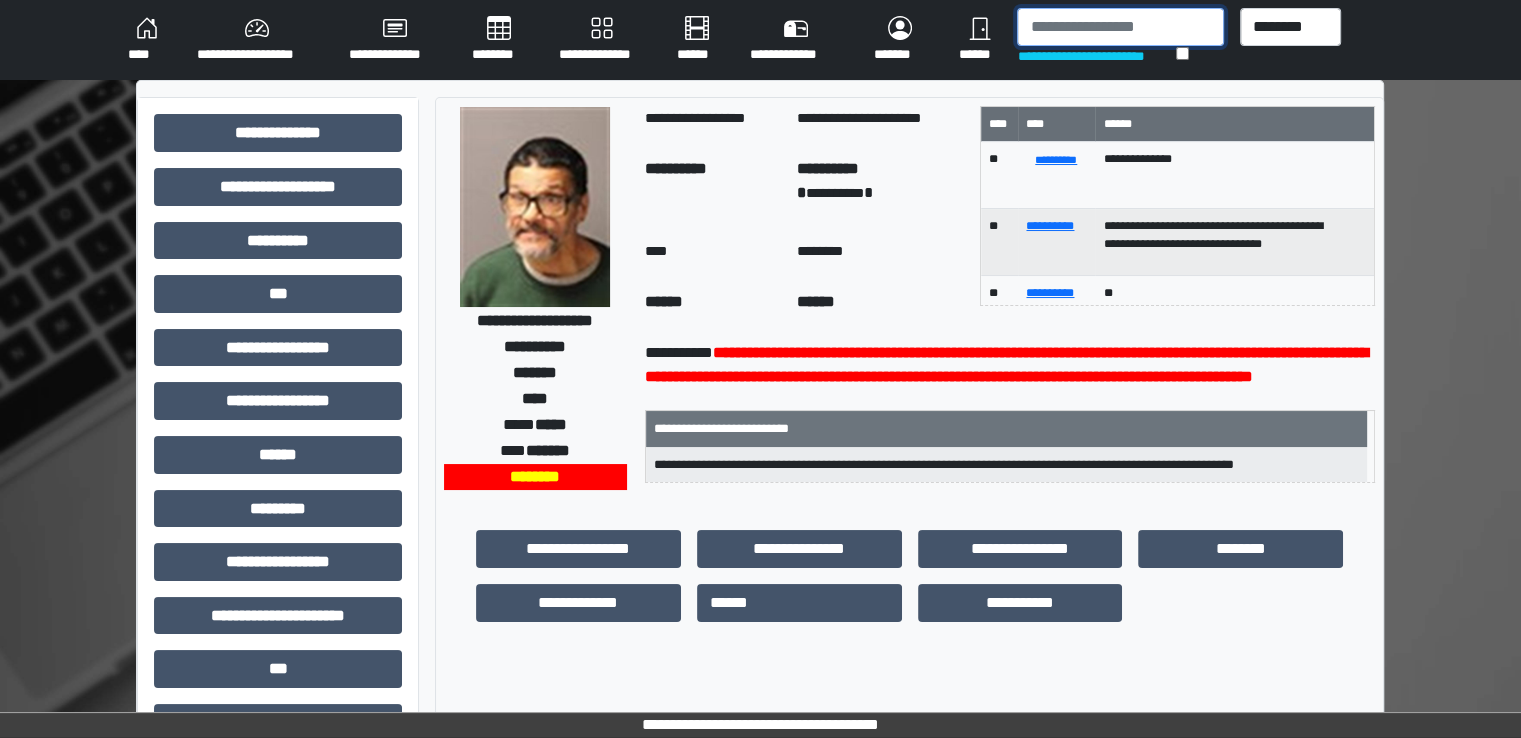 click at bounding box center (1120, 27) 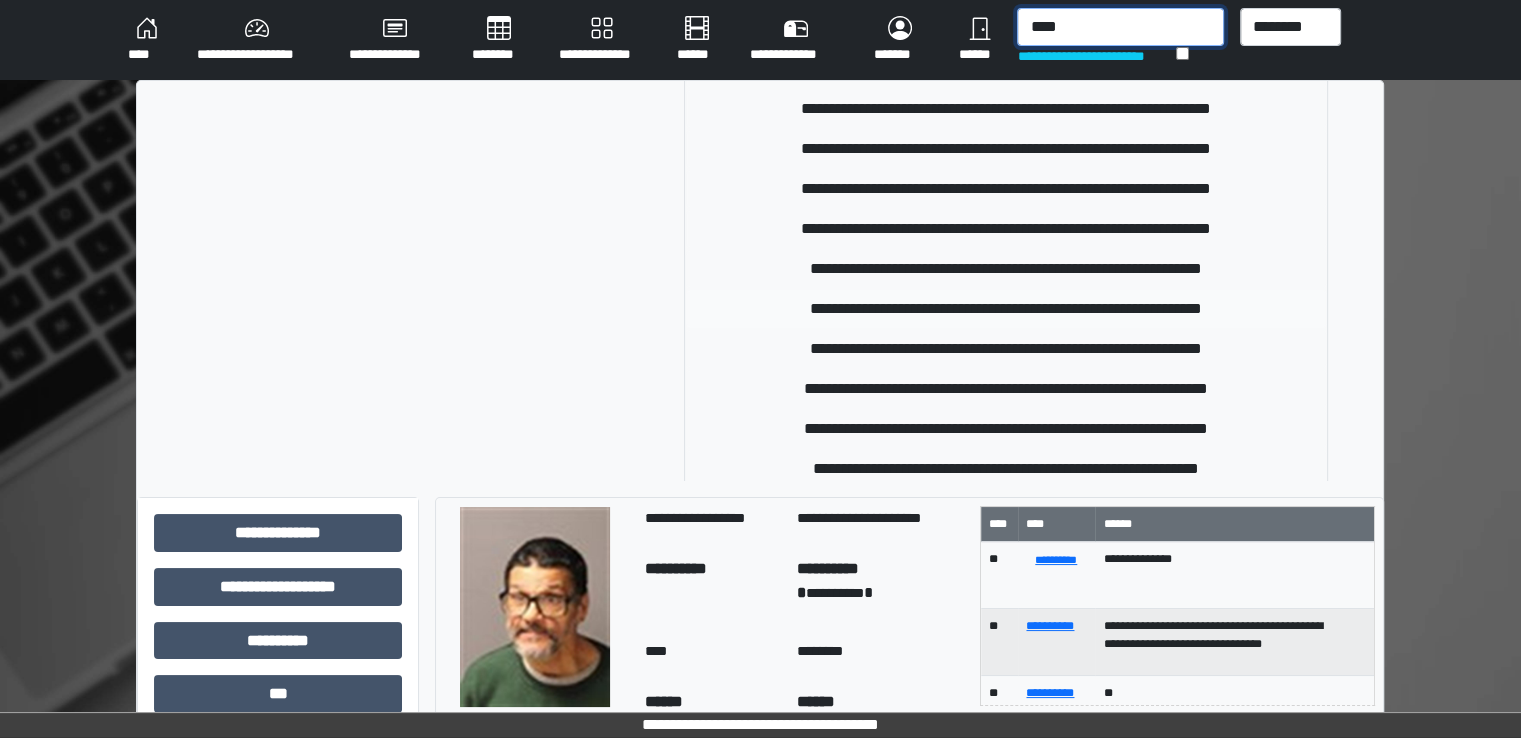 scroll, scrollTop: 400, scrollLeft: 0, axis: vertical 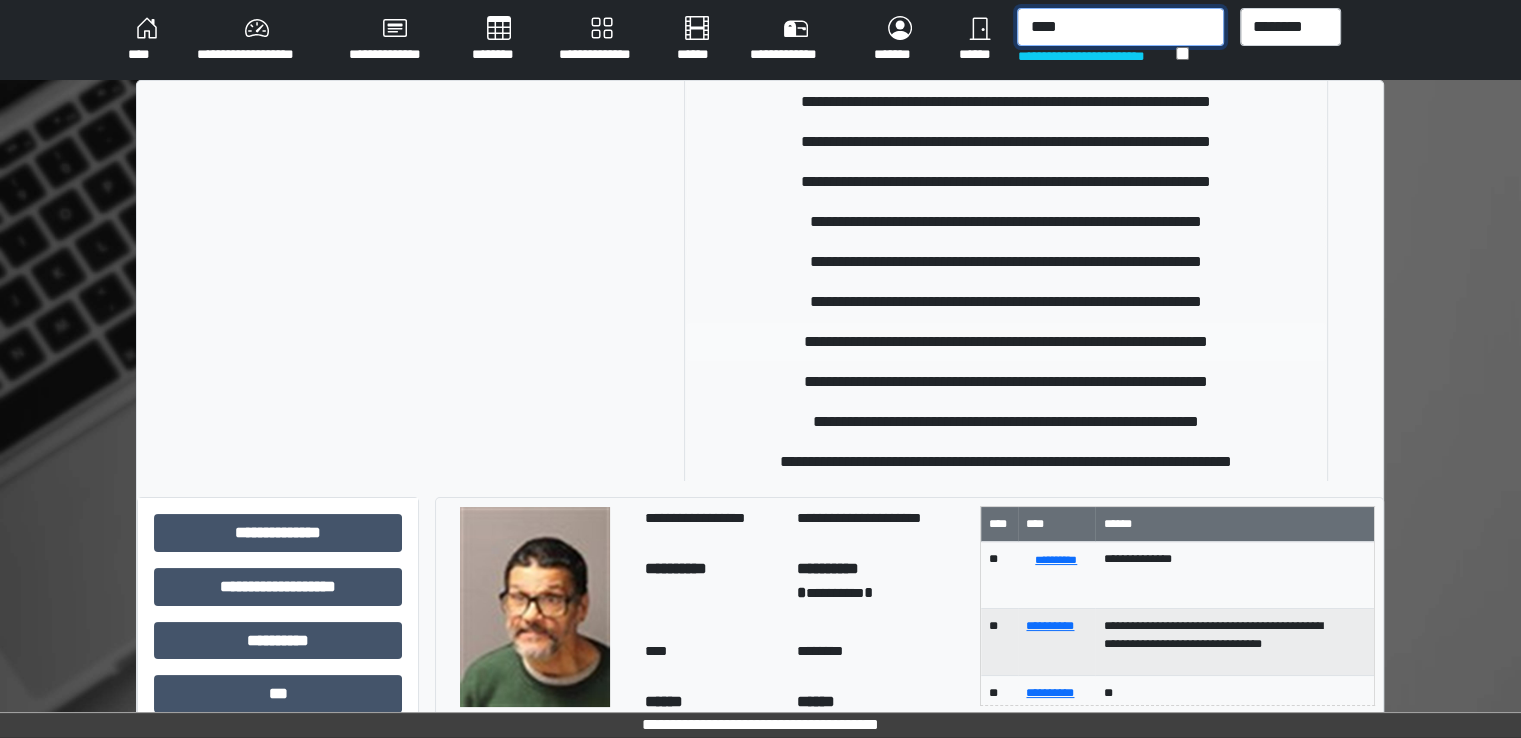 type on "****" 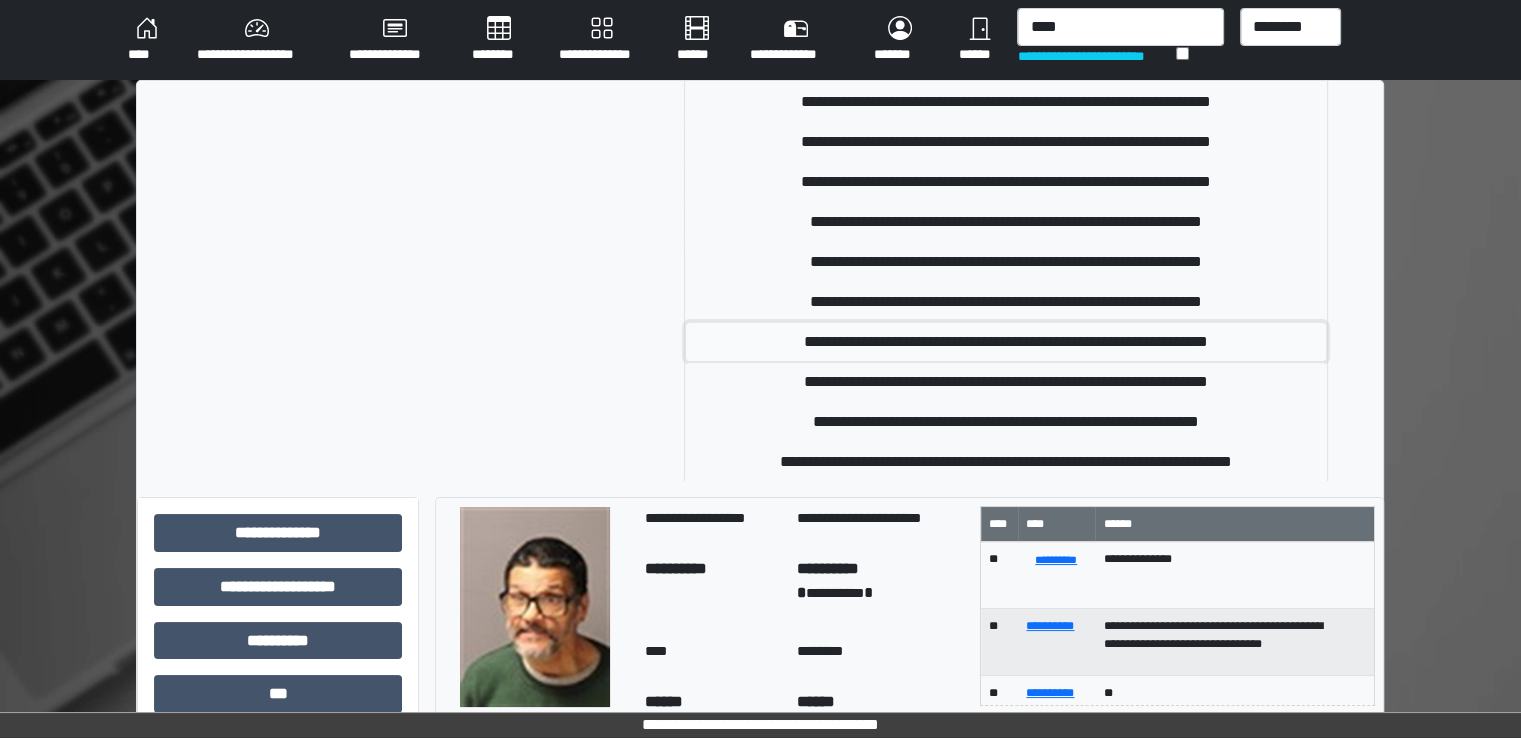 click on "**********" at bounding box center [1006, 342] 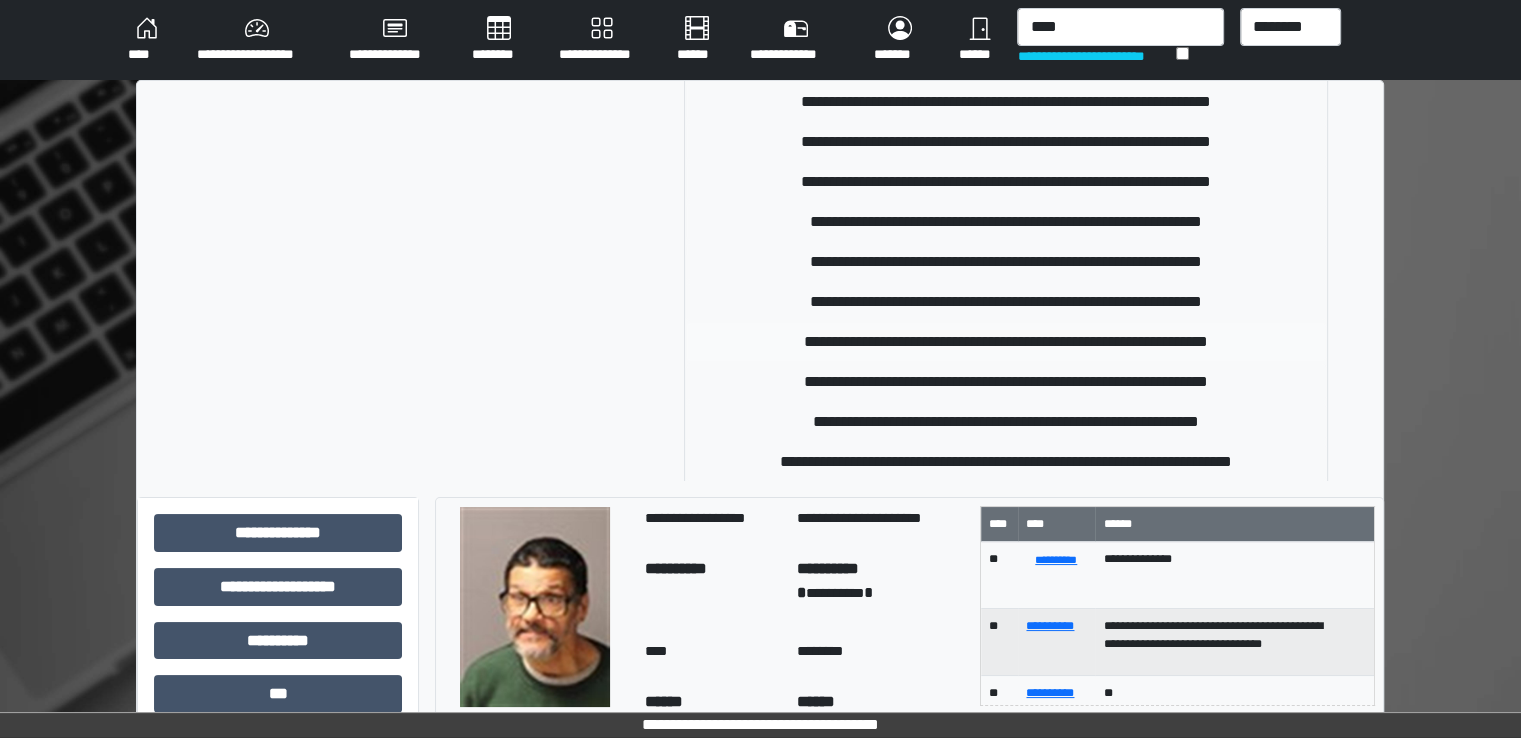 type 